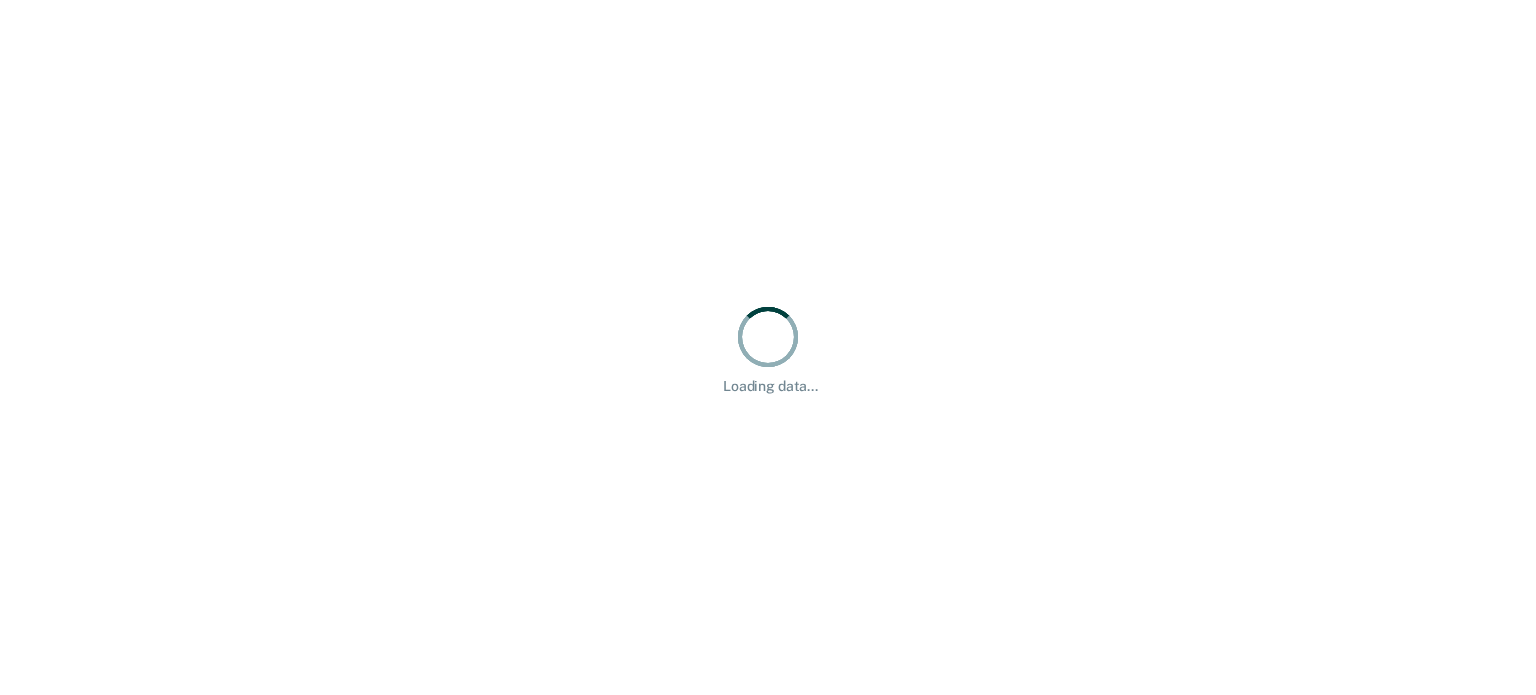 scroll, scrollTop: 0, scrollLeft: 0, axis: both 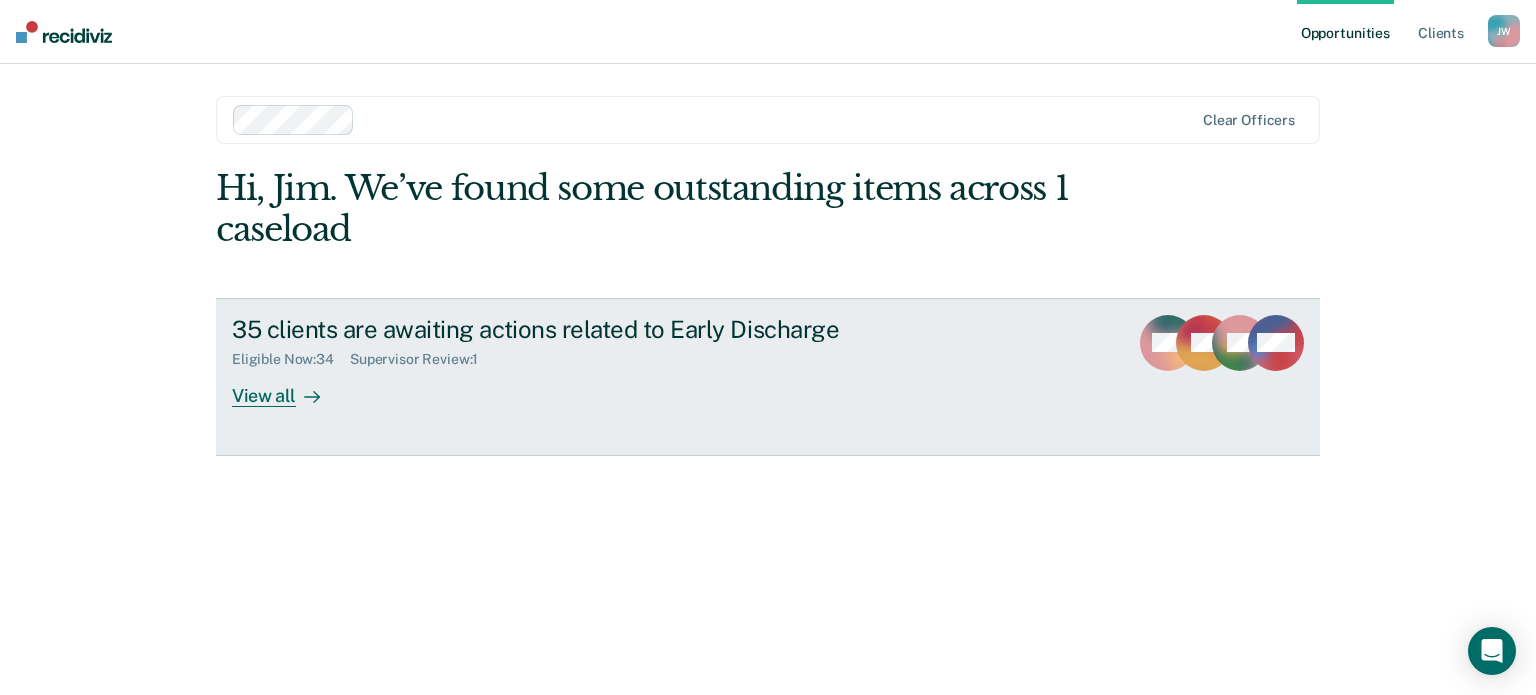 click on "View all" at bounding box center [288, 387] 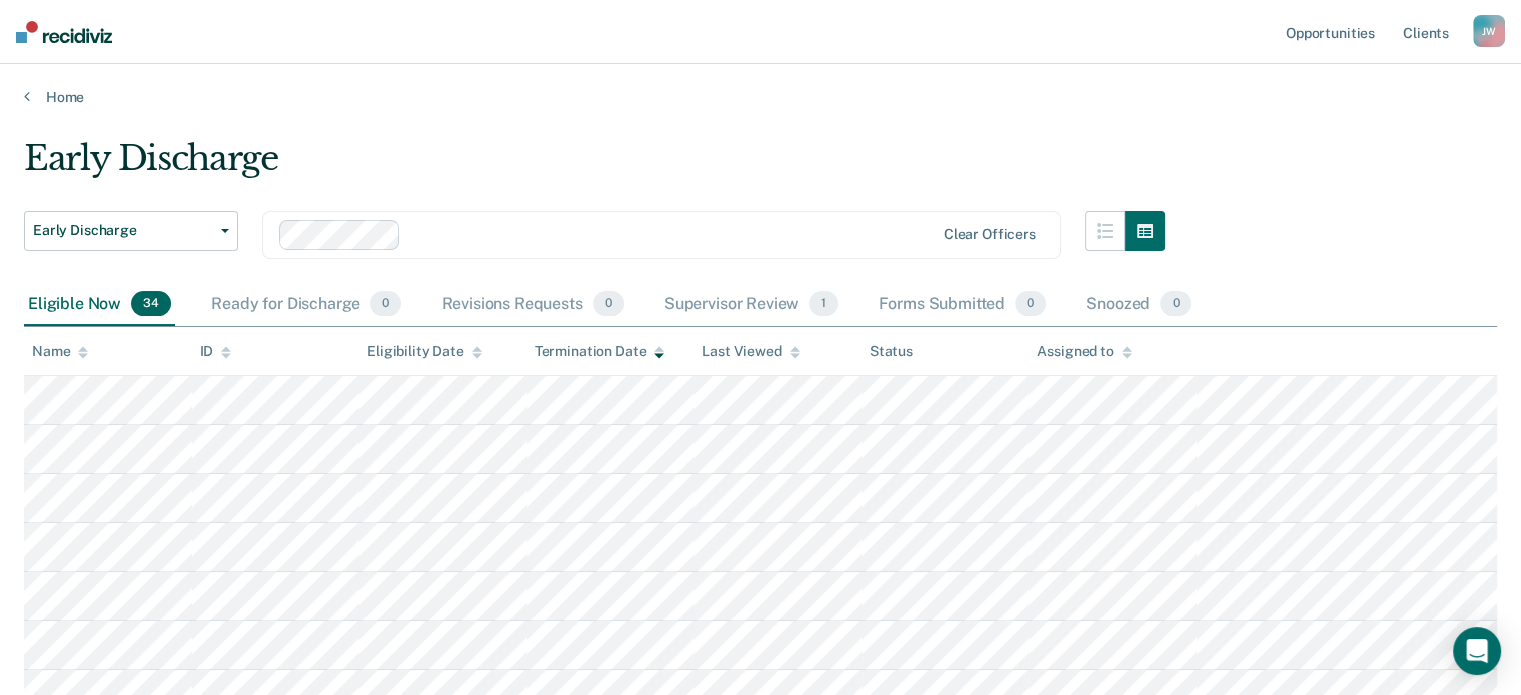 click on "Termination Date" at bounding box center (60, 351) 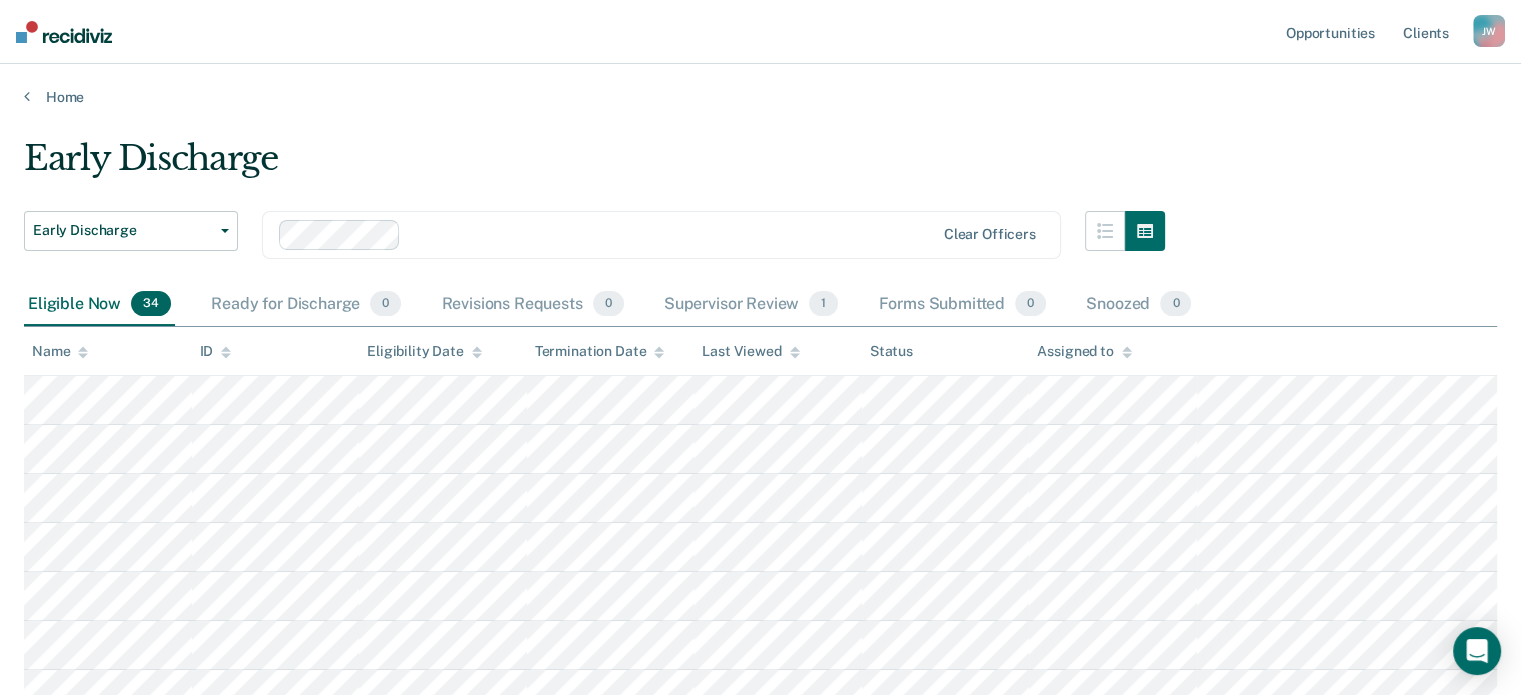 click on "Termination Date" at bounding box center [60, 351] 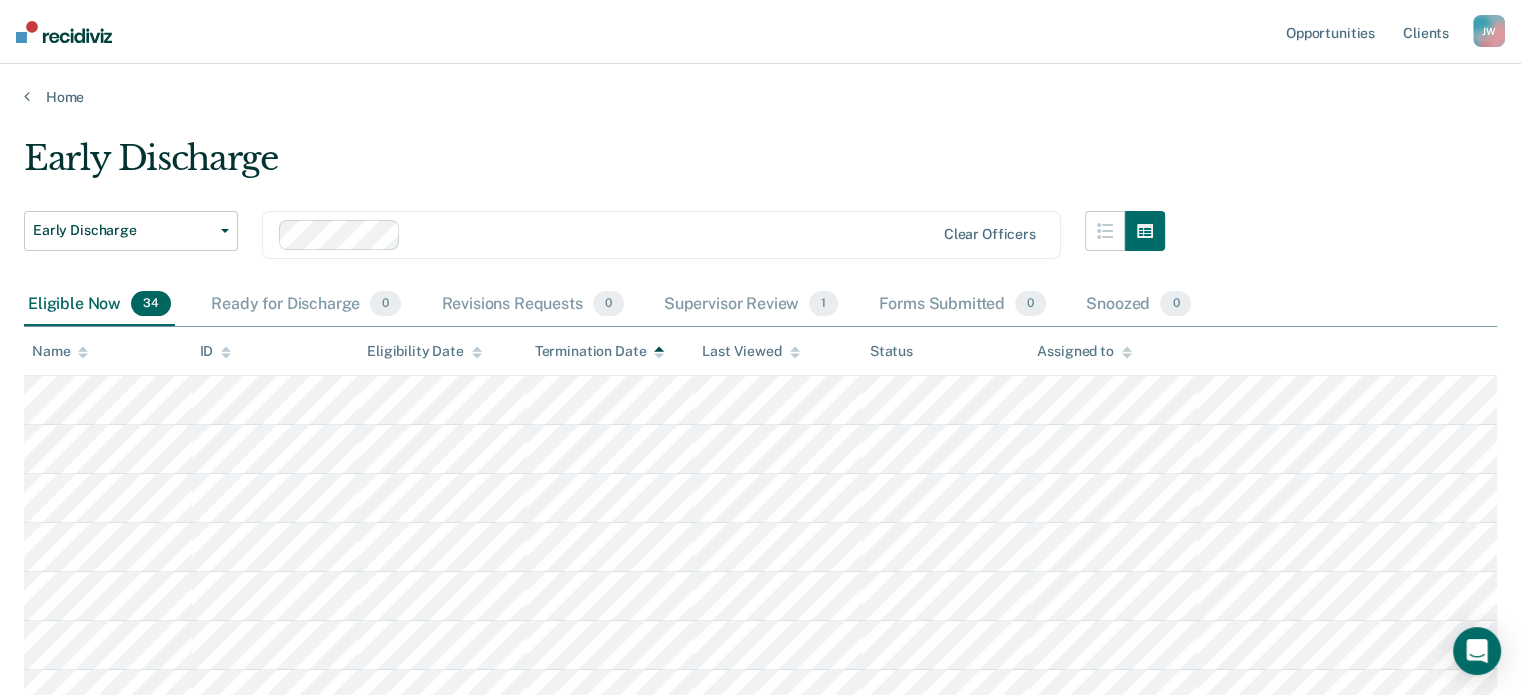 click on "Termination Date" at bounding box center (60, 351) 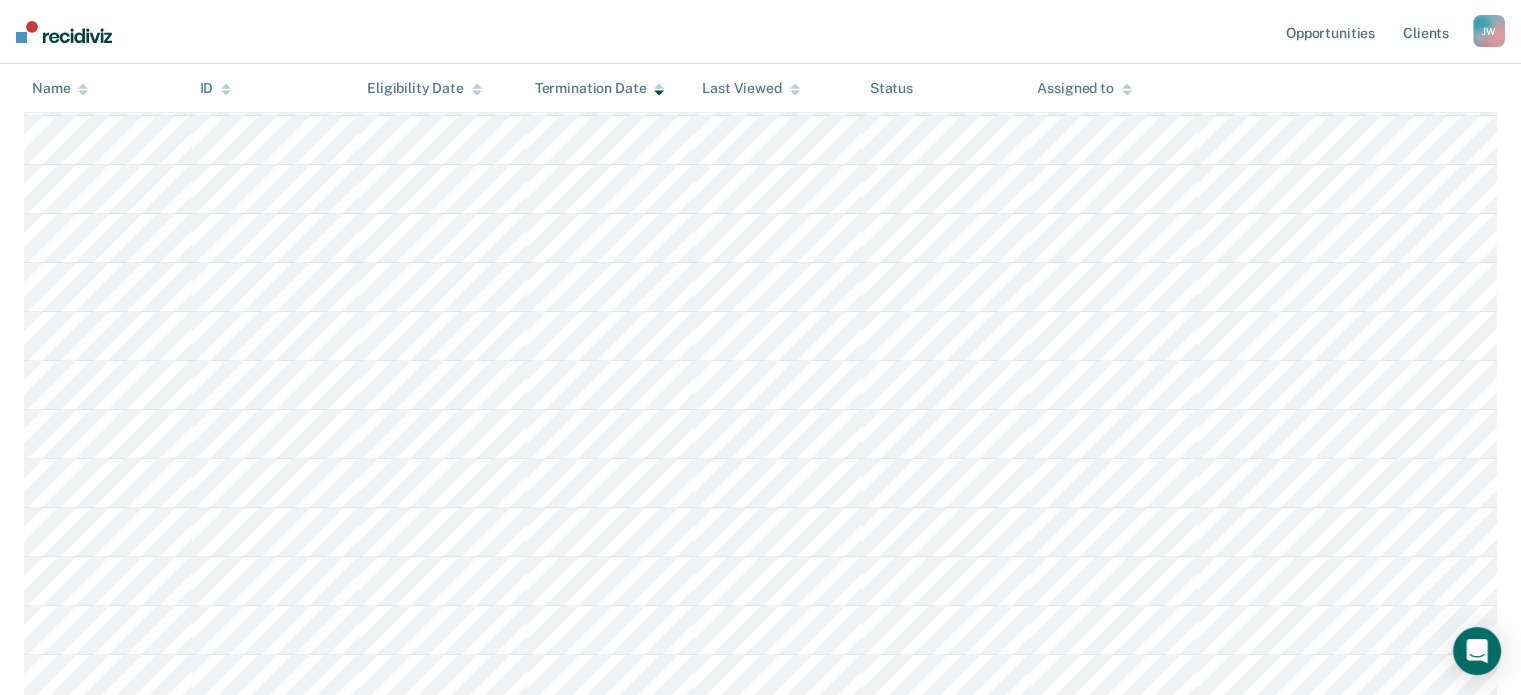 scroll, scrollTop: 666, scrollLeft: 0, axis: vertical 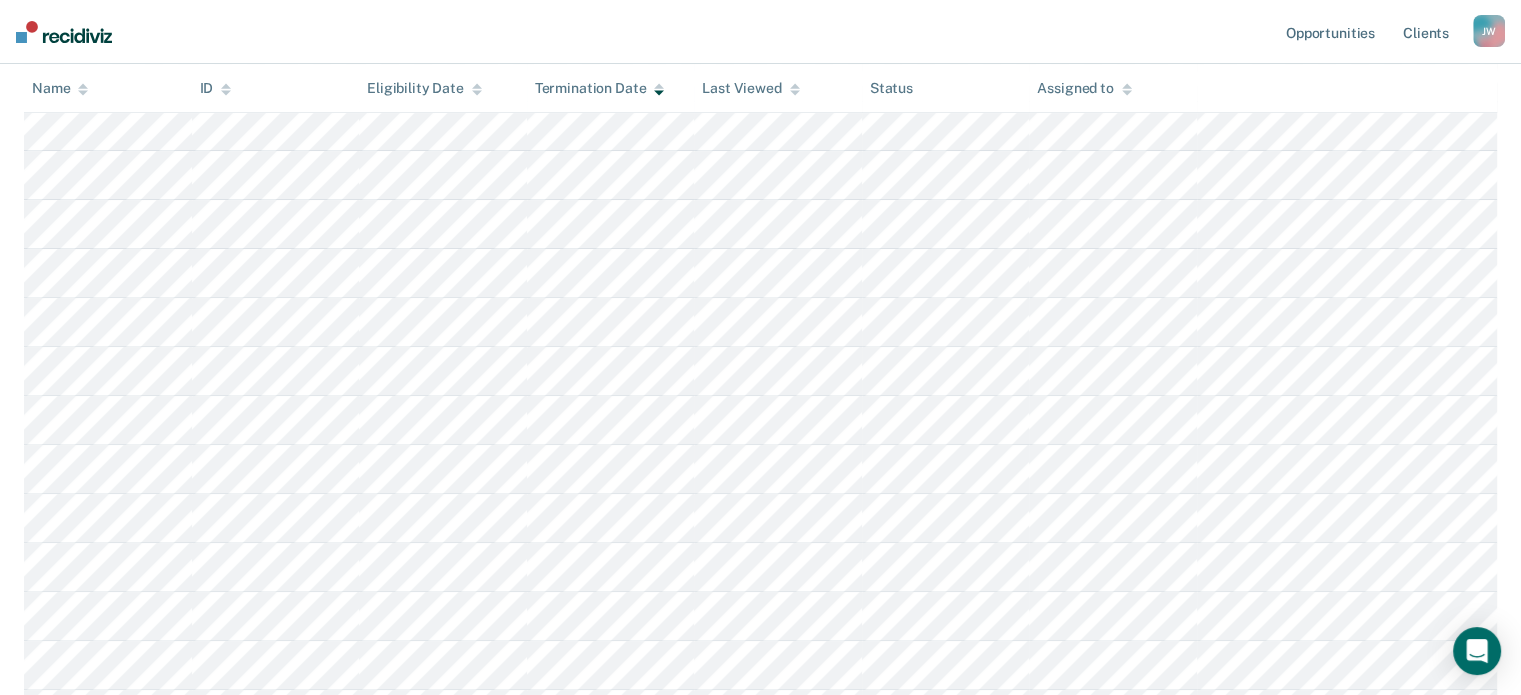 click at bounding box center (83, 88) 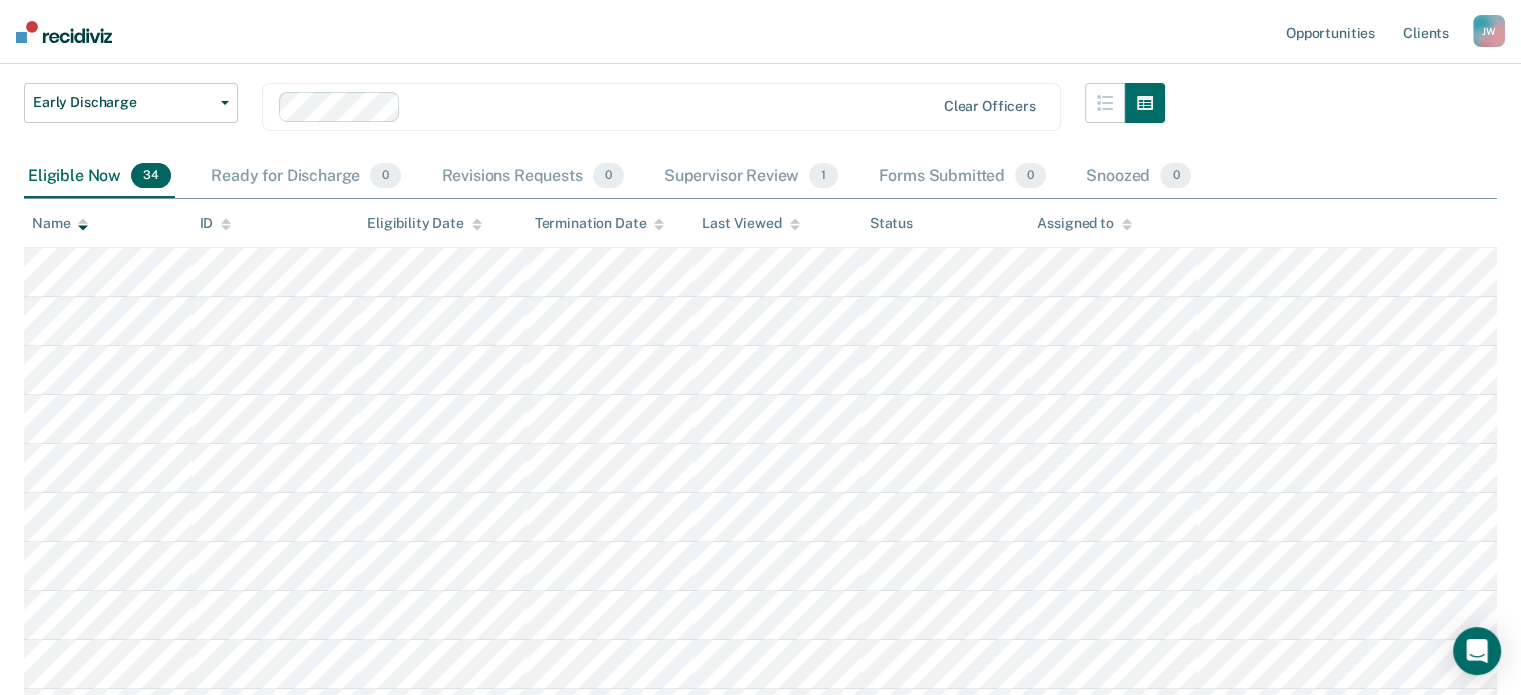 scroll, scrollTop: 0, scrollLeft: 0, axis: both 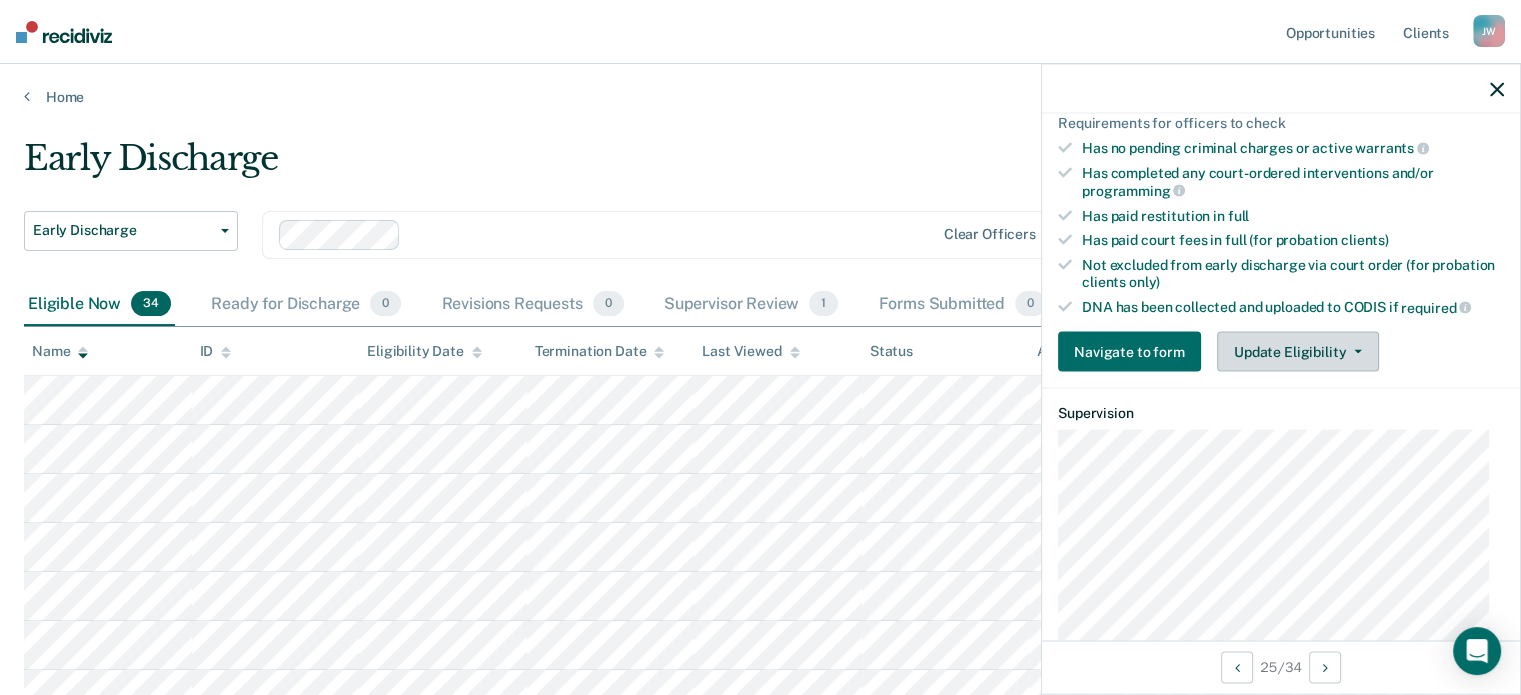 click on "Update Eligibility" at bounding box center [1298, 352] 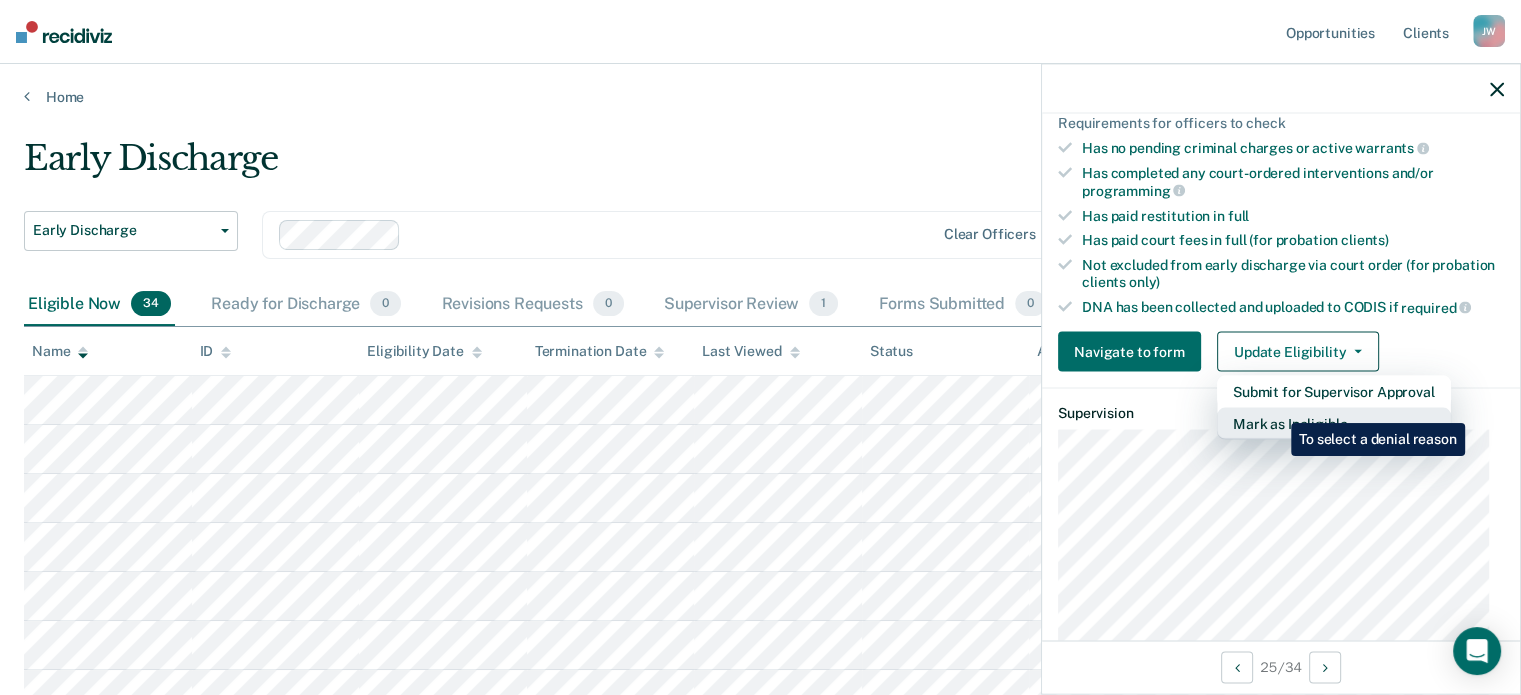 click on "Mark as Ineligible" at bounding box center (1334, 392) 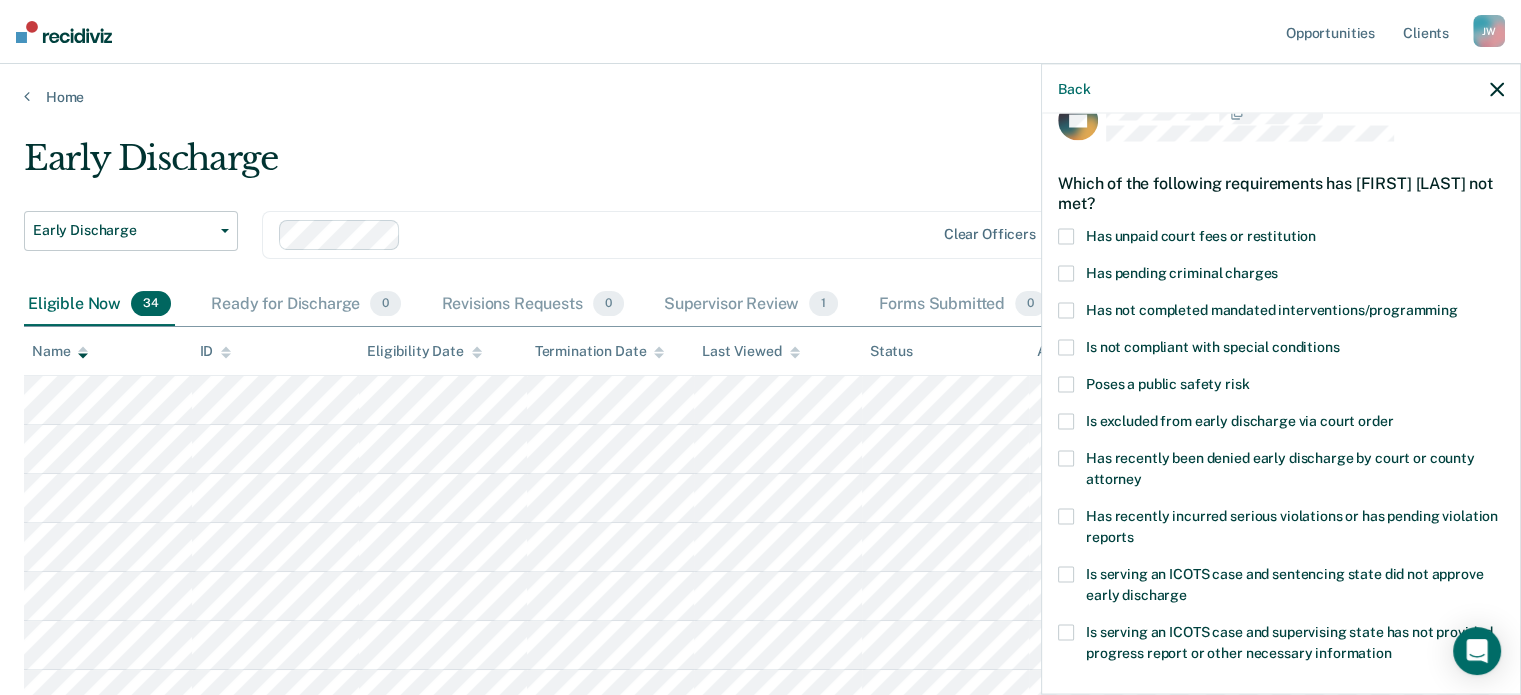 scroll, scrollTop: 0, scrollLeft: 0, axis: both 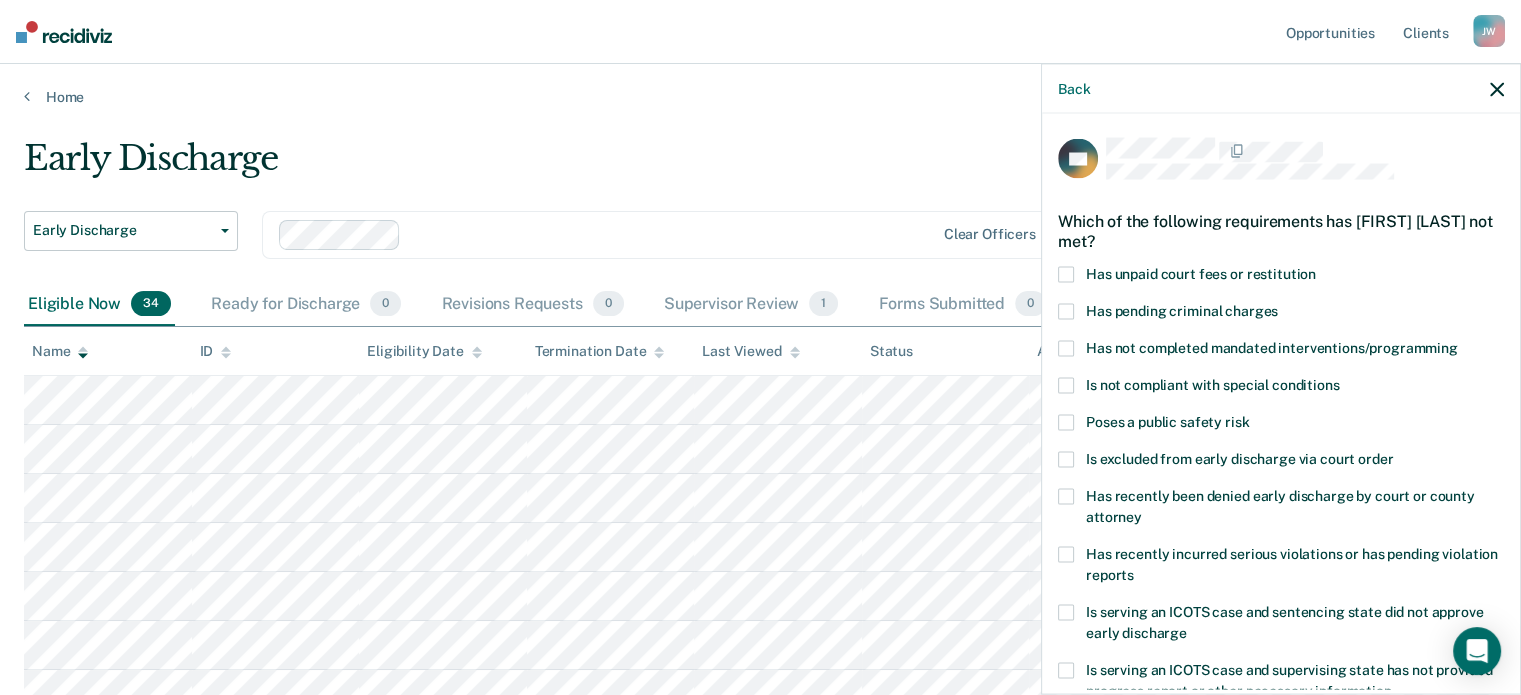 click at bounding box center (1066, 422) 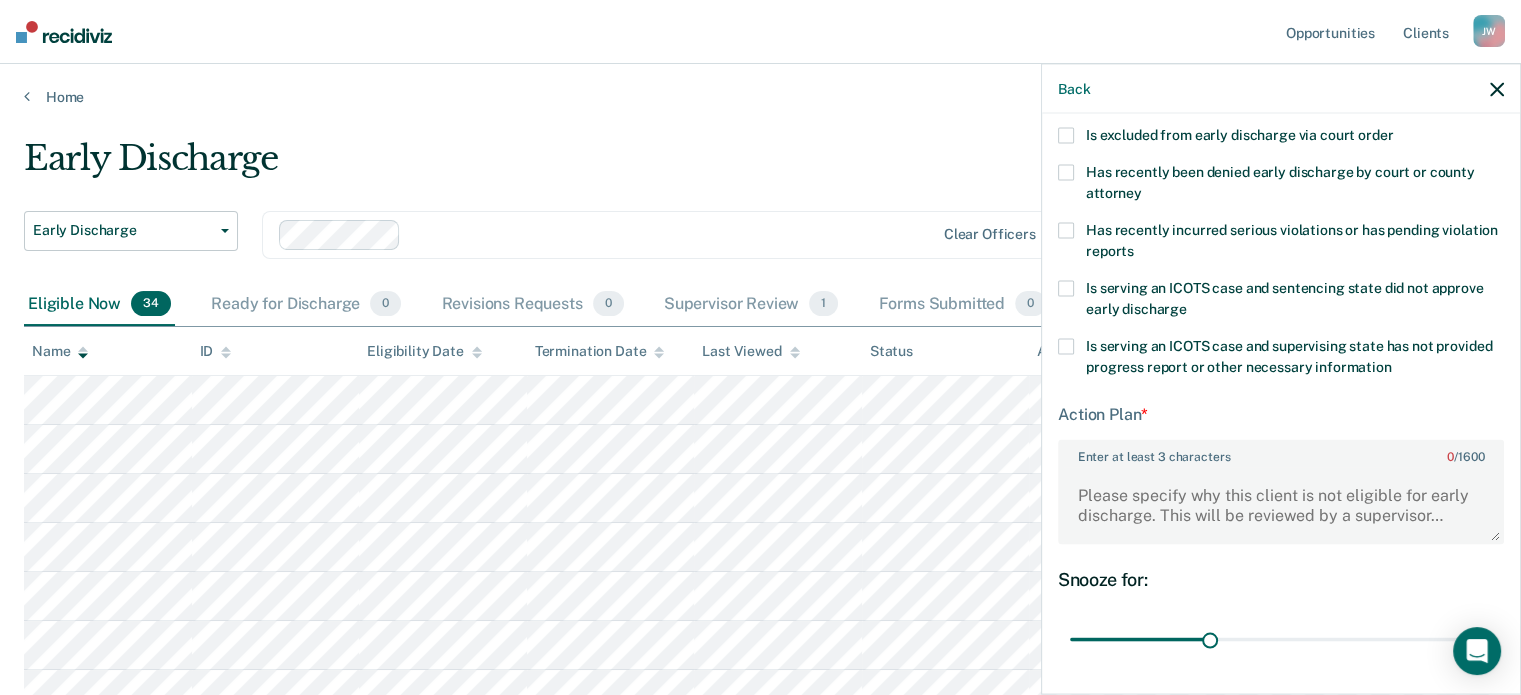 scroll, scrollTop: 461, scrollLeft: 0, axis: vertical 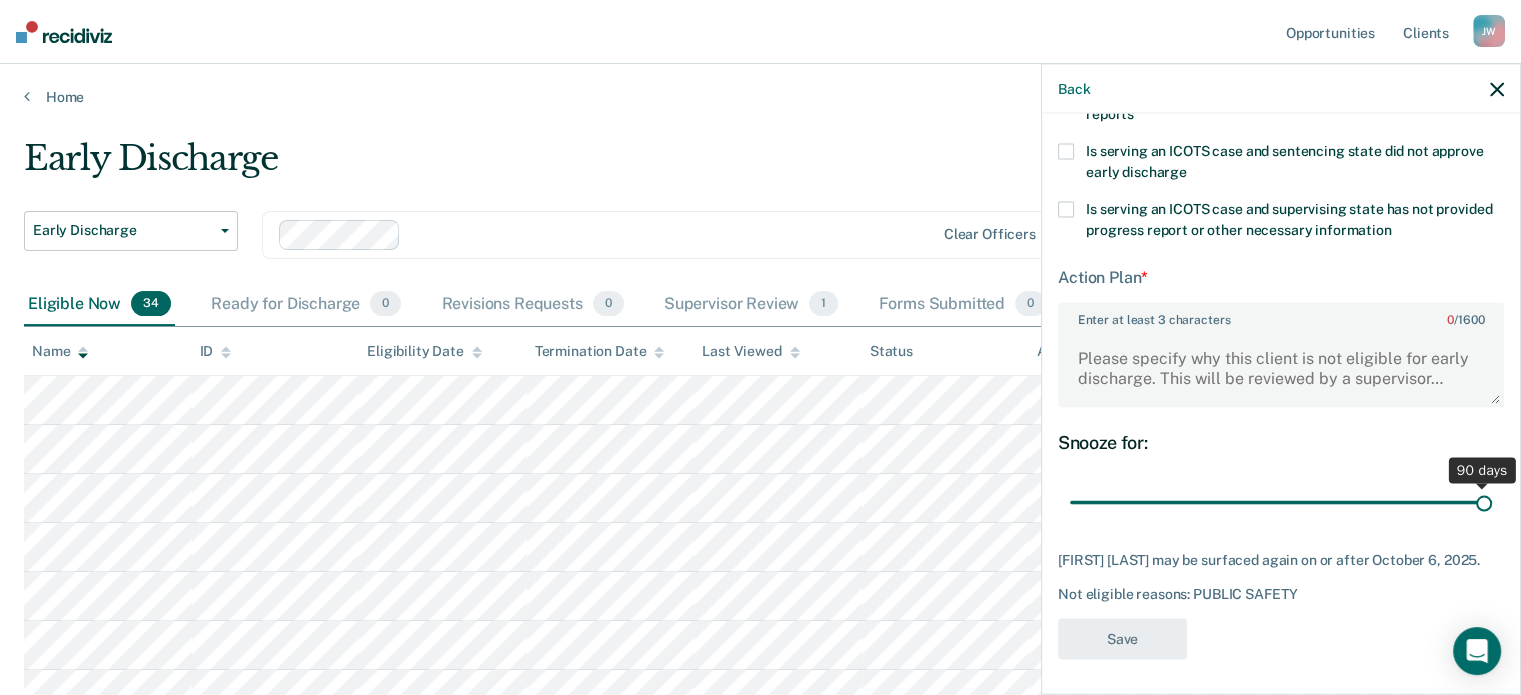drag, startPoint x: 1201, startPoint y: 498, endPoint x: 1472, endPoint y: 483, distance: 271.41483 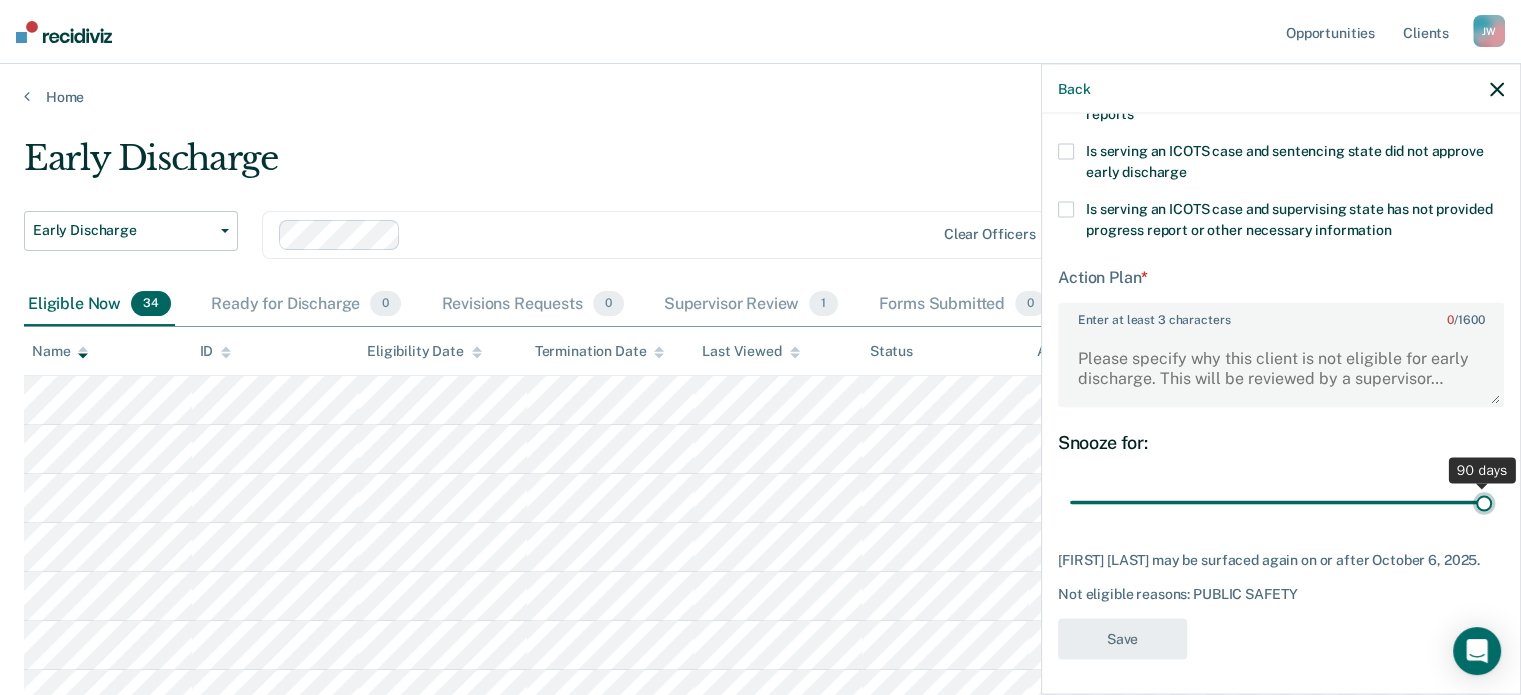 type on "90" 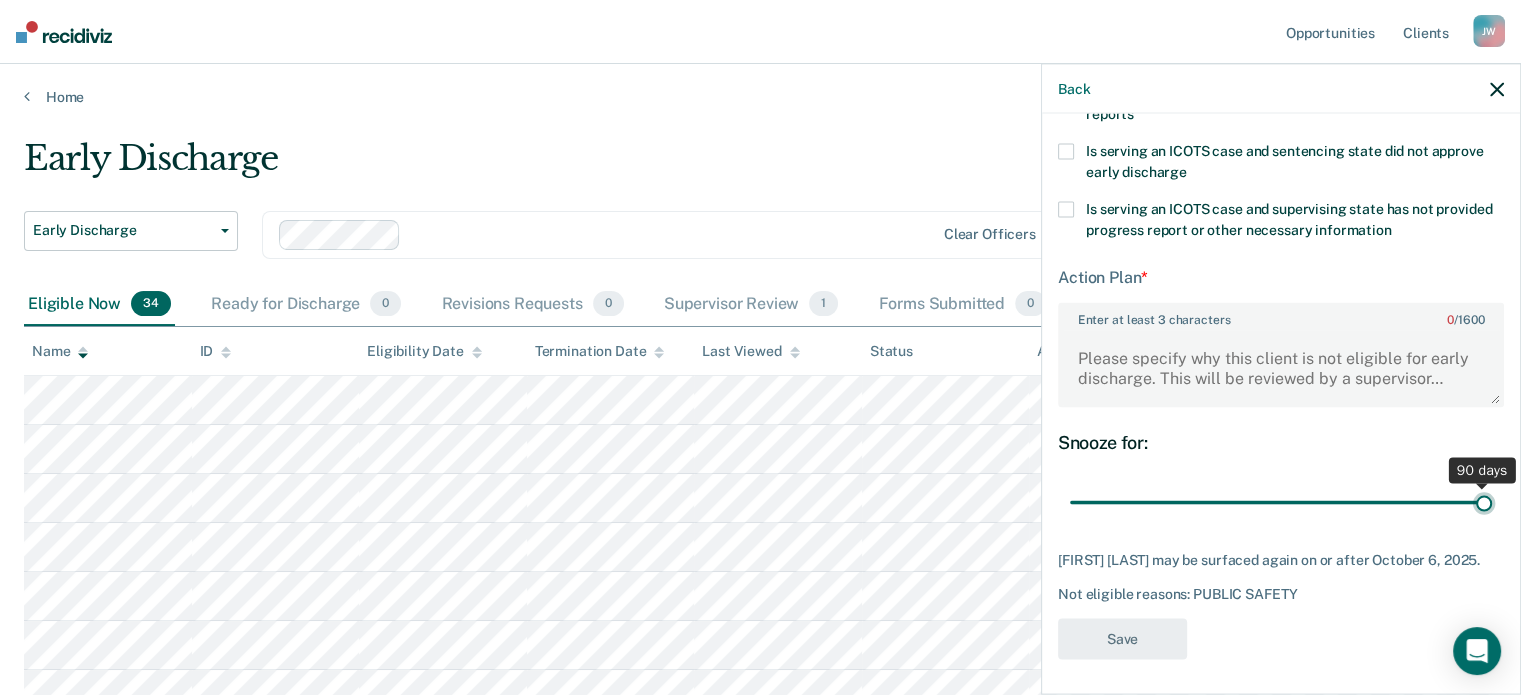 click at bounding box center (1281, 502) 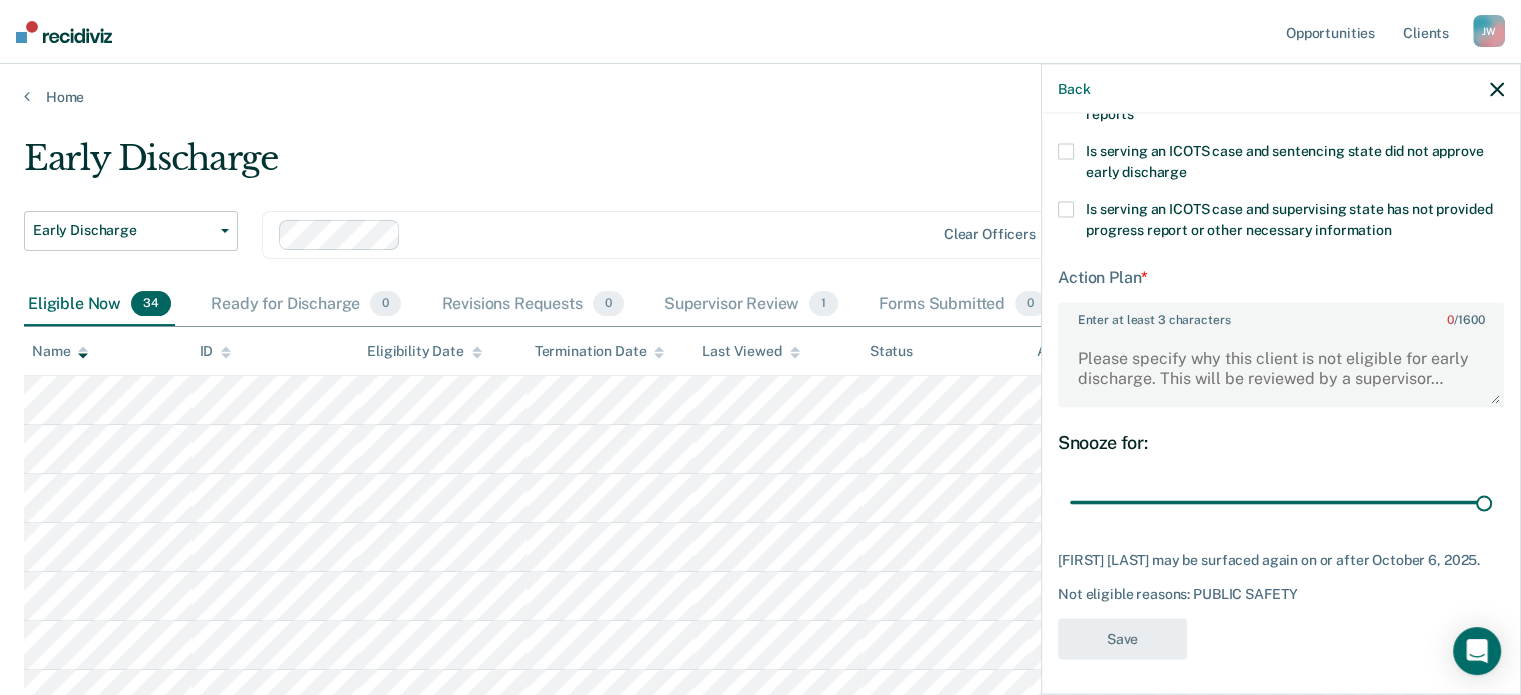 click on "Enter at least 3 characters 0  /  1600" at bounding box center (1281, 316) 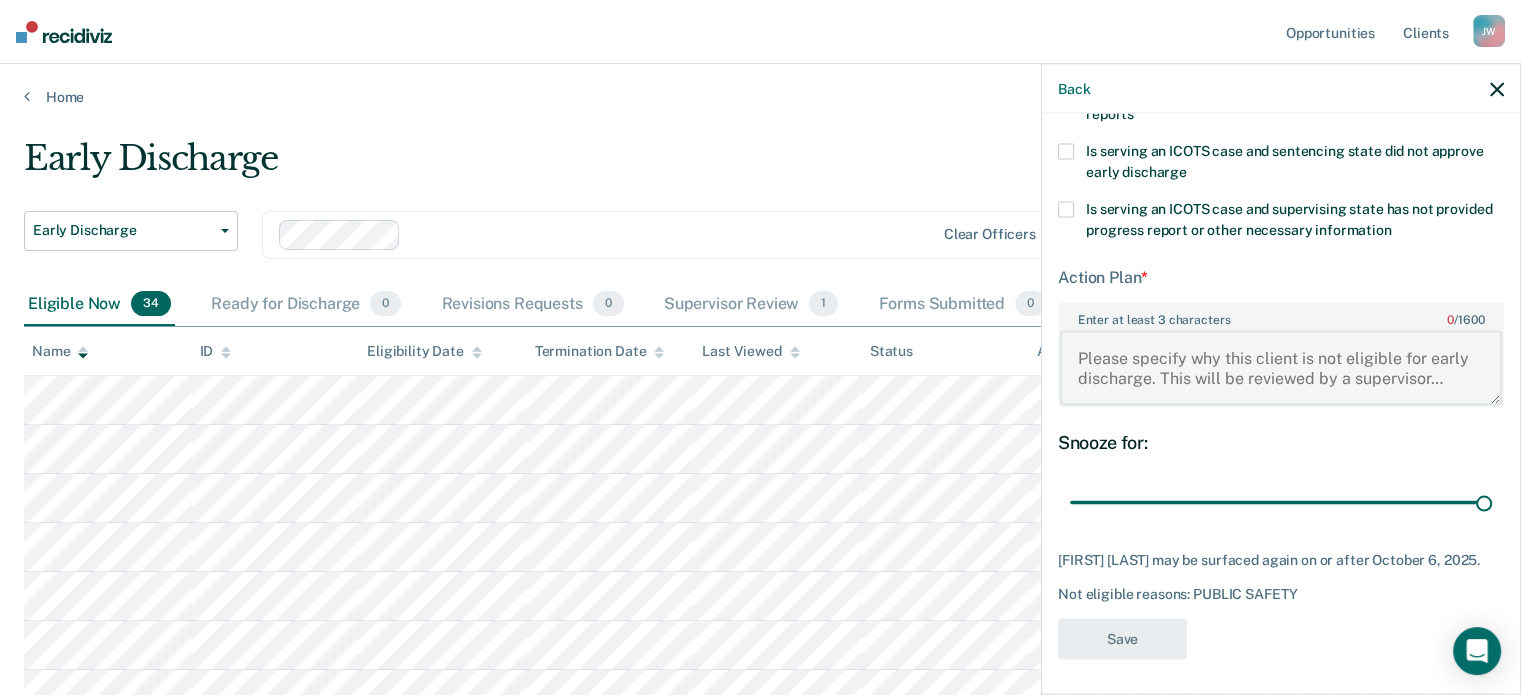 click on "Enter at least 3 characters 0  /  1600" at bounding box center (1281, 368) 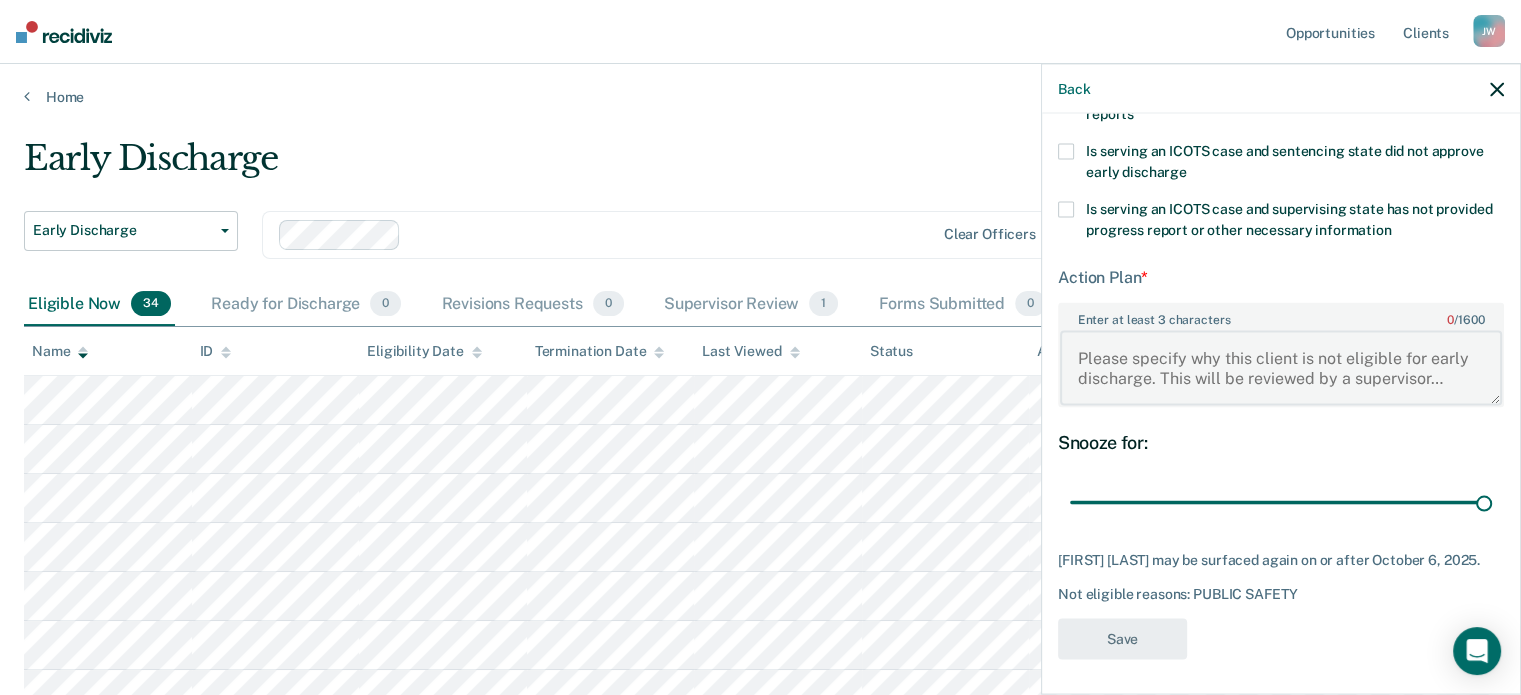 drag, startPoint x: 1442, startPoint y: 371, endPoint x: 1031, endPoint y: 352, distance: 411.43893 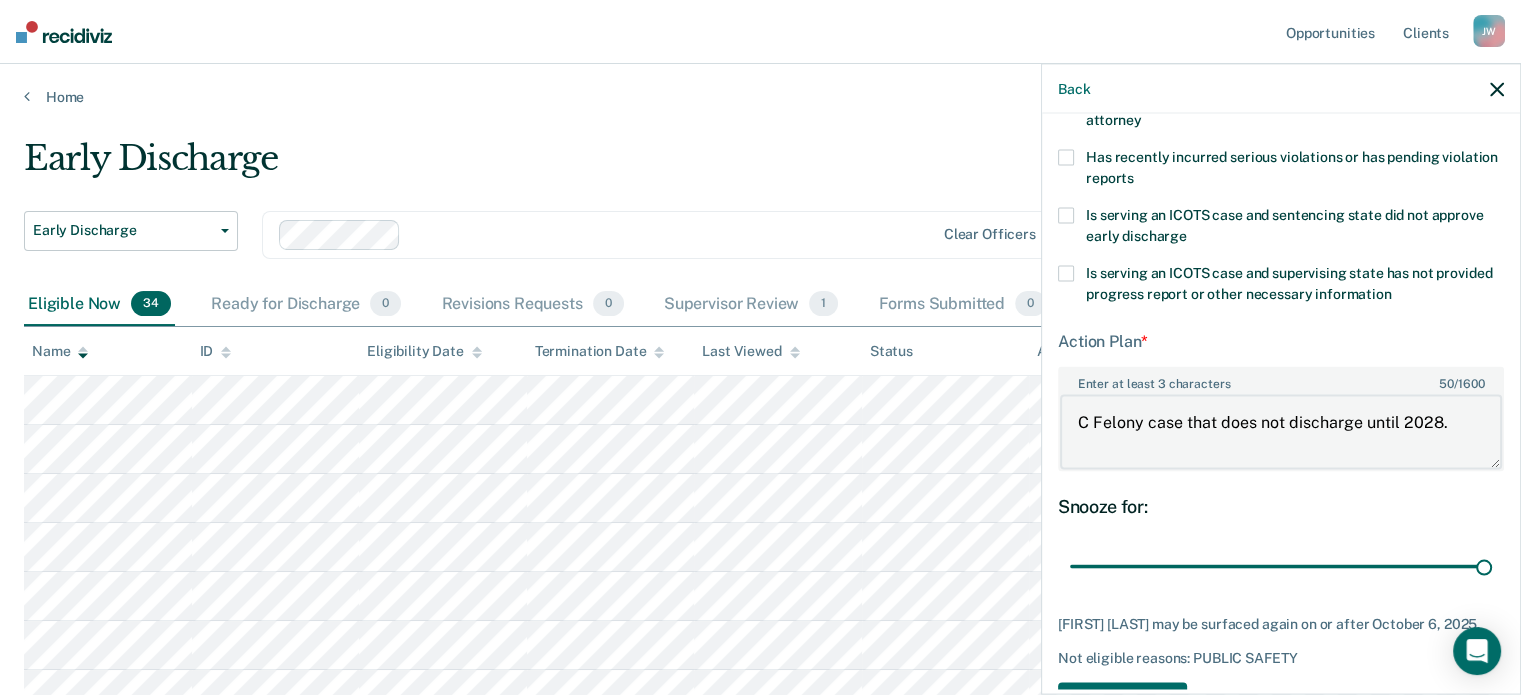 scroll, scrollTop: 461, scrollLeft: 0, axis: vertical 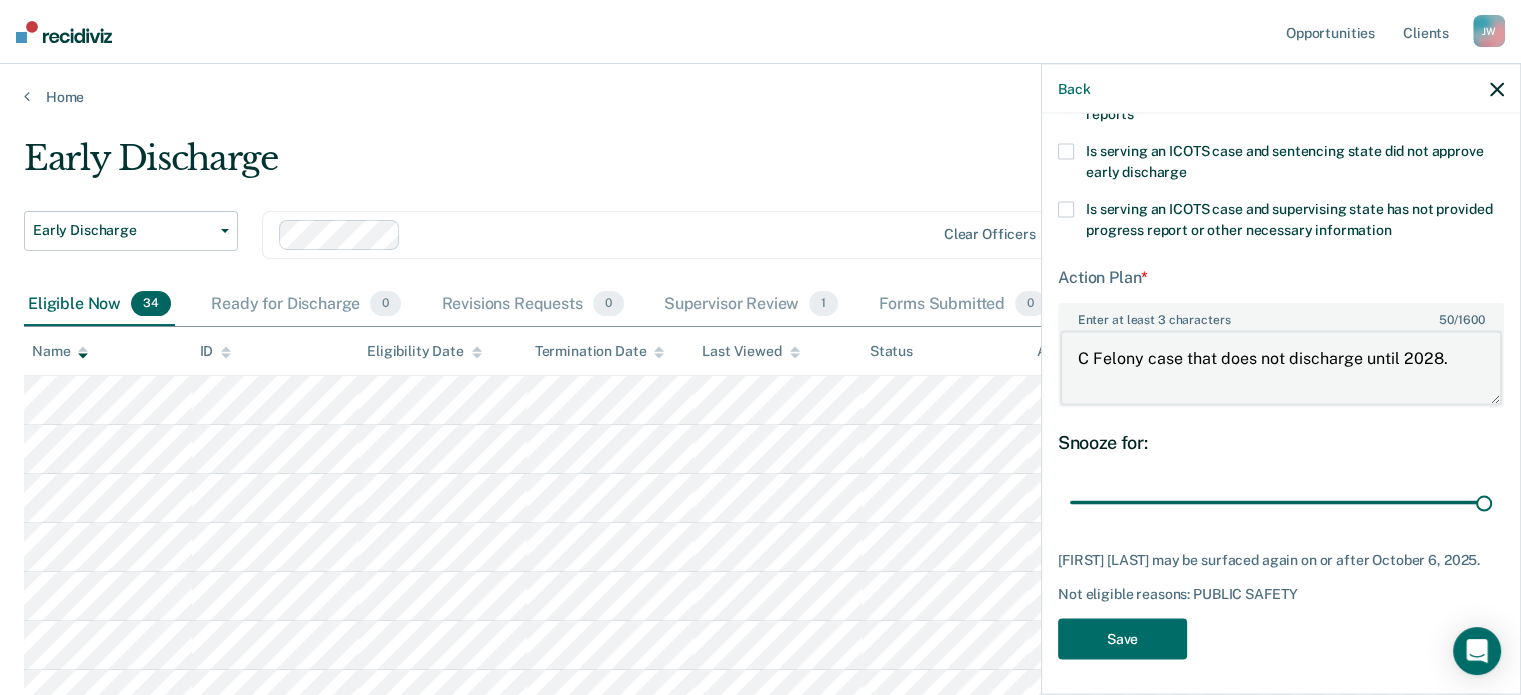 click on "C Felony case that does not discharge until 2028." at bounding box center (1281, 368) 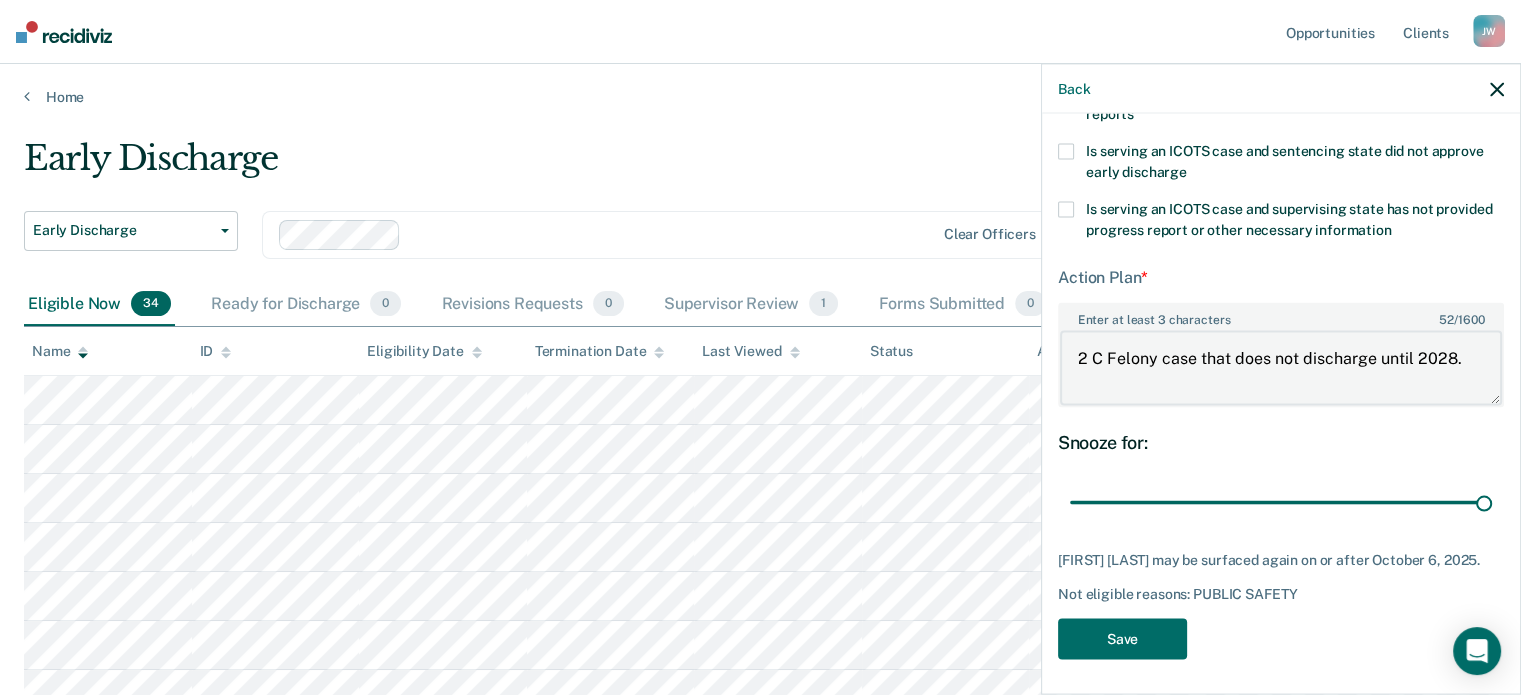 click on "2 C Felony case that does not discharge until 2028." at bounding box center (1281, 368) 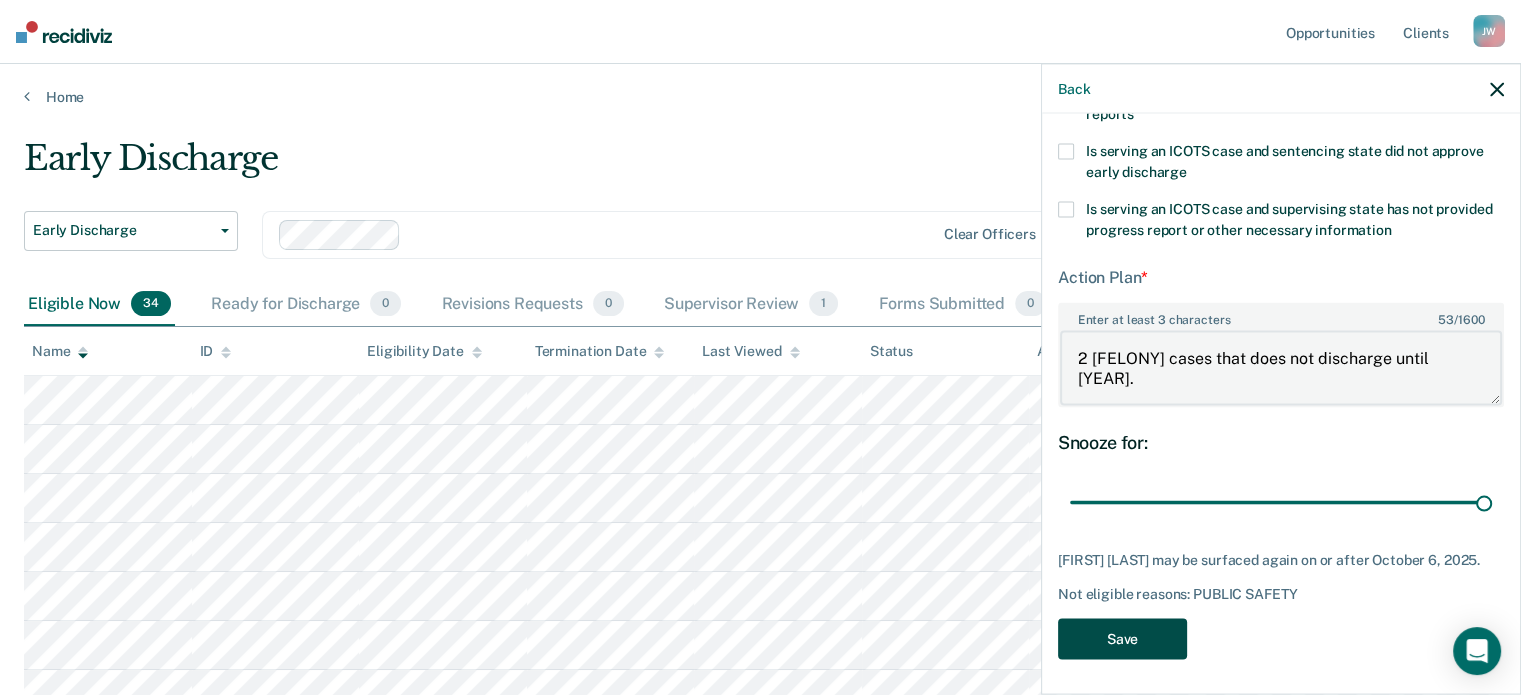 type on "2 [FELONY] cases that does not discharge until [YEAR]." 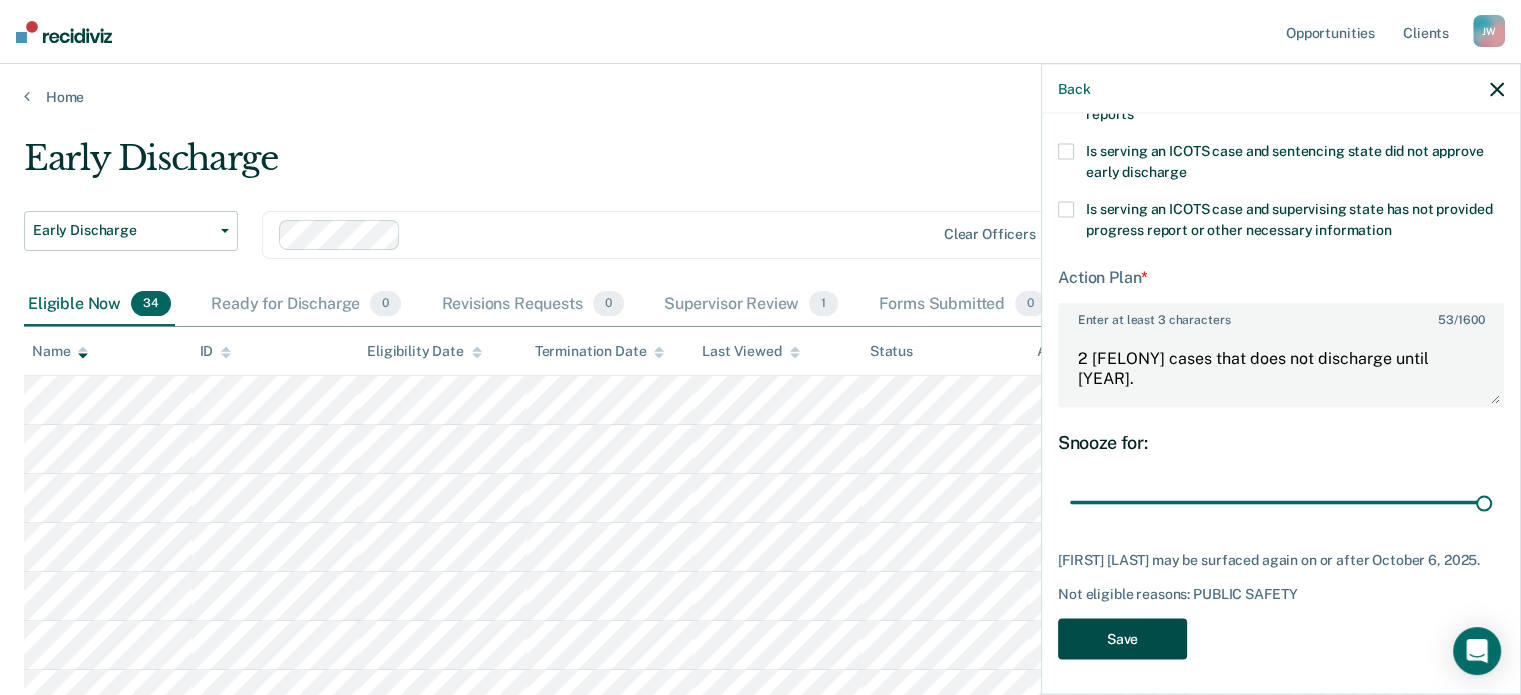 click on "Save" at bounding box center [1122, 638] 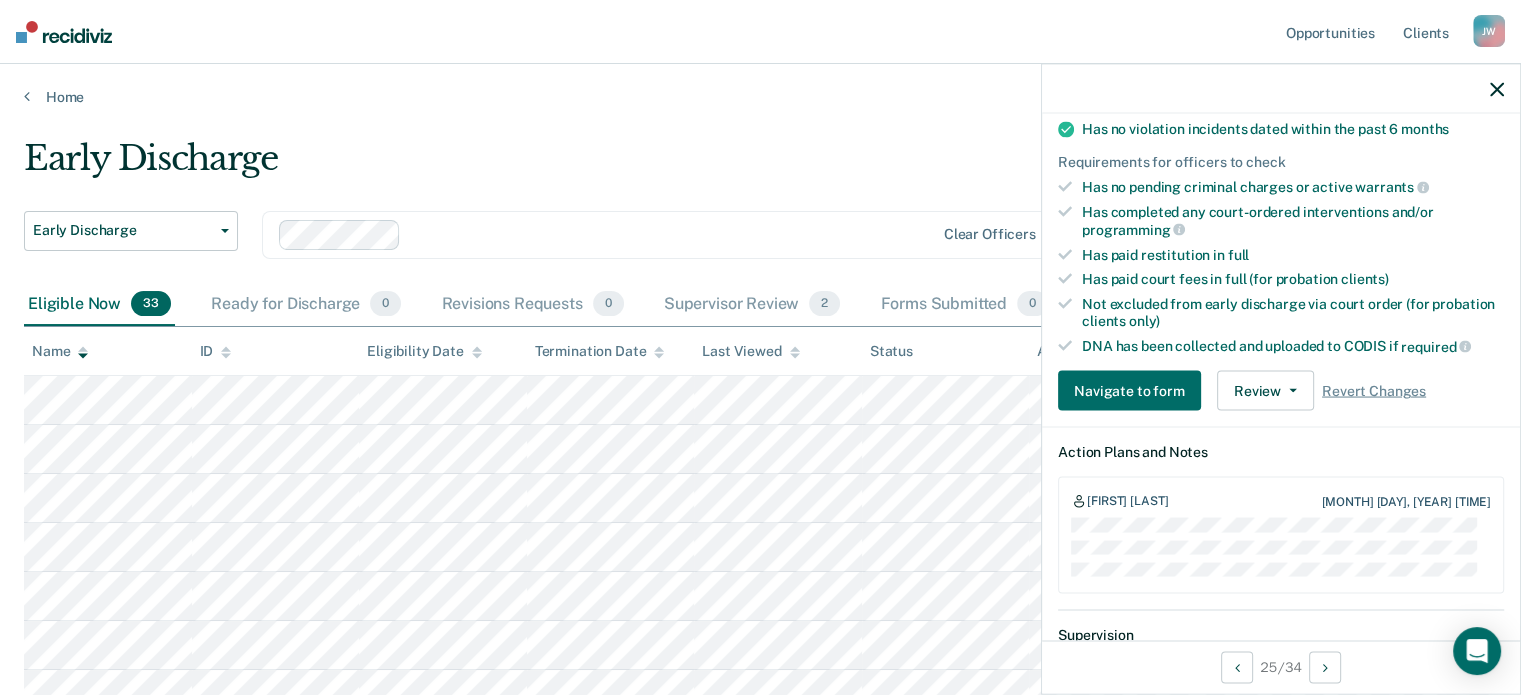 click at bounding box center (1497, 89) 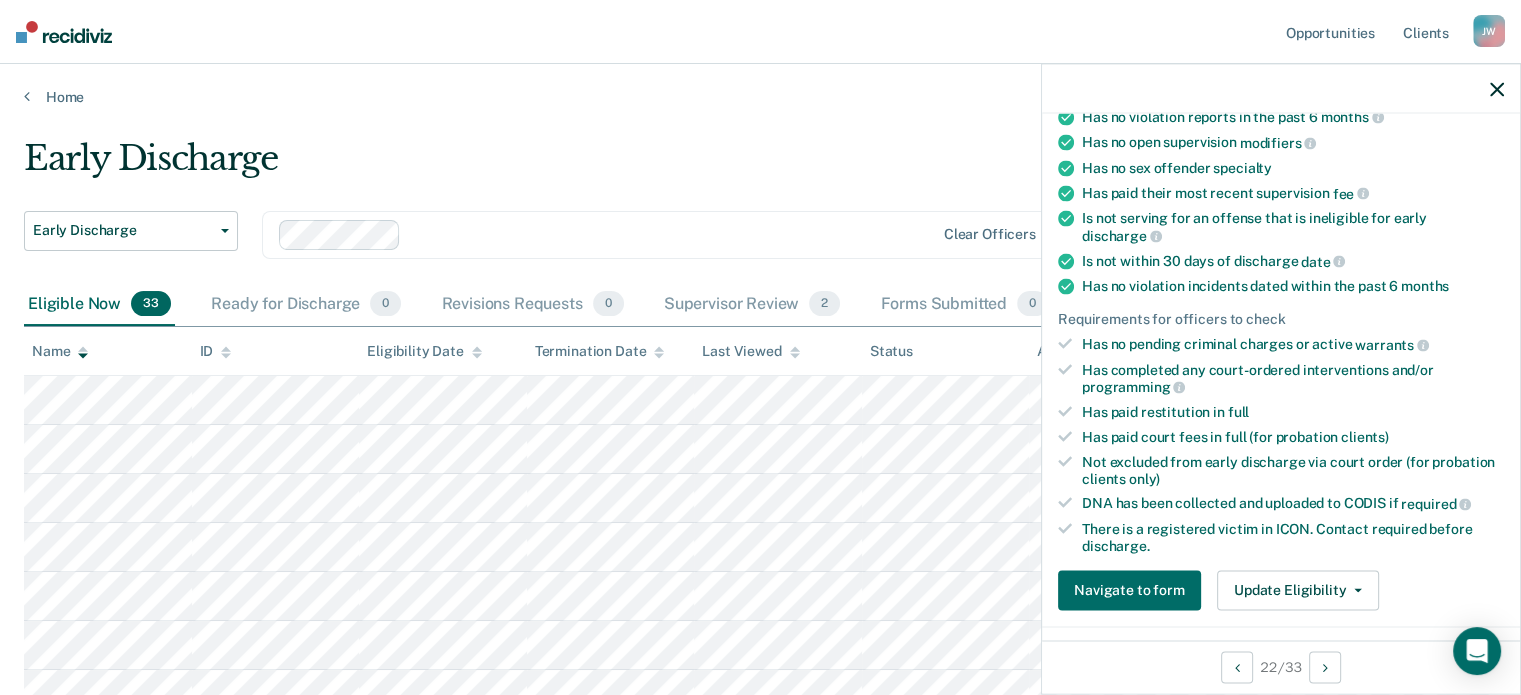 scroll, scrollTop: 333, scrollLeft: 0, axis: vertical 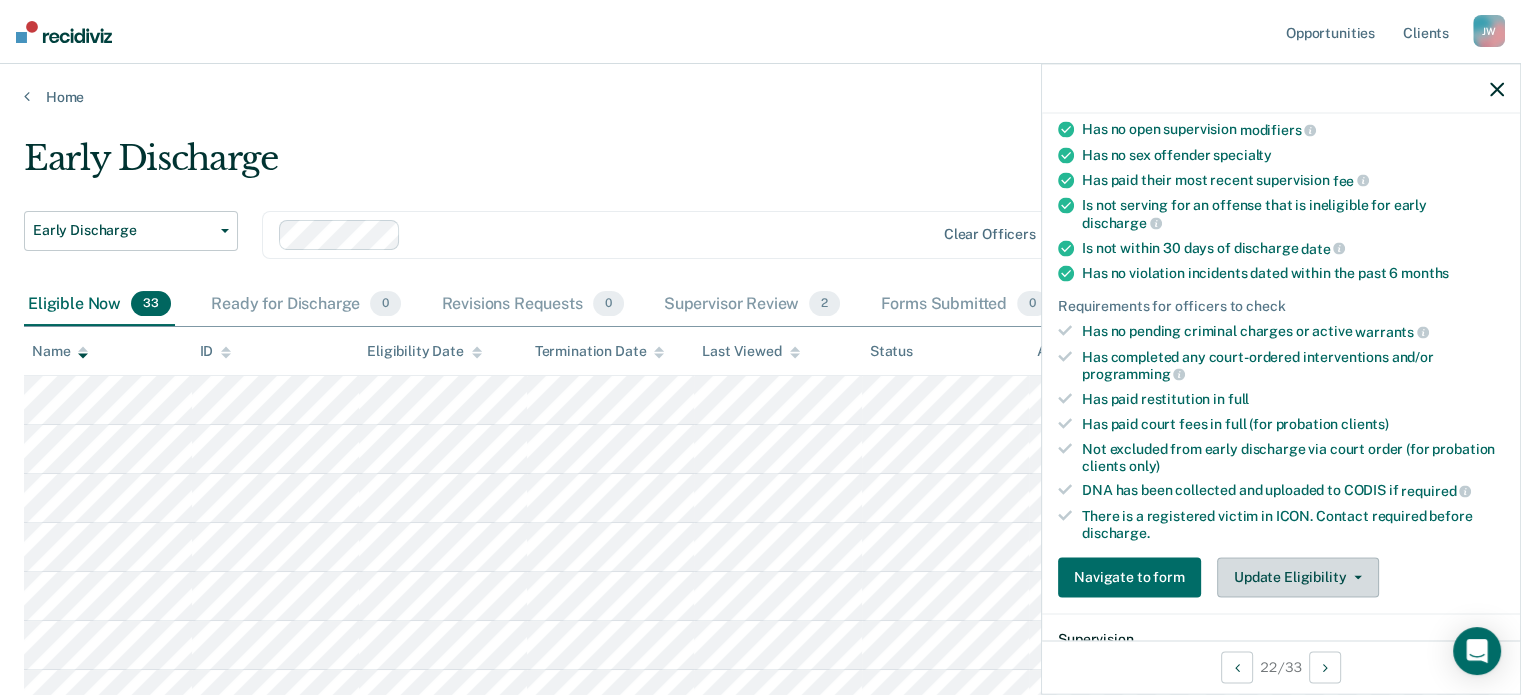 click on "Update Eligibility" at bounding box center (1298, 577) 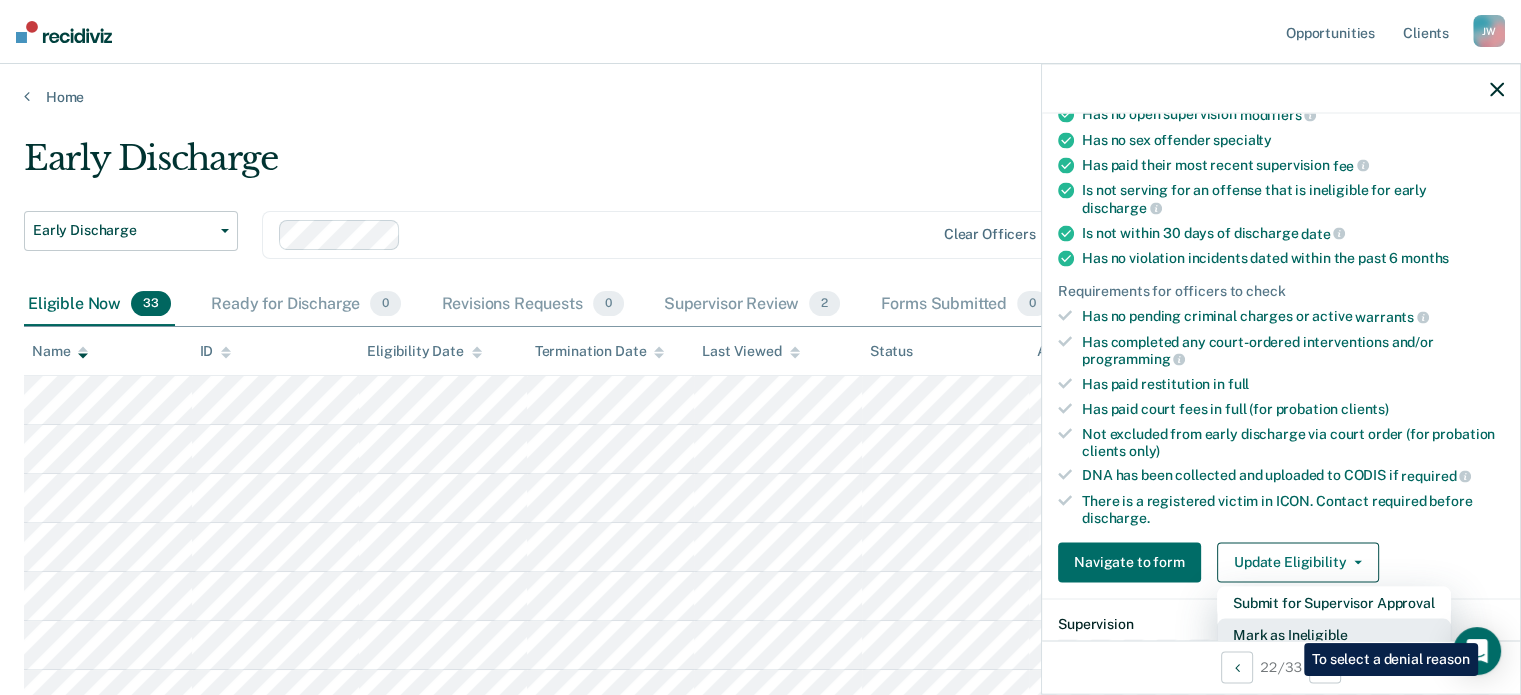 click on "Mark as Ineligible" at bounding box center (1334, 602) 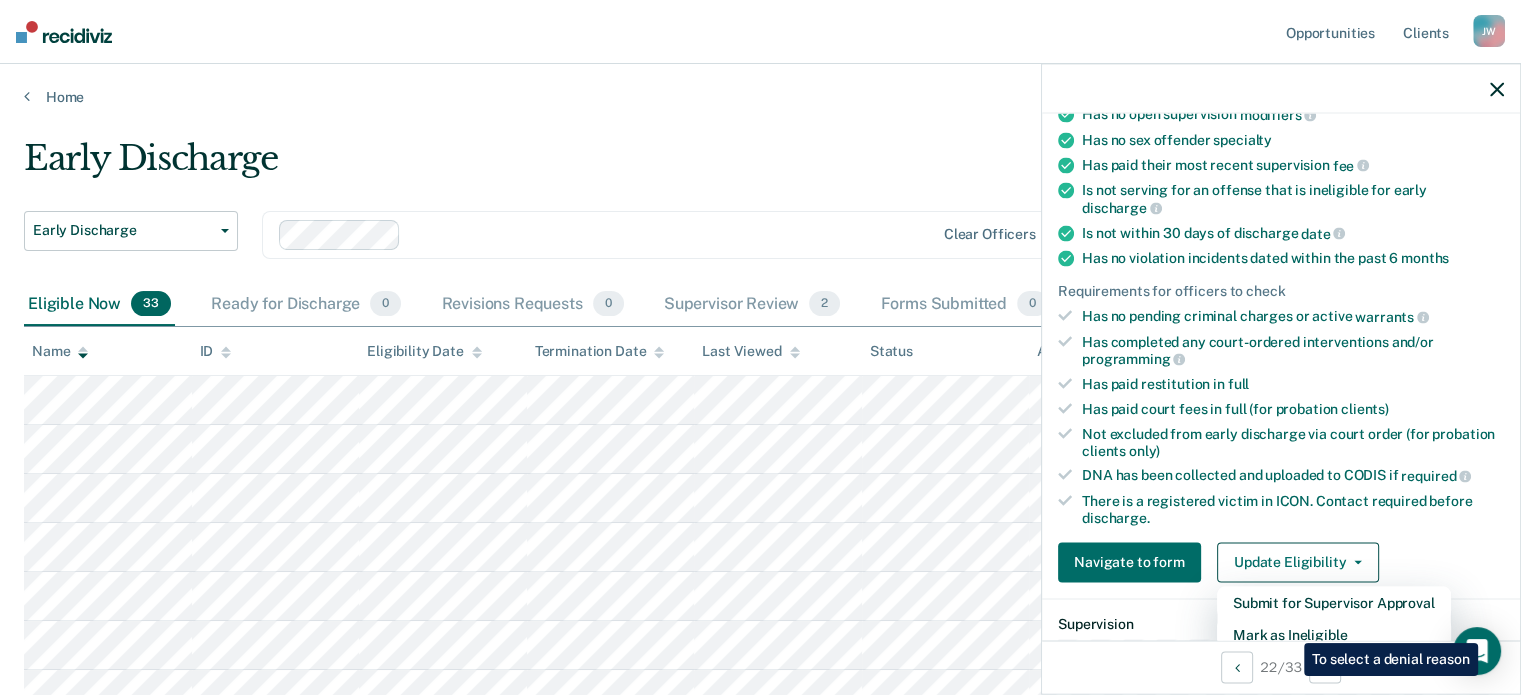 scroll, scrollTop: 307, scrollLeft: 0, axis: vertical 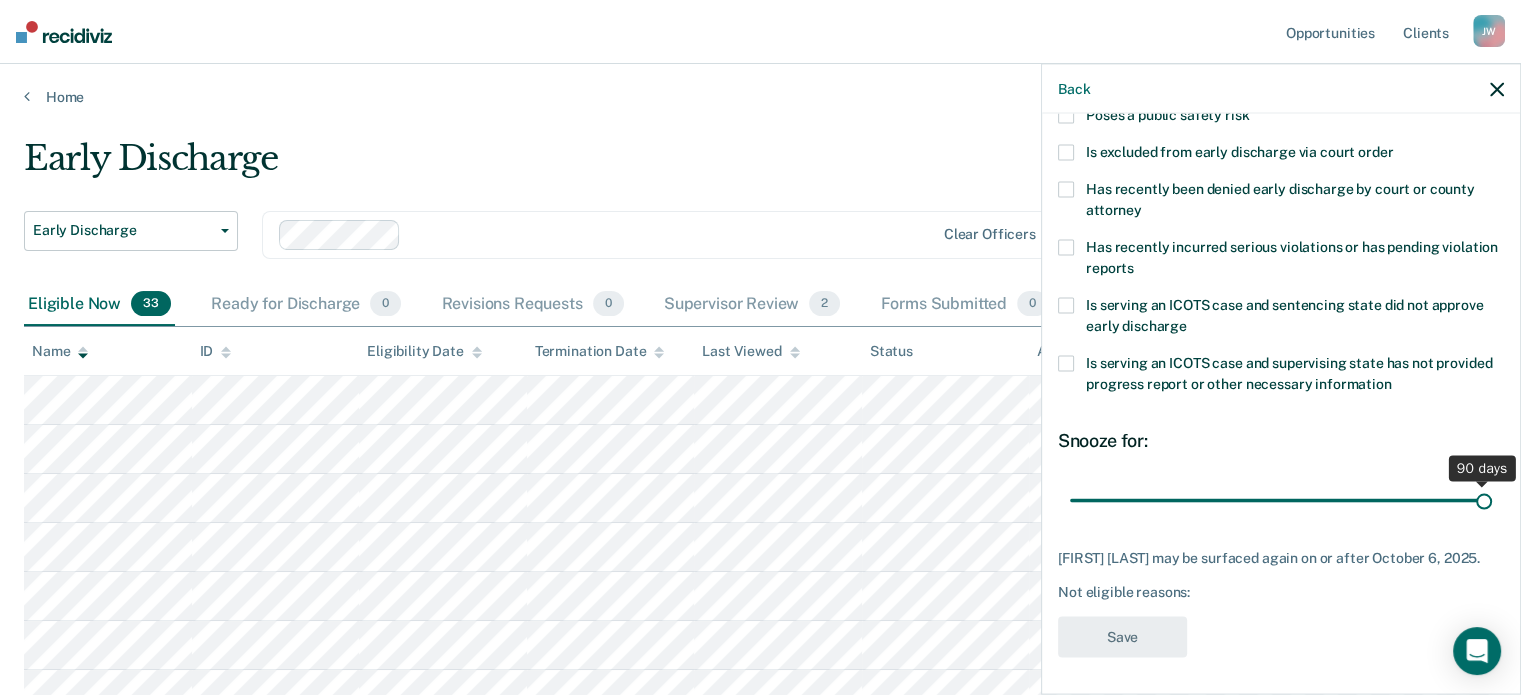 drag, startPoint x: 1207, startPoint y: 502, endPoint x: 1491, endPoint y: 480, distance: 284.85083 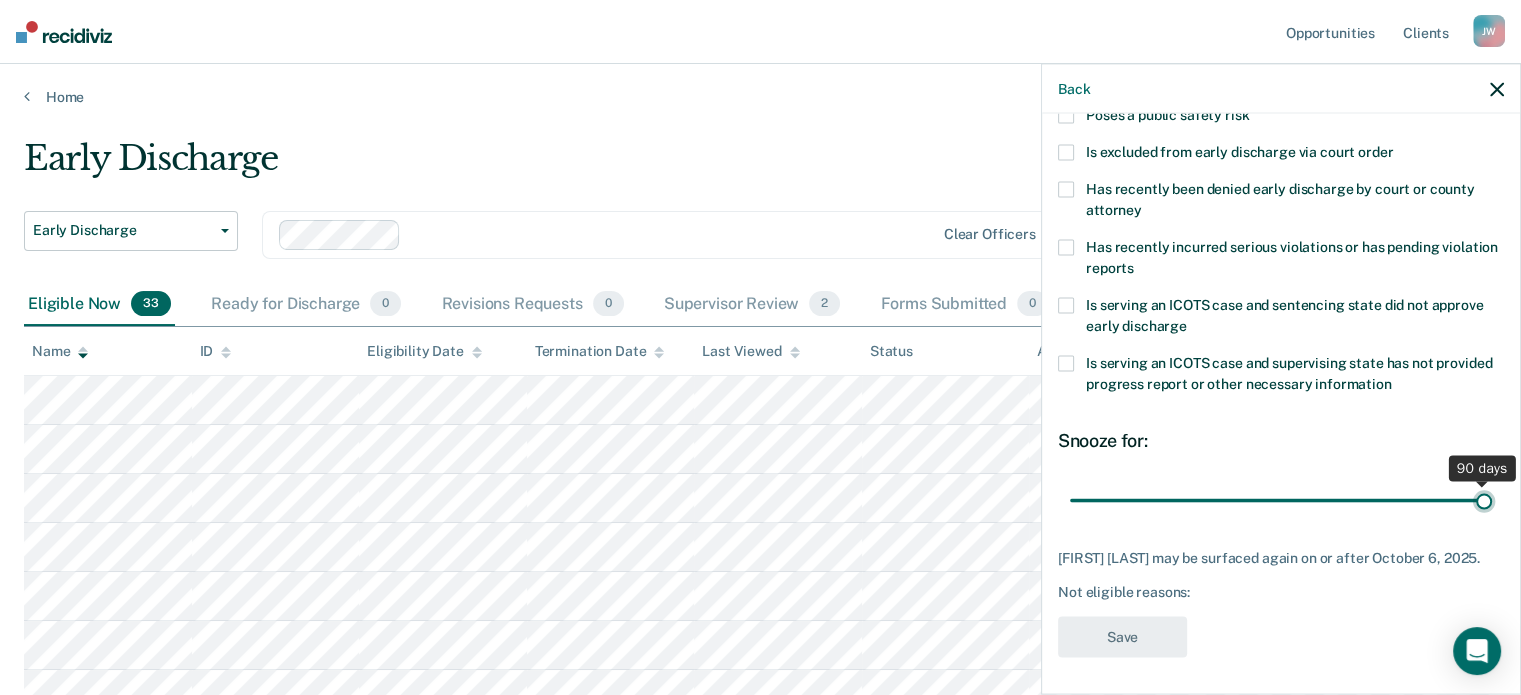 type on "90" 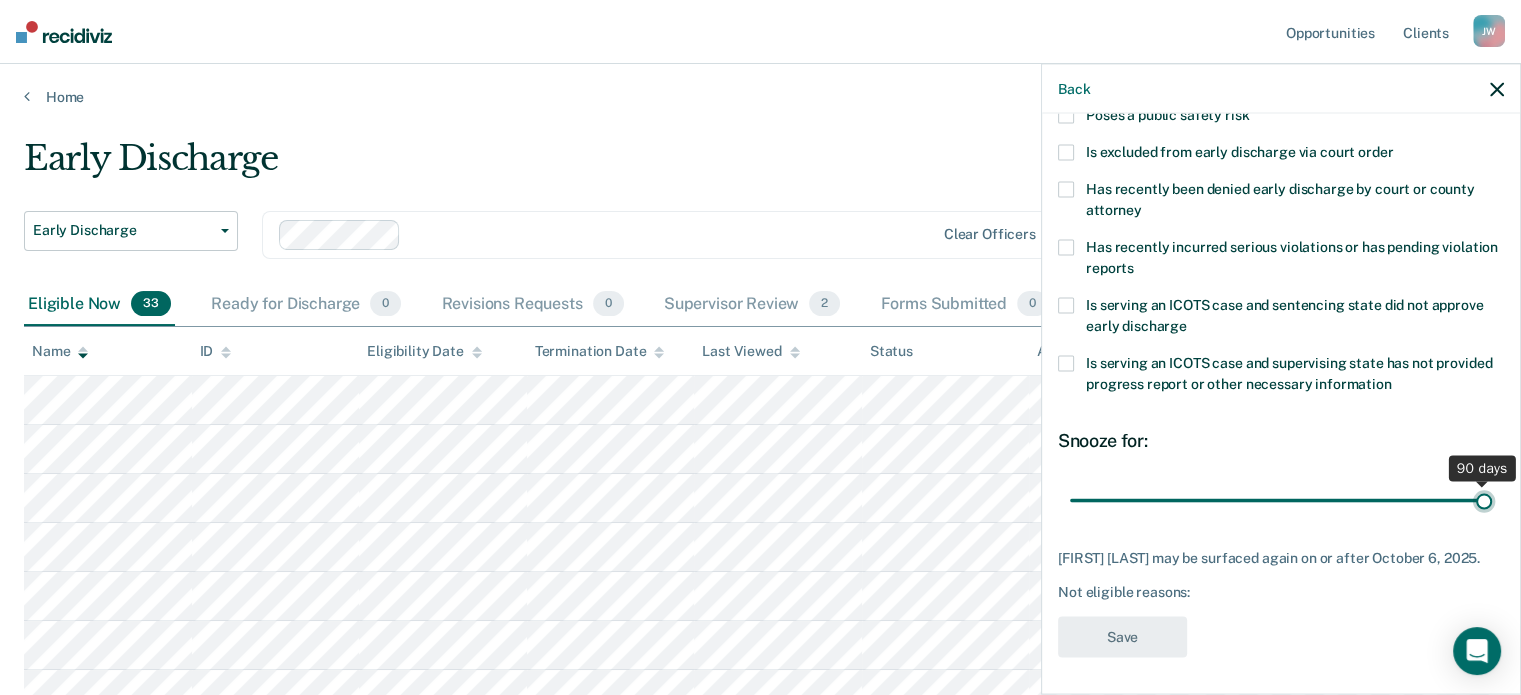 click at bounding box center (1281, 500) 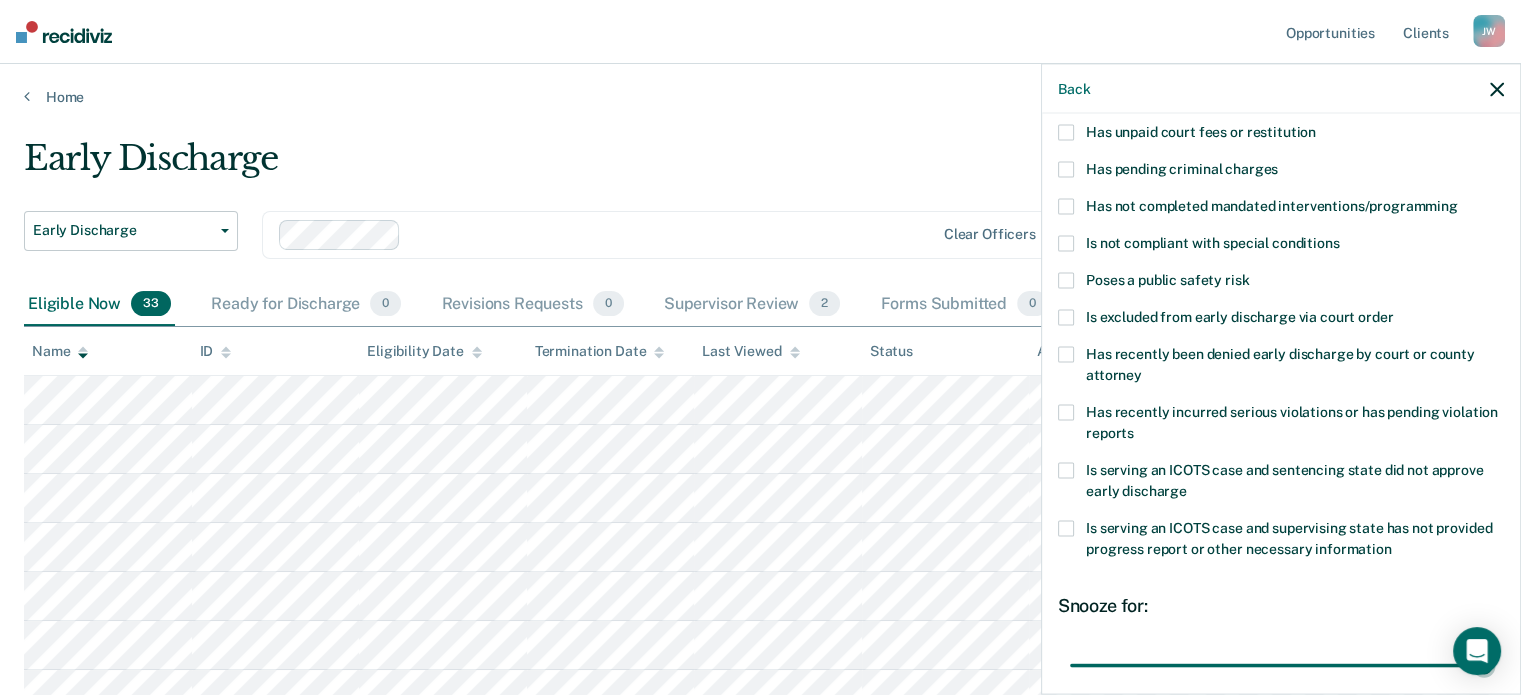 scroll, scrollTop: 0, scrollLeft: 0, axis: both 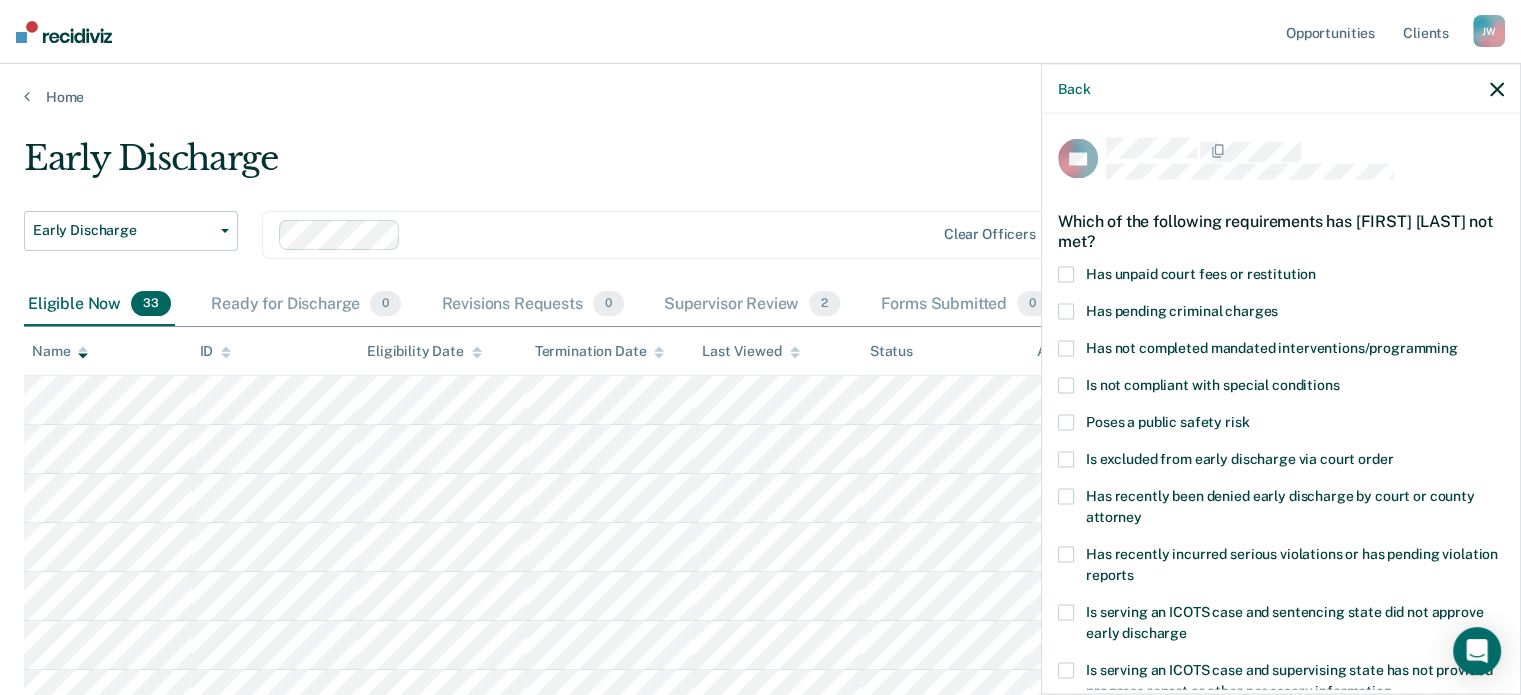 click at bounding box center [1066, 422] 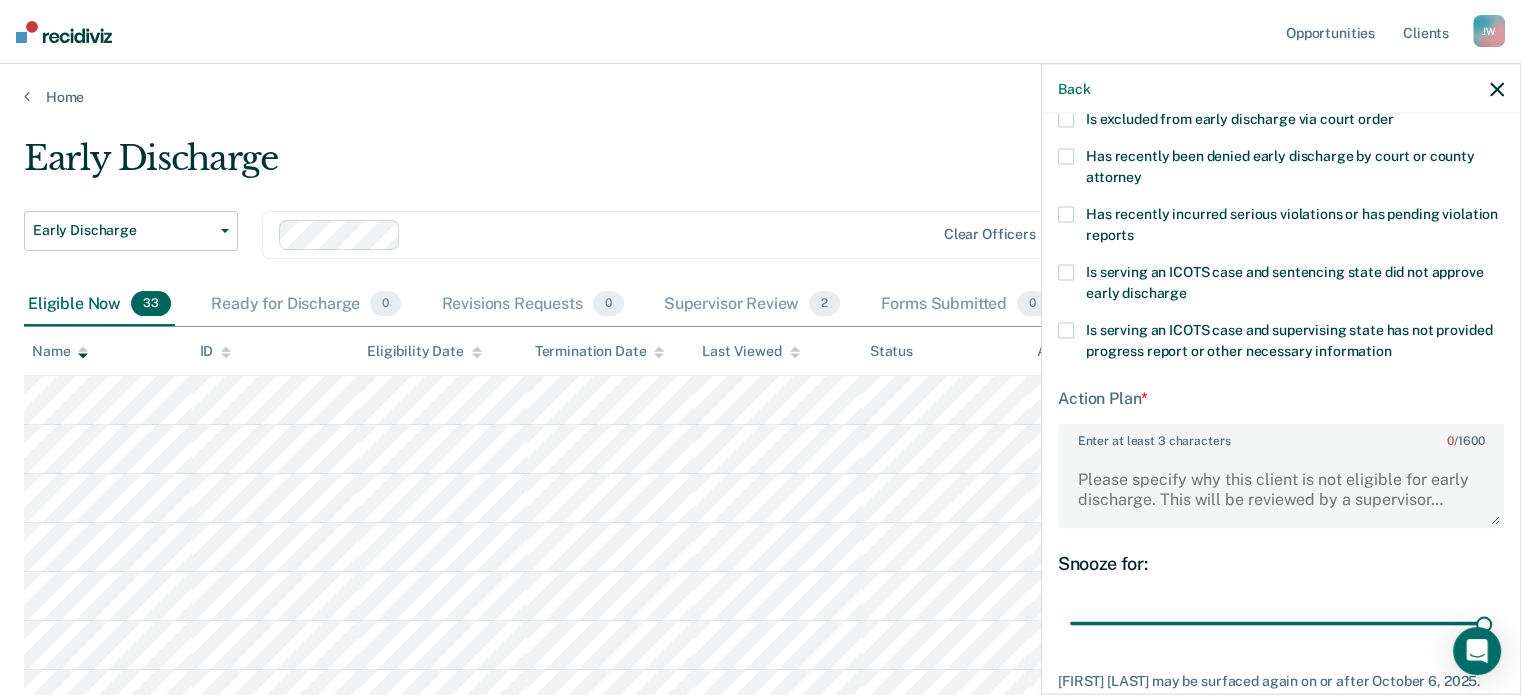 scroll, scrollTop: 461, scrollLeft: 0, axis: vertical 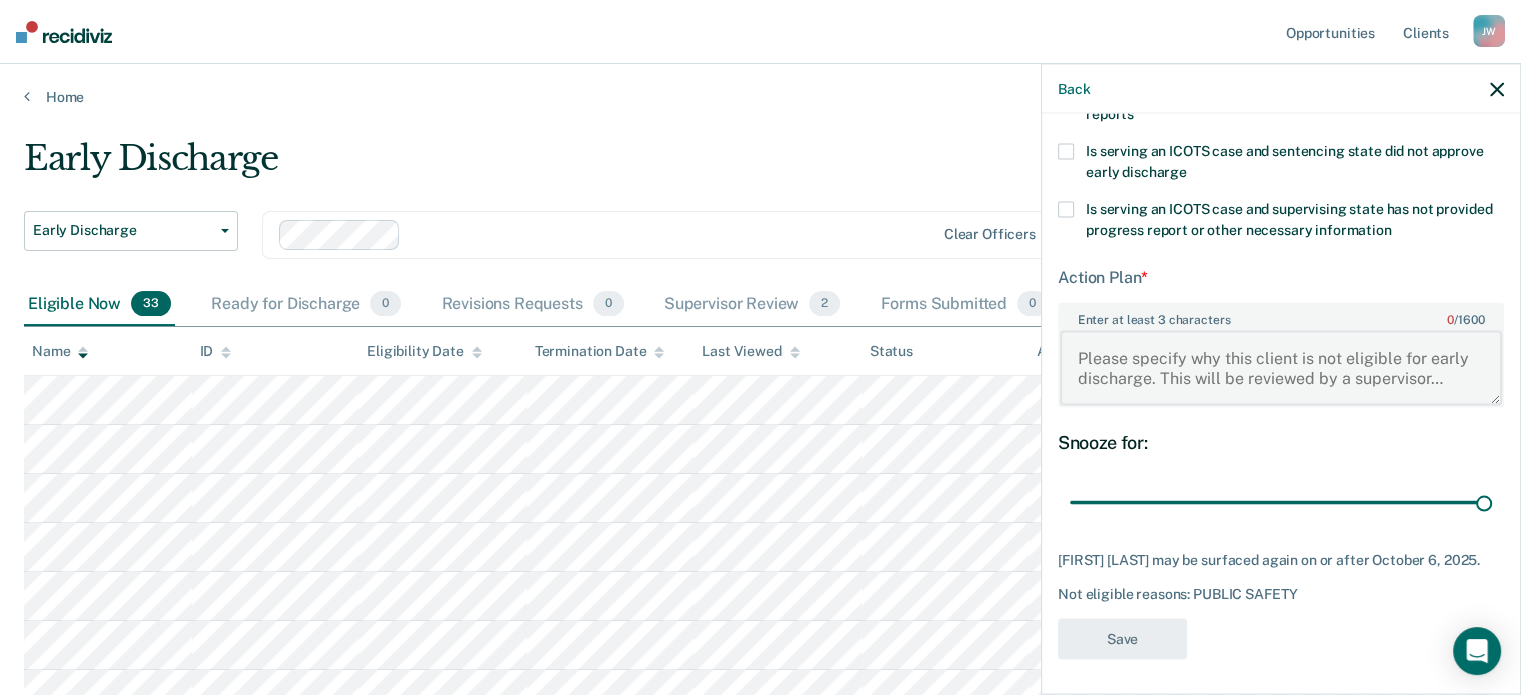 click on "Enter at least 3 characters 0  /  1600" at bounding box center [1281, 368] 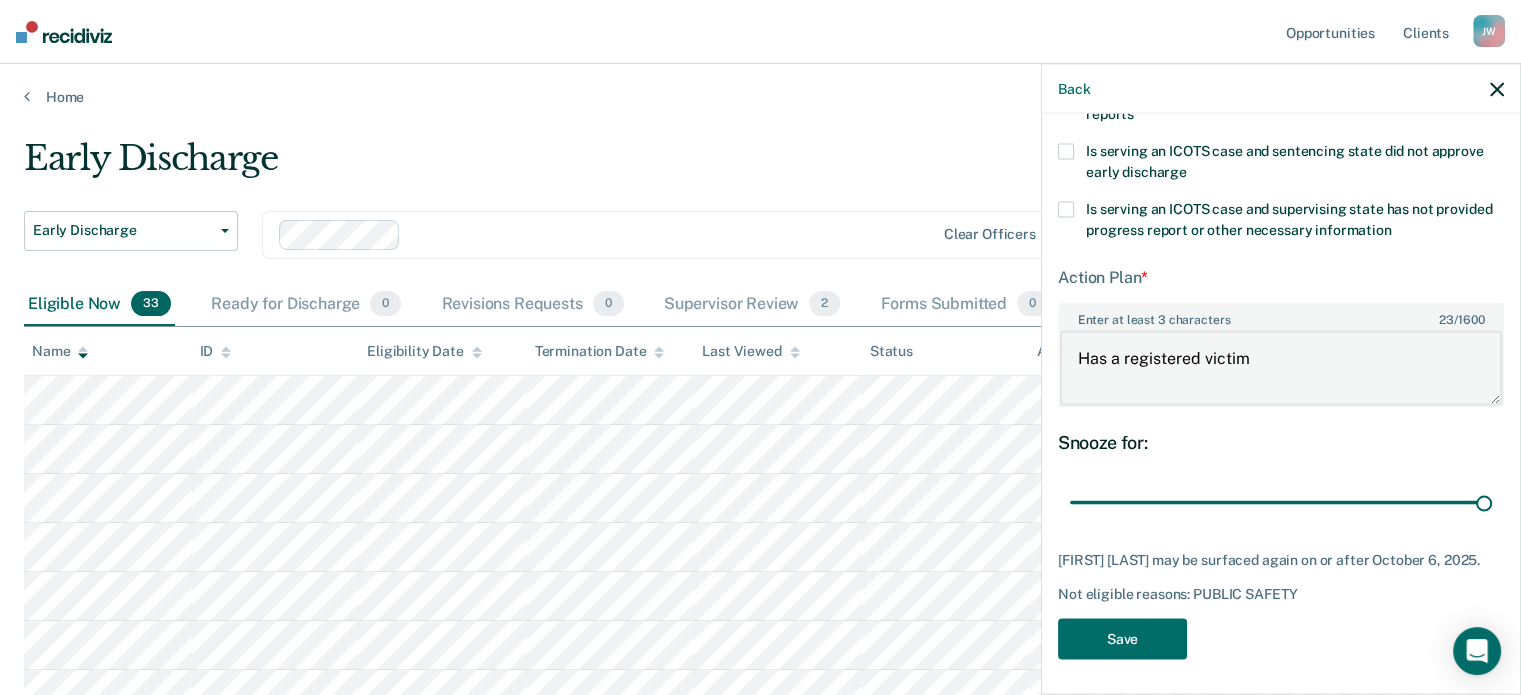 click on "Has a registered victim" at bounding box center (1281, 368) 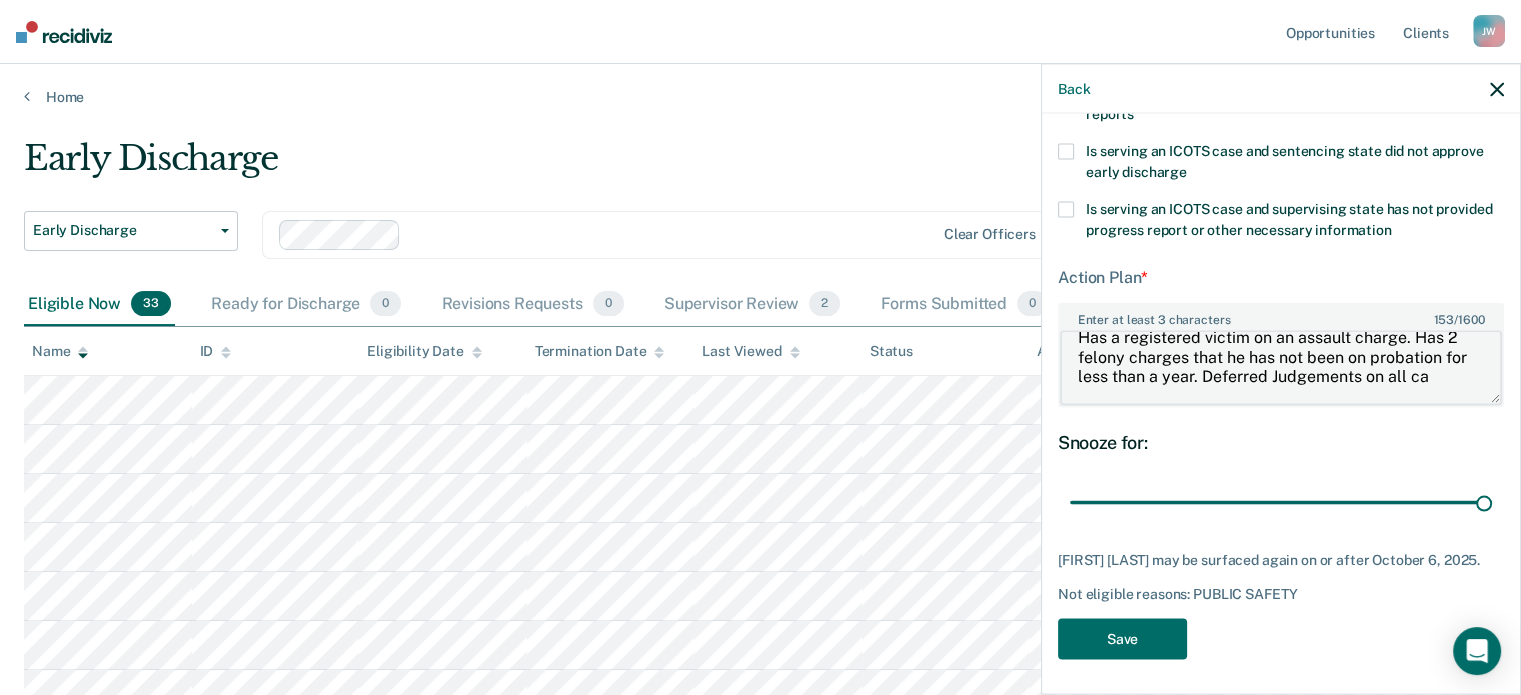 scroll, scrollTop: 23, scrollLeft: 0, axis: vertical 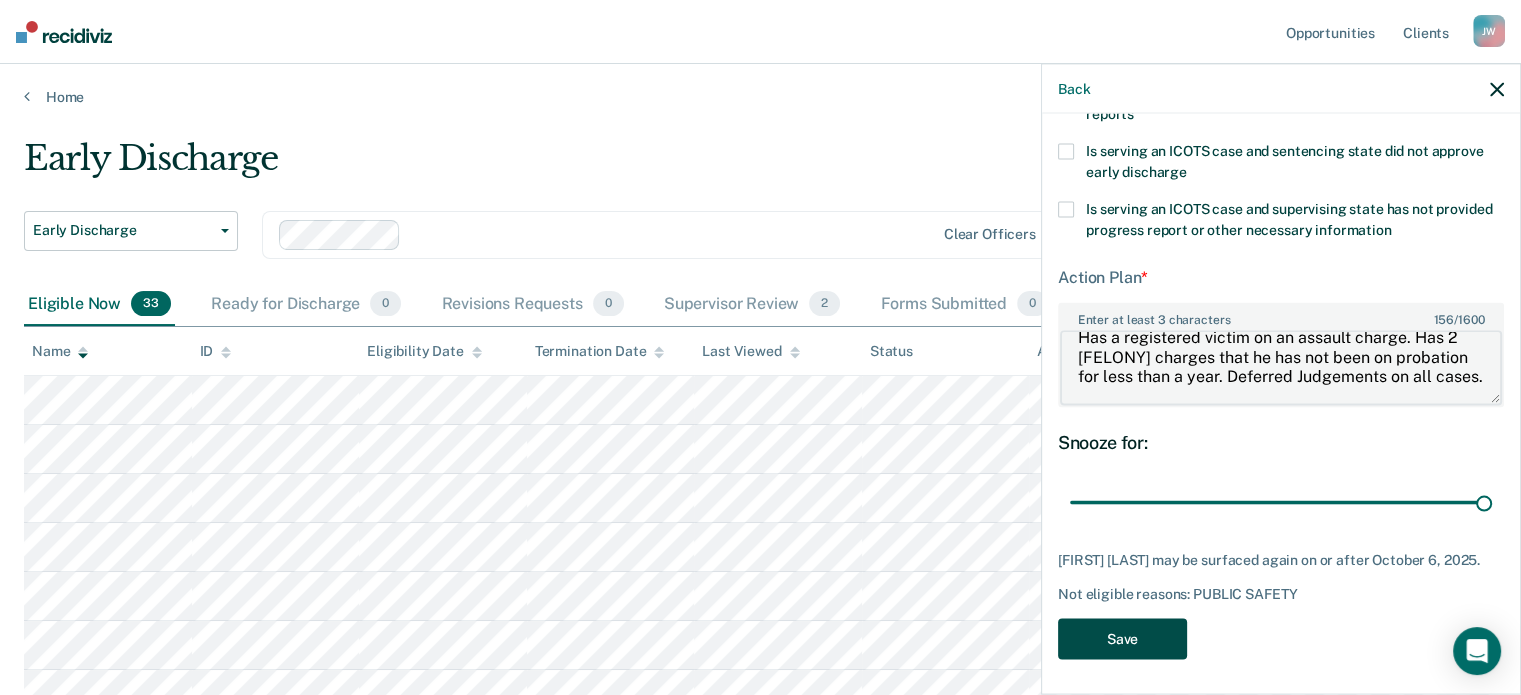type on "Has a registered victim on an assault charge. Has 2 [FELONY] charges that he has not been on probation for less than a year. Deferred Judgements on all cases." 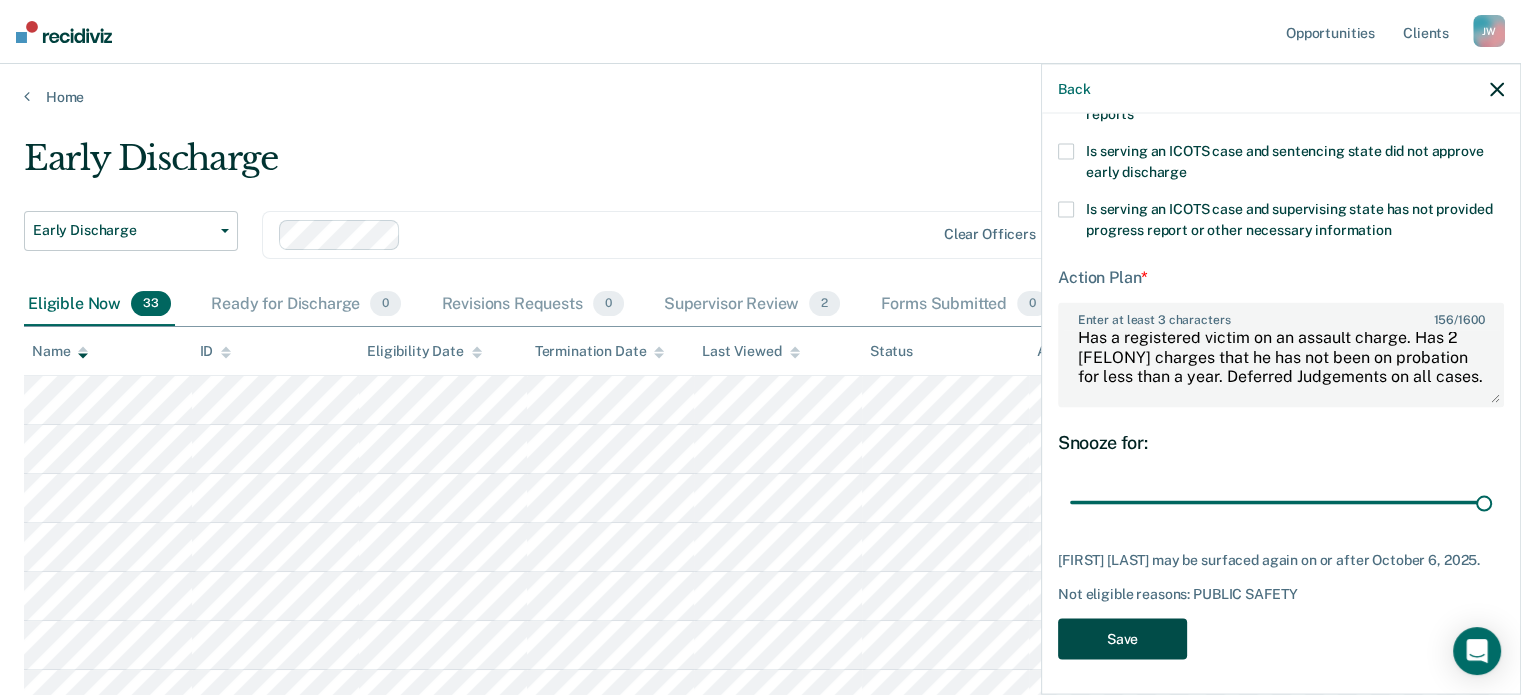 click on "Save" at bounding box center (1122, 638) 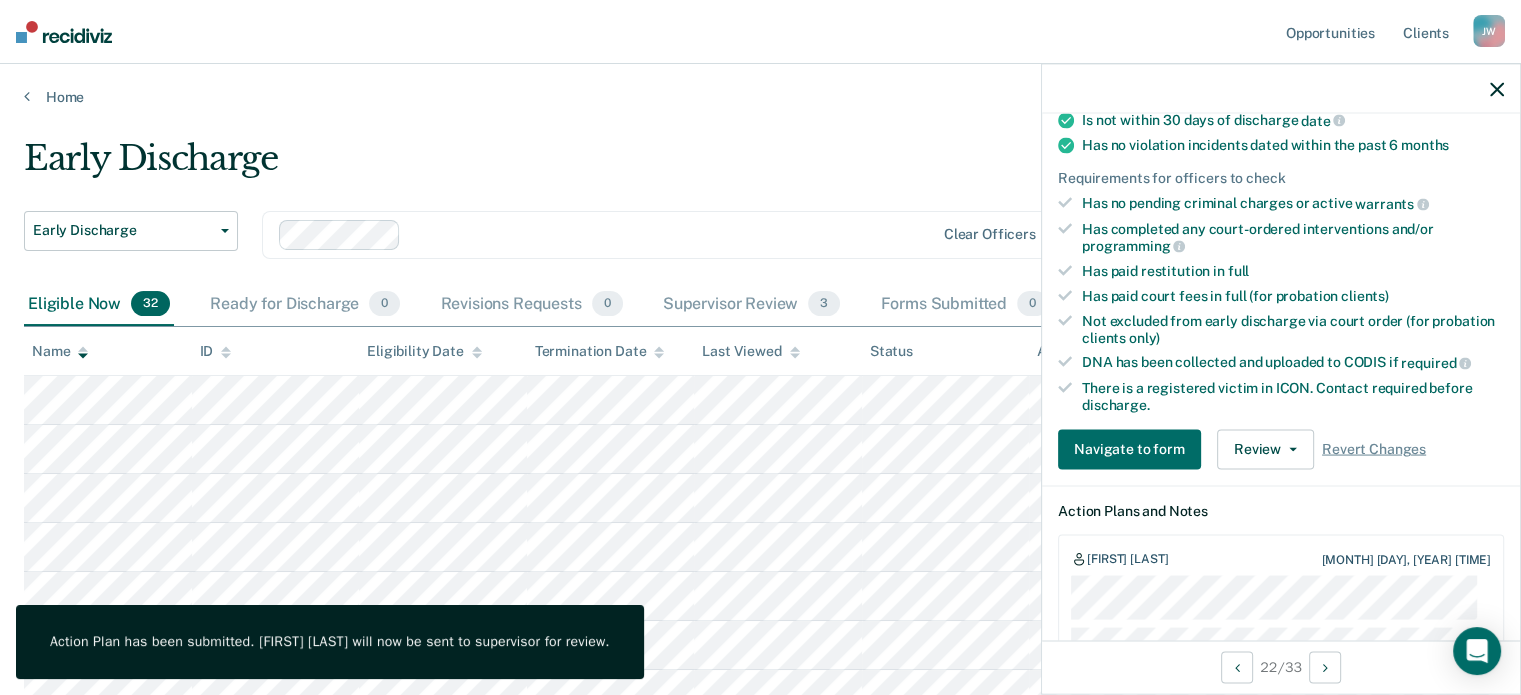 scroll, scrollTop: 0, scrollLeft: 0, axis: both 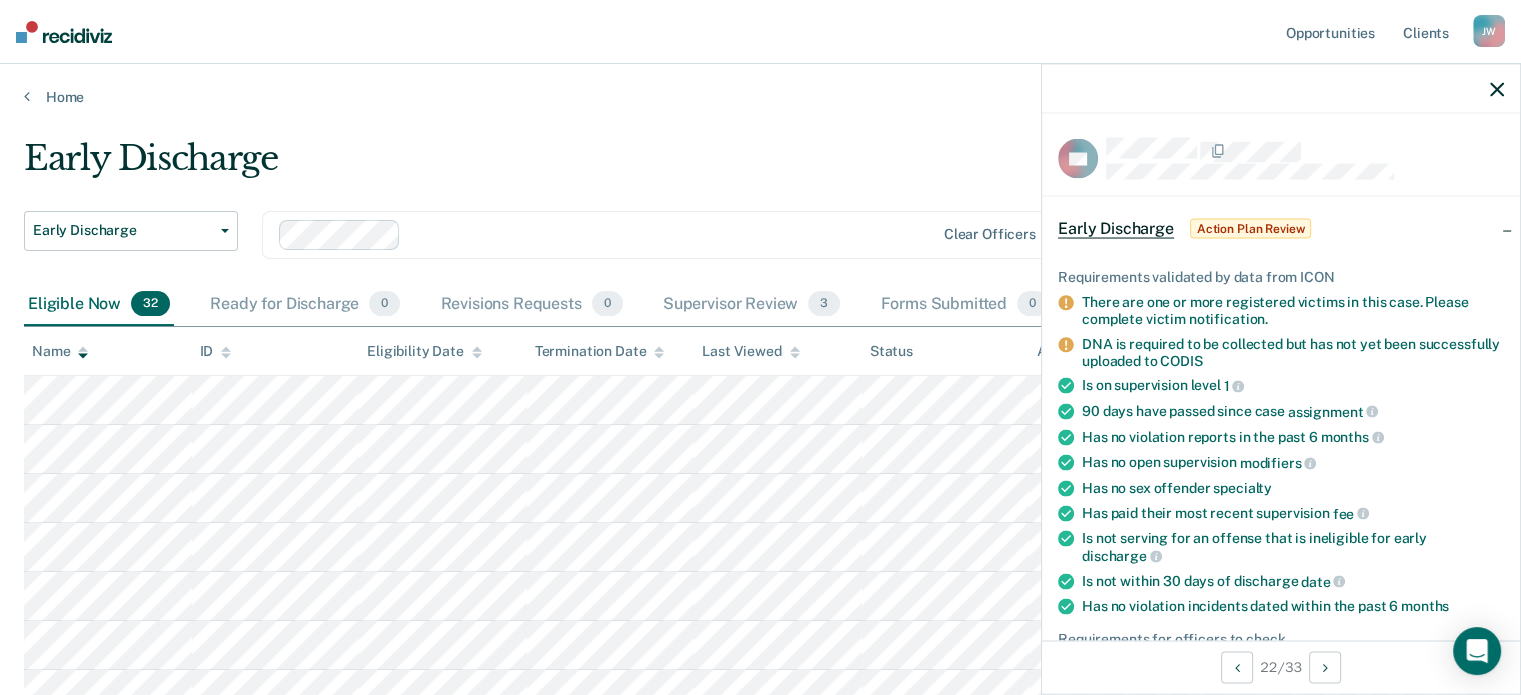 click at bounding box center (1497, 88) 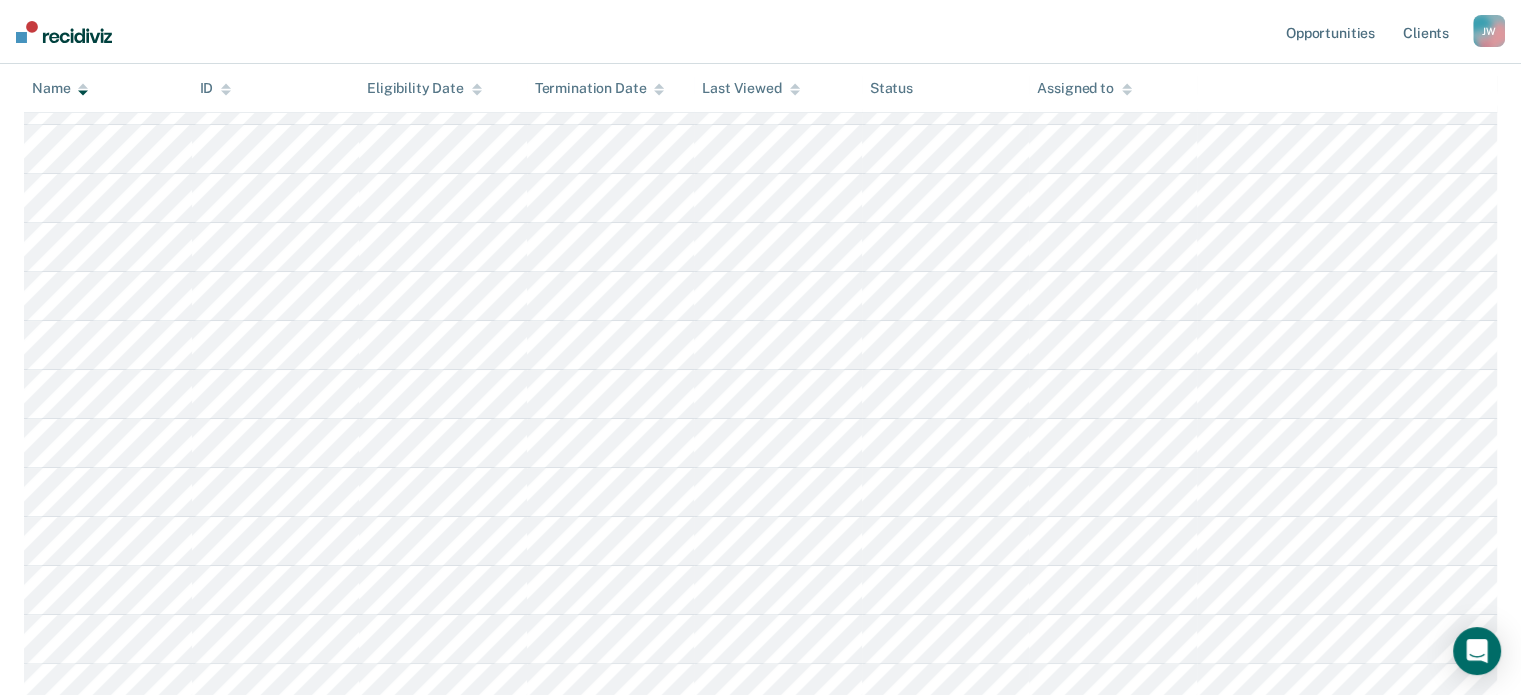 scroll, scrollTop: 333, scrollLeft: 0, axis: vertical 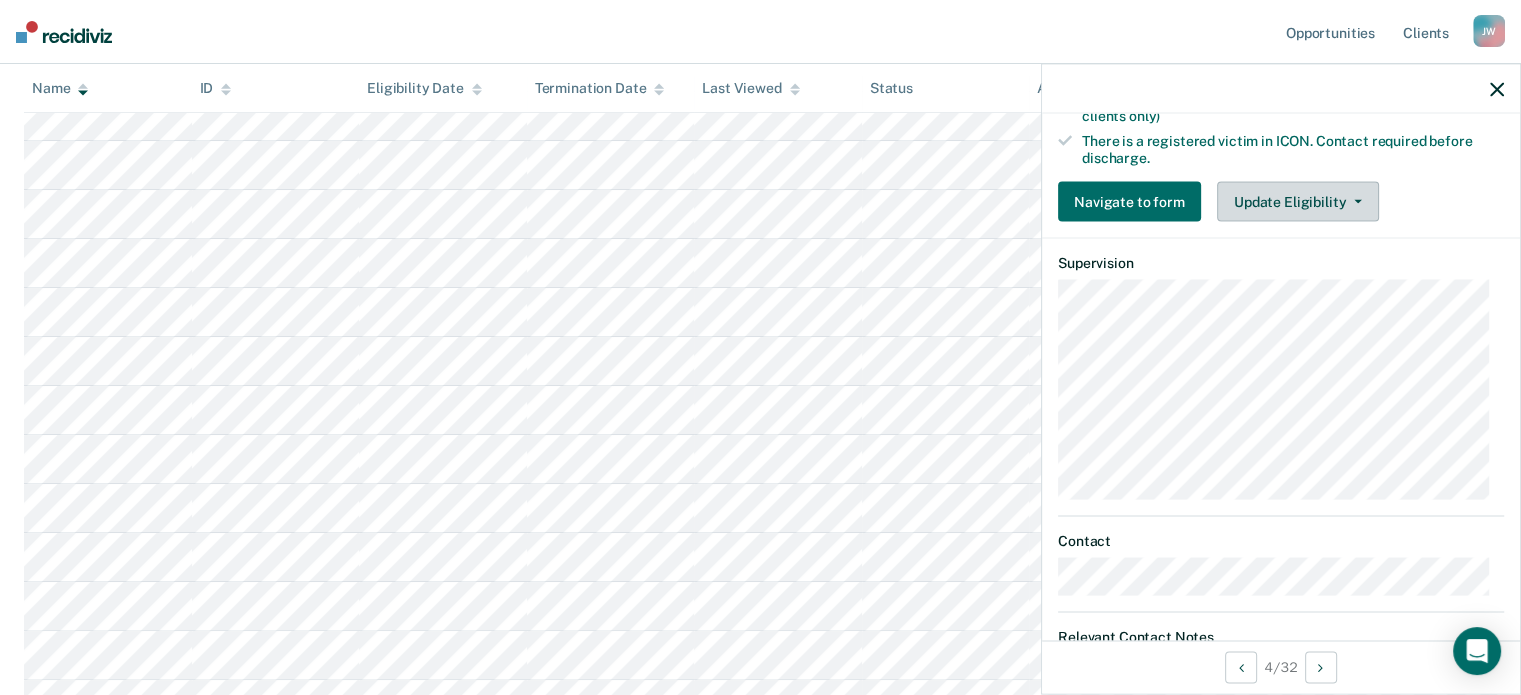 click on "Update Eligibility" at bounding box center [1298, 202] 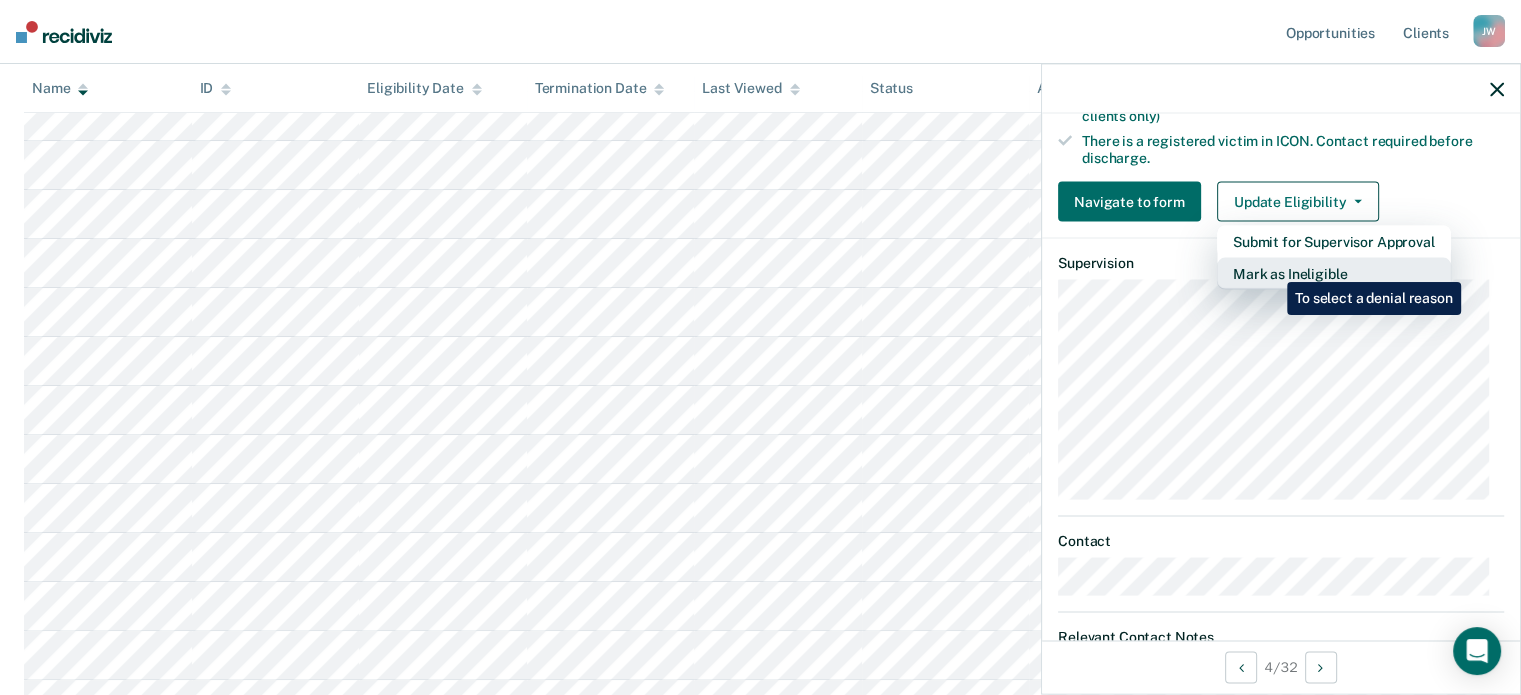 click on "Mark as Ineligible" at bounding box center (1334, 242) 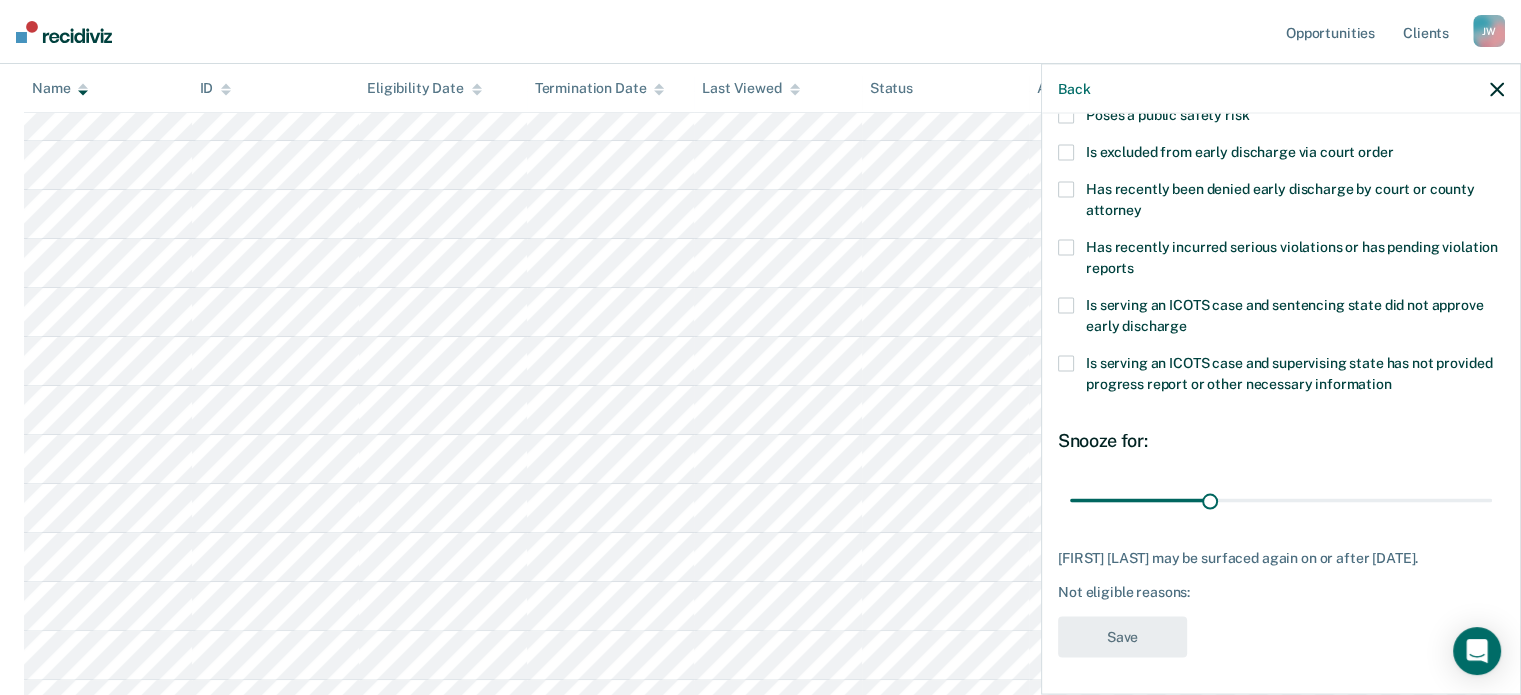 scroll, scrollTop: 0, scrollLeft: 0, axis: both 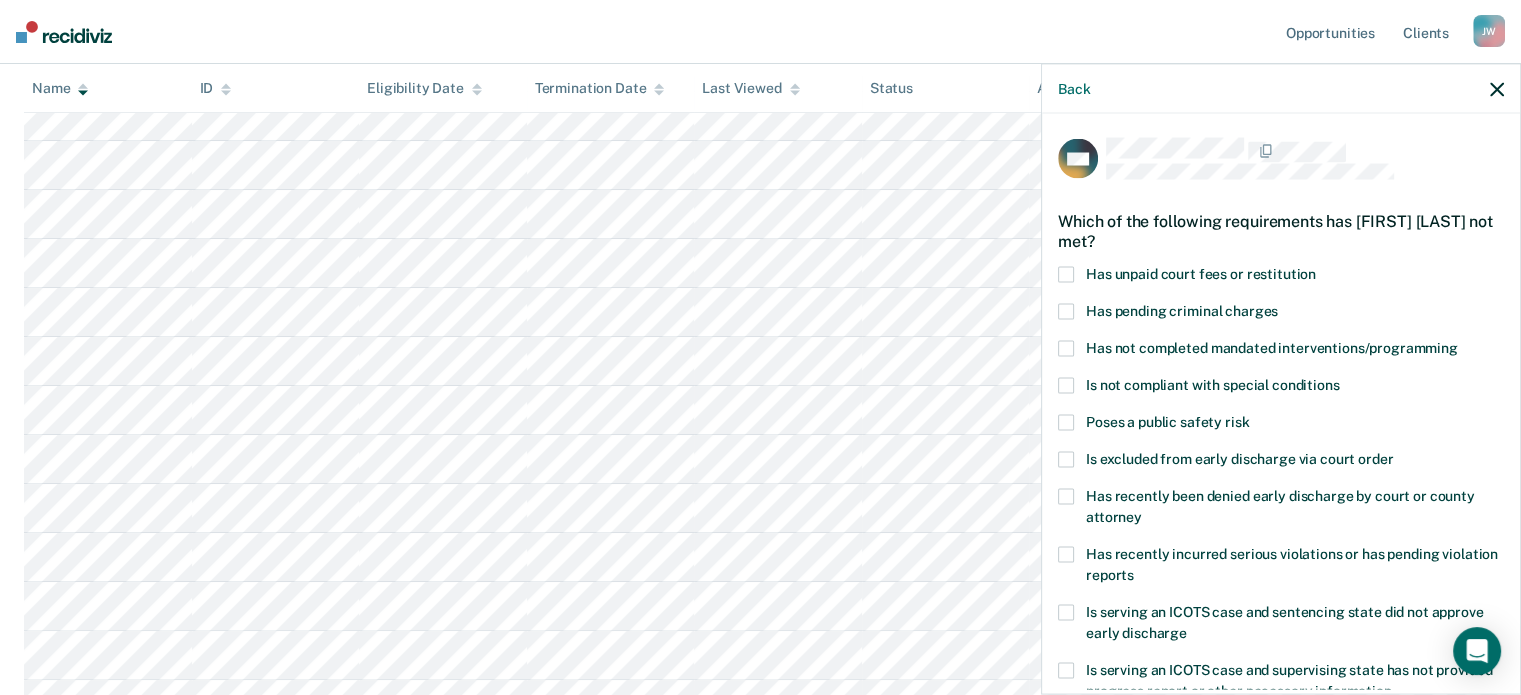 click at bounding box center [1066, 422] 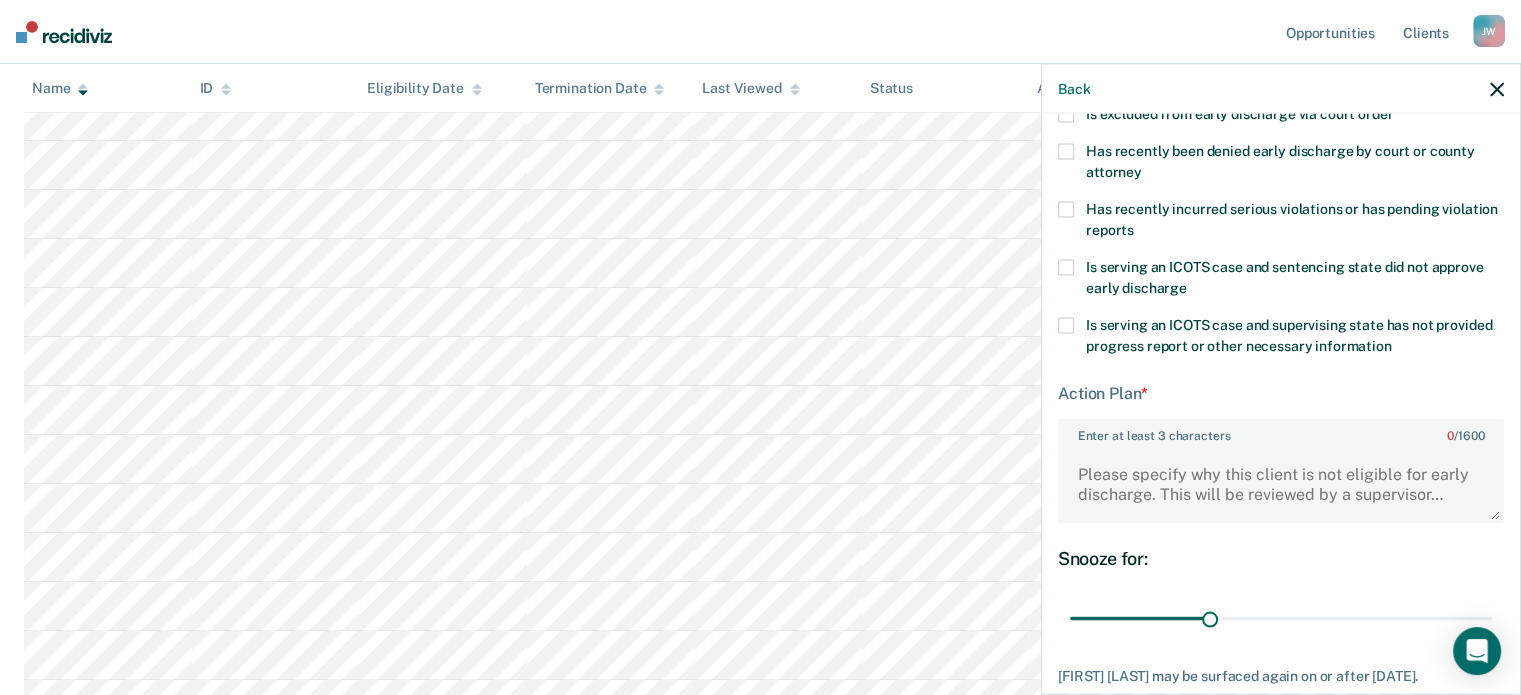 scroll, scrollTop: 461, scrollLeft: 0, axis: vertical 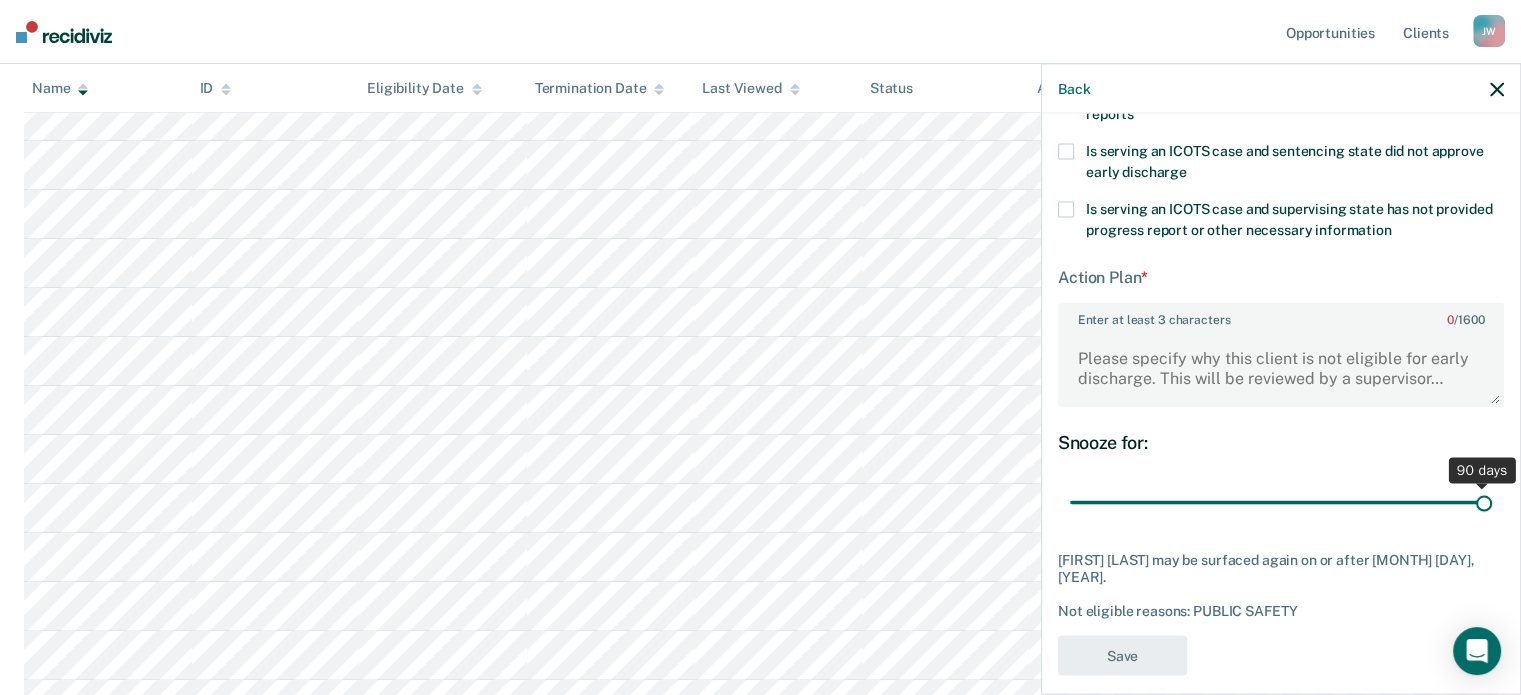 drag, startPoint x: 1204, startPoint y: 498, endPoint x: 1481, endPoint y: 476, distance: 277.87228 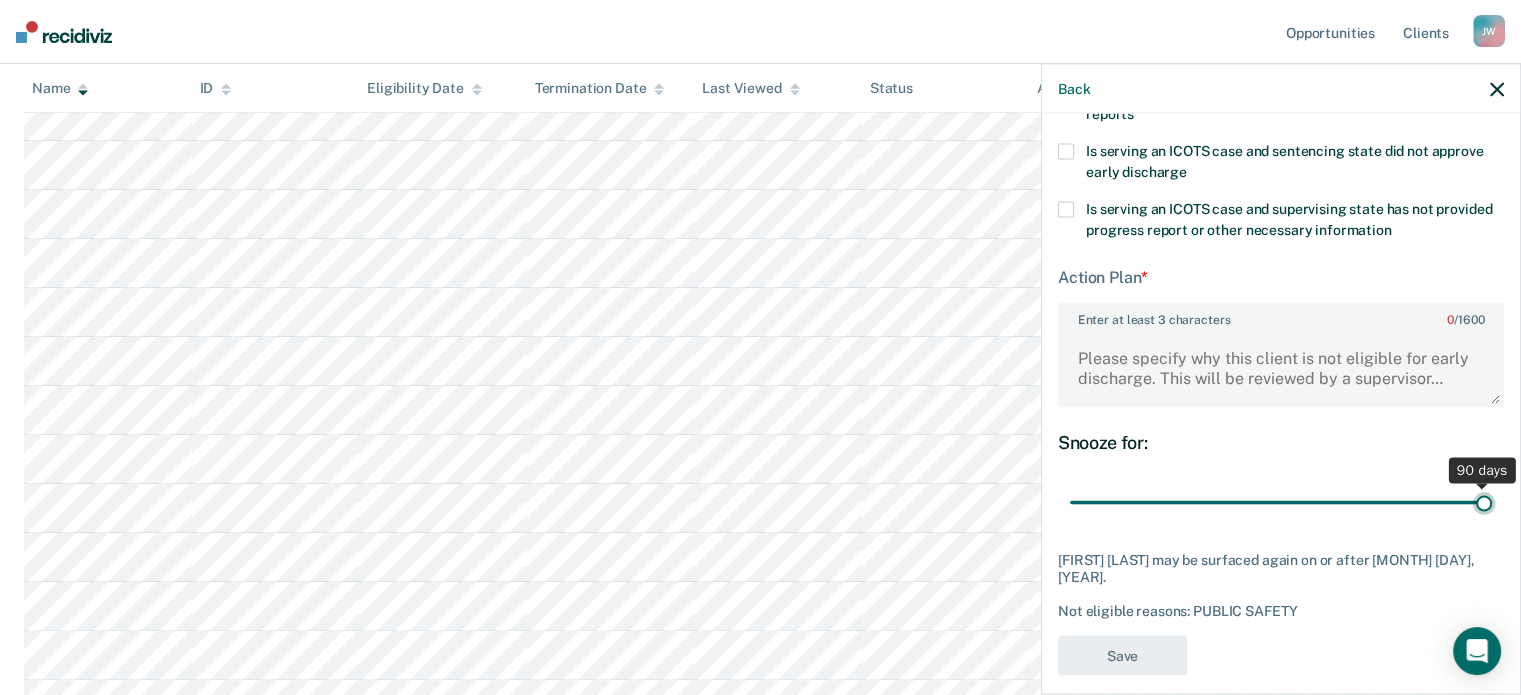 type on "90" 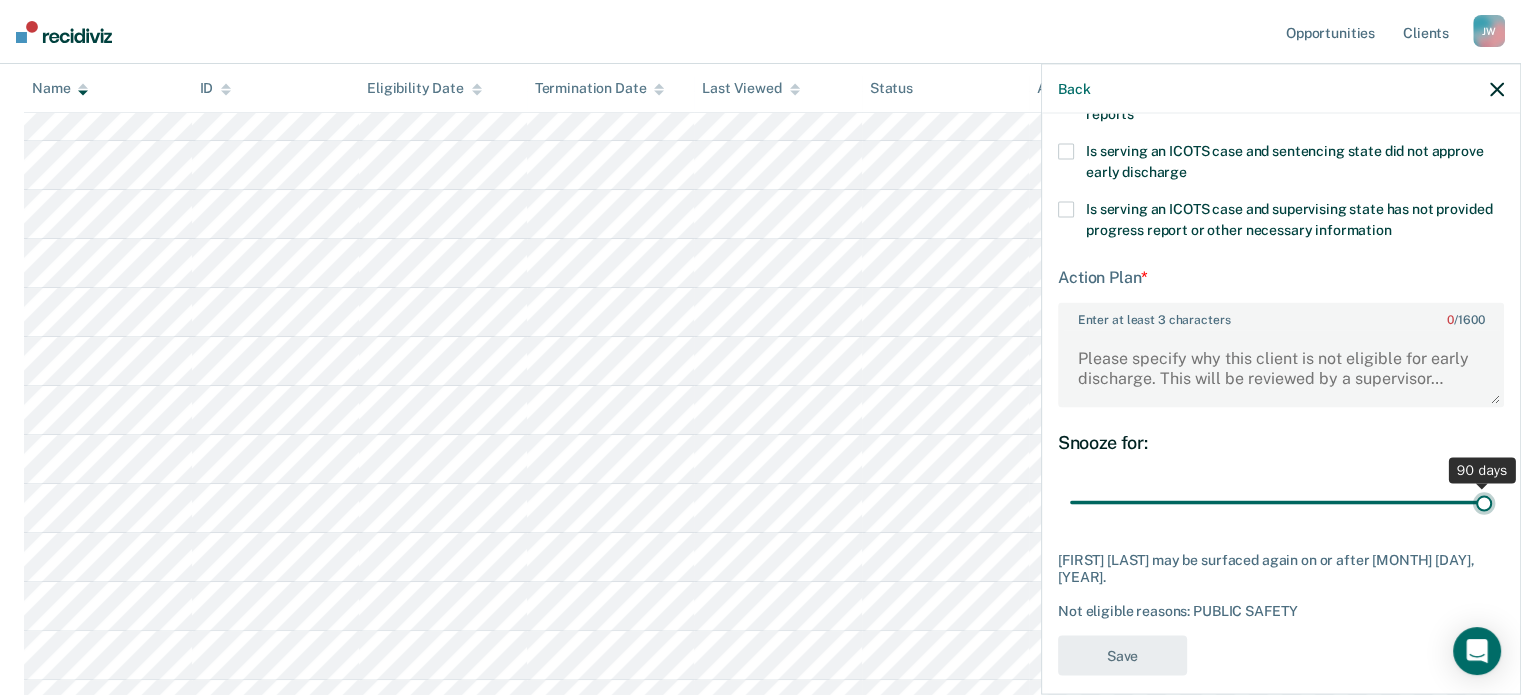 click at bounding box center [1281, 502] 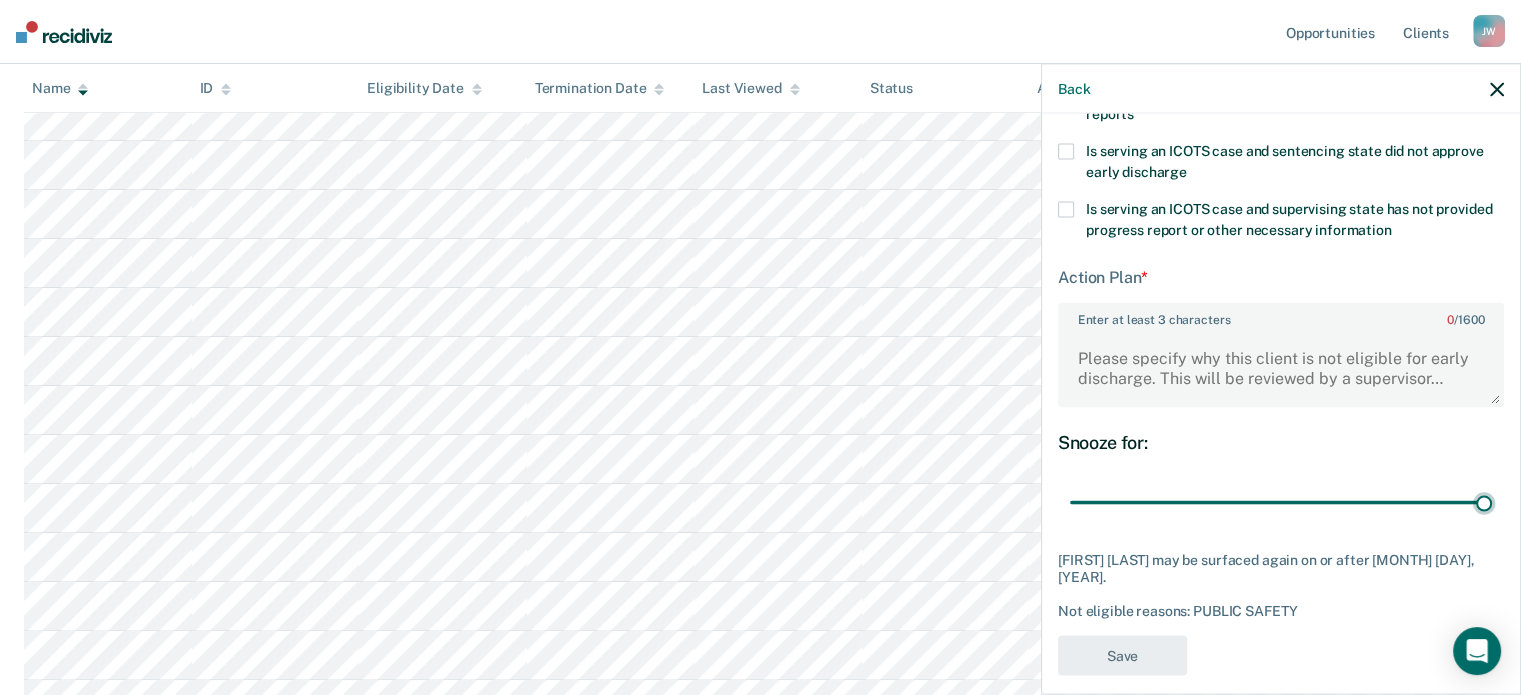 scroll, scrollTop: 478, scrollLeft: 0, axis: vertical 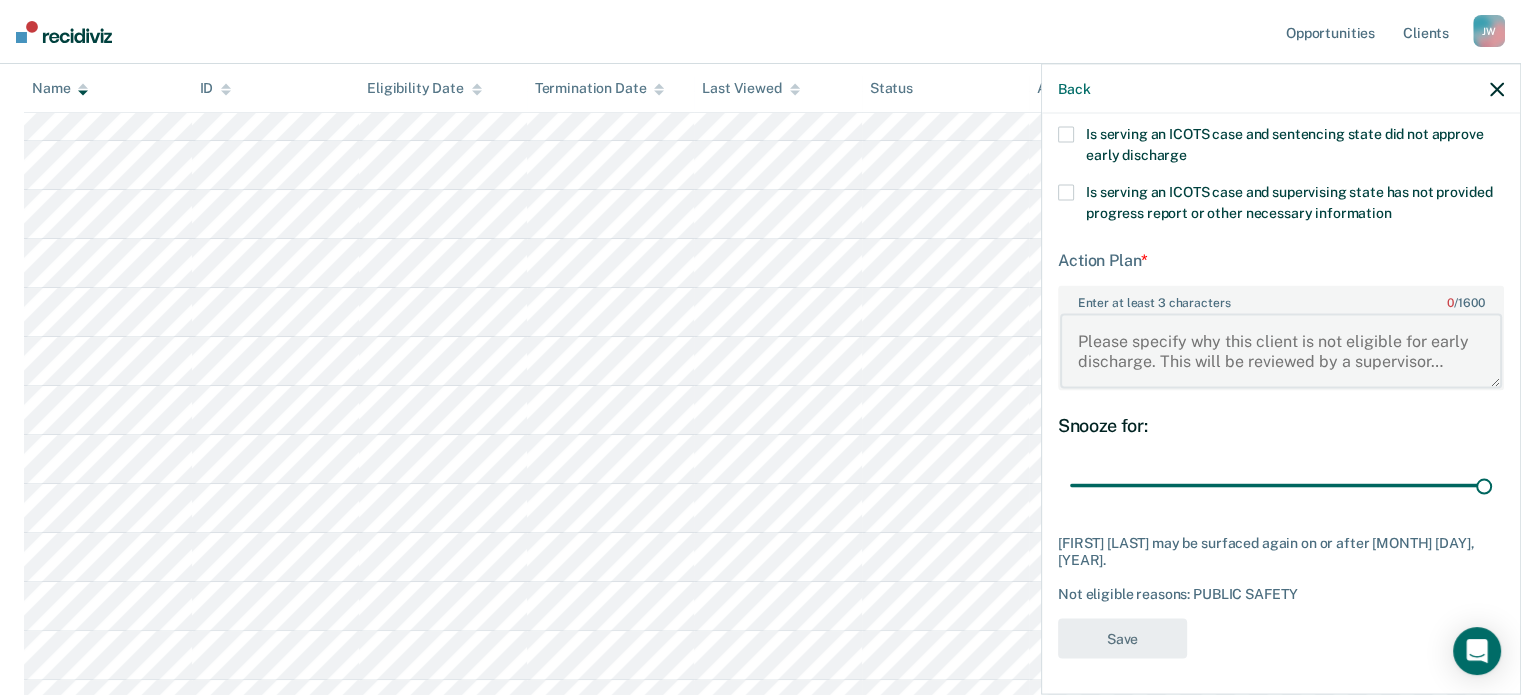 click on "Enter at least 3 characters 0  /  1600" at bounding box center [1281, 351] 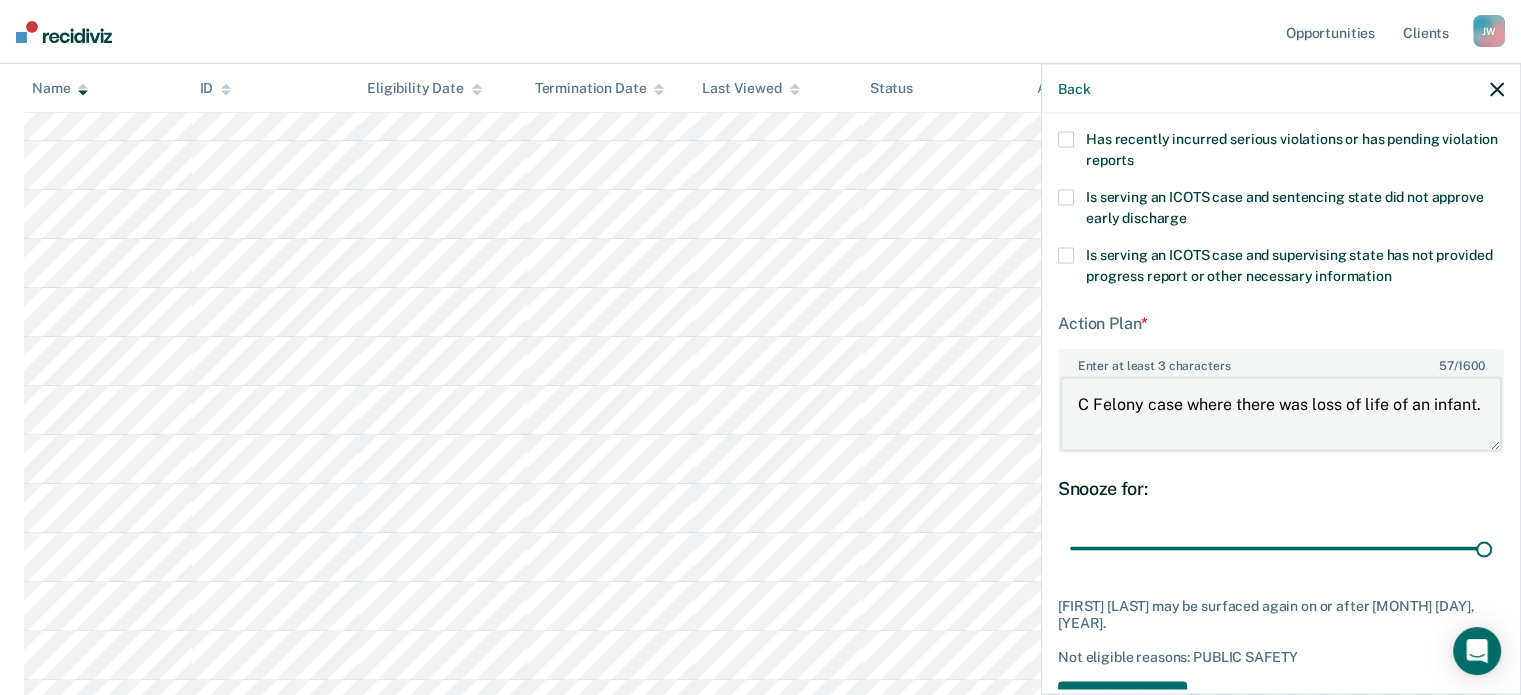scroll, scrollTop: 478, scrollLeft: 0, axis: vertical 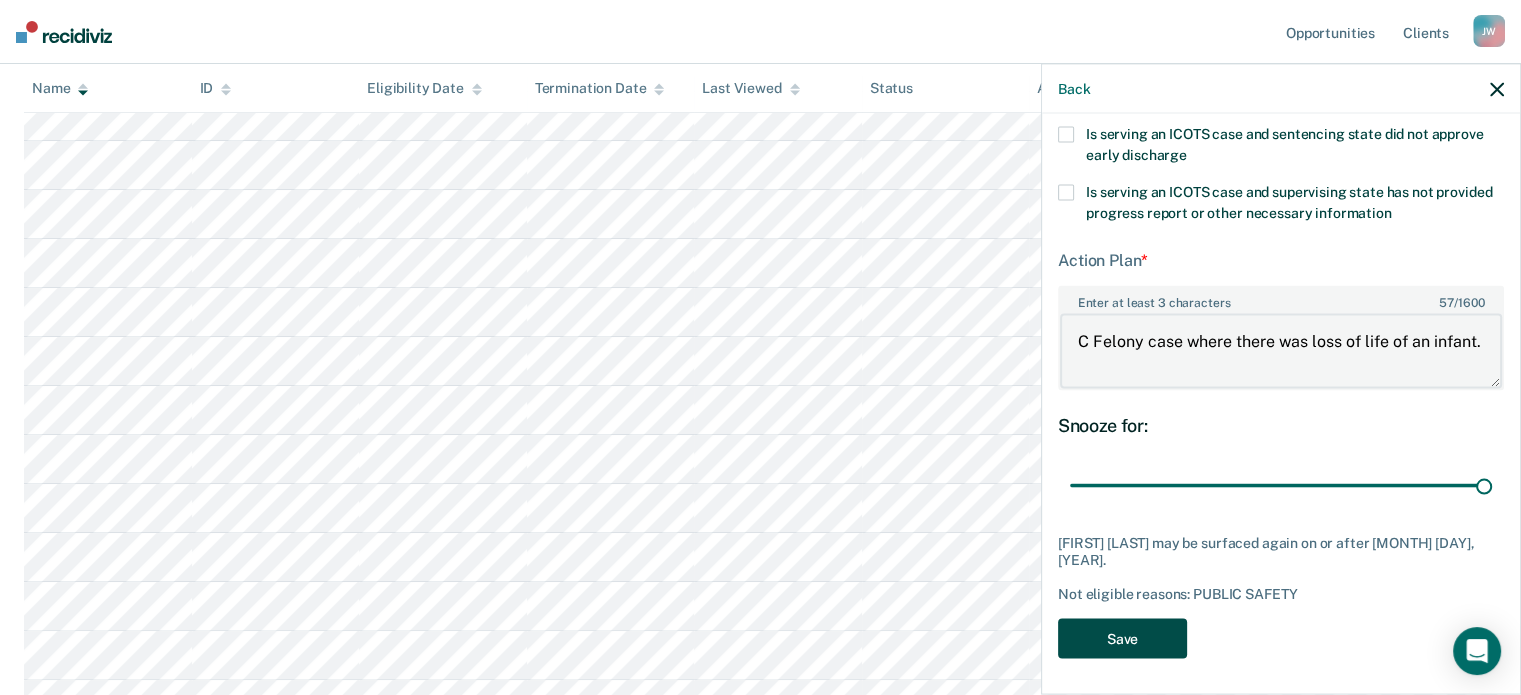 type on "C Felony case where there was loss of life of an infant." 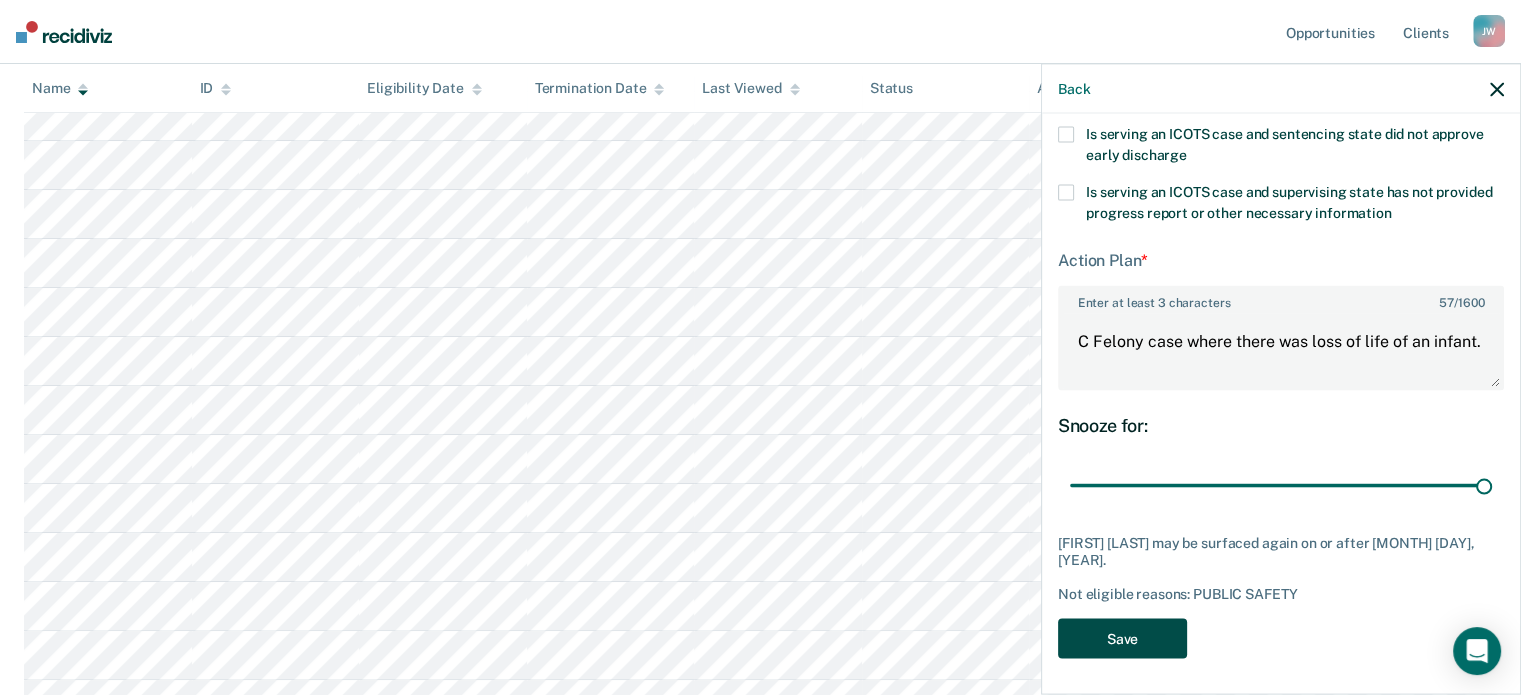 click on "Save" at bounding box center [1122, 638] 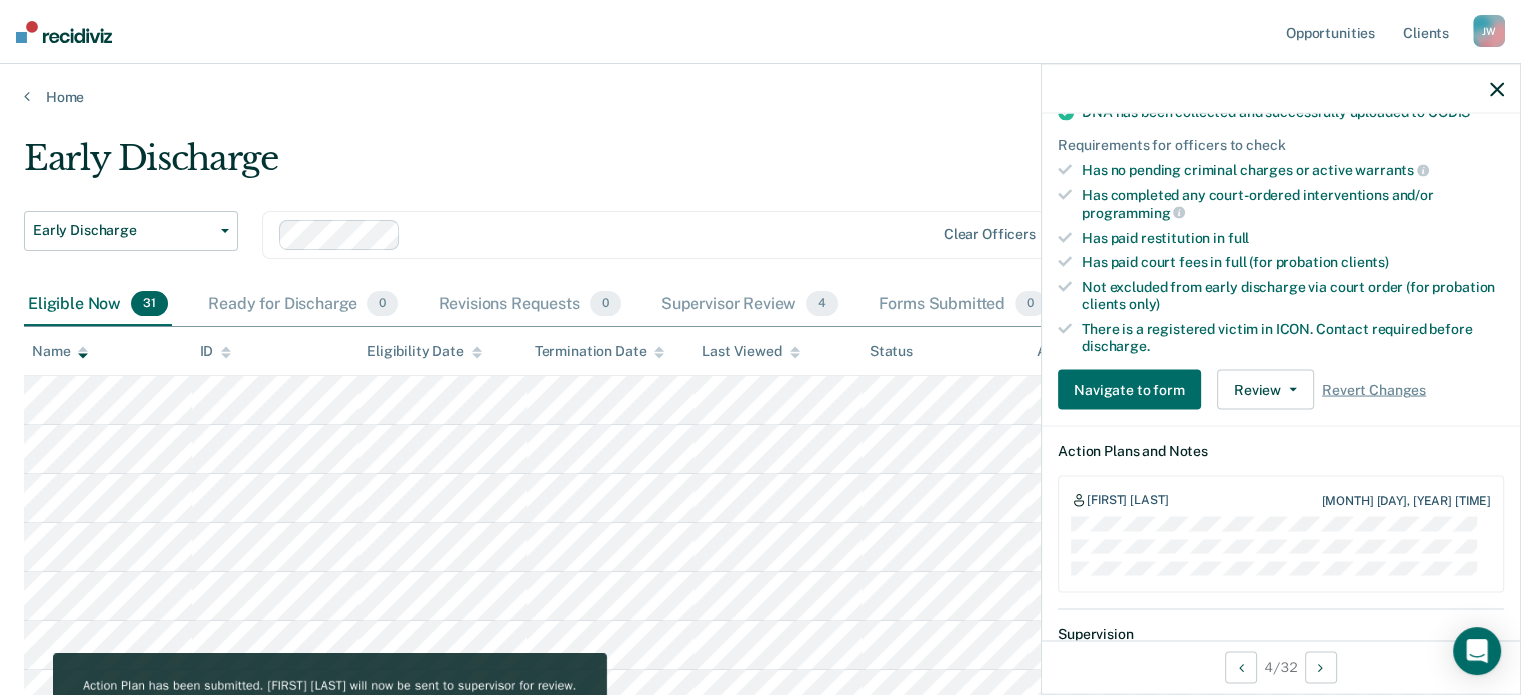 click at bounding box center [1497, 89] 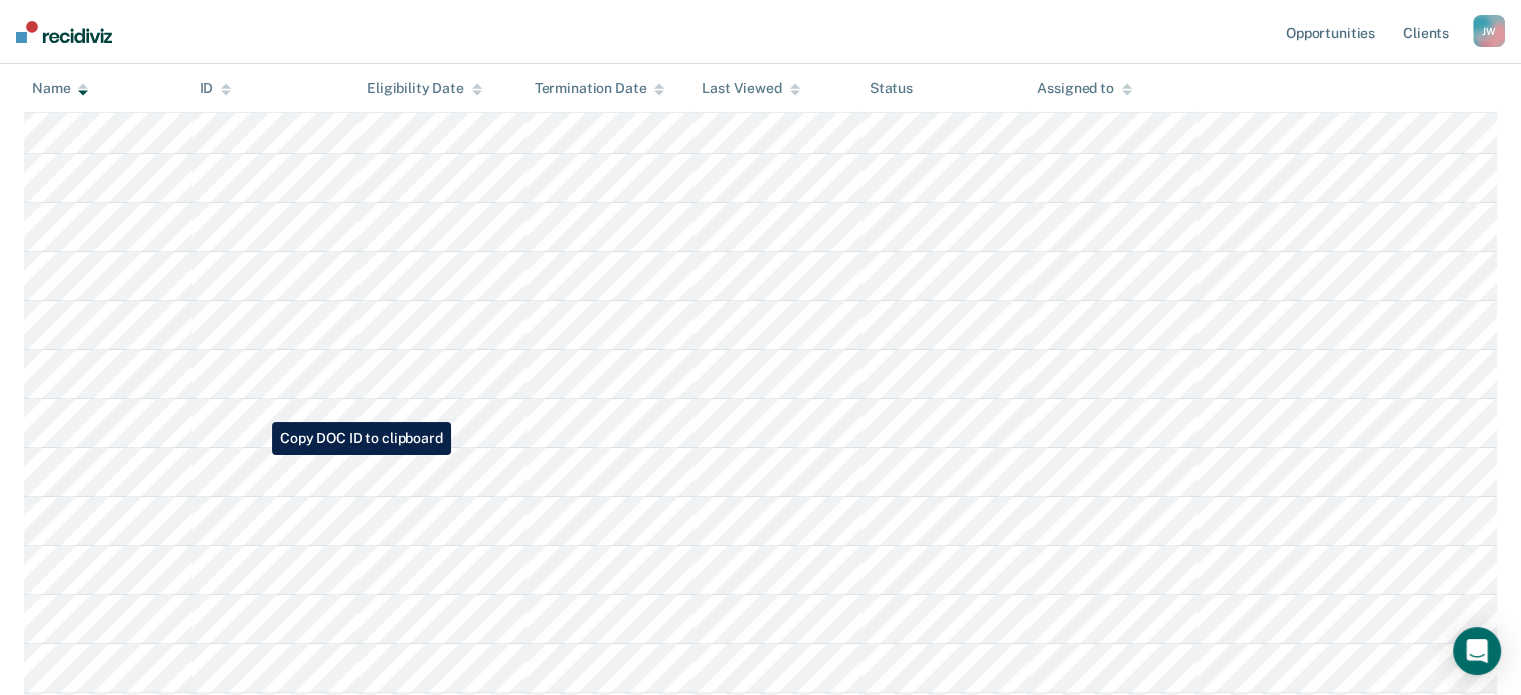 scroll, scrollTop: 333, scrollLeft: 0, axis: vertical 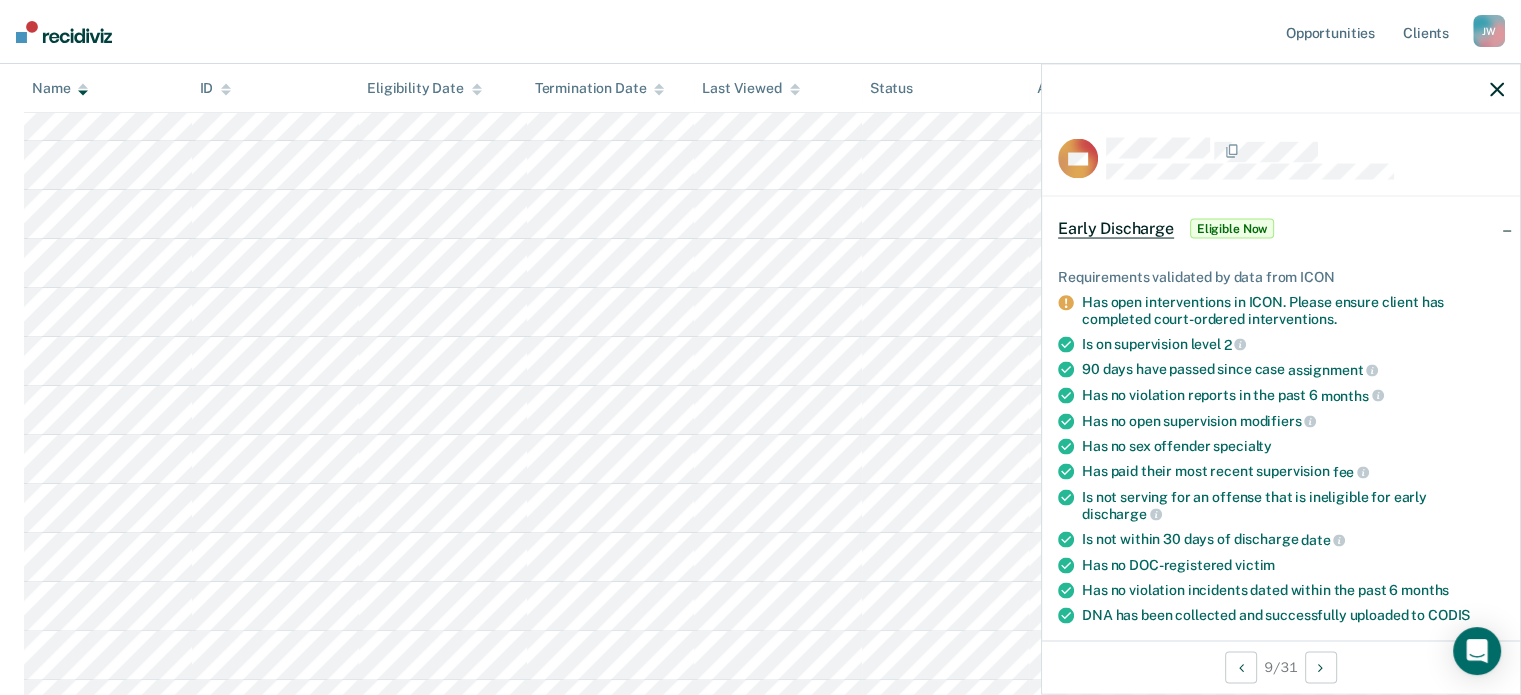 click at bounding box center (1281, 89) 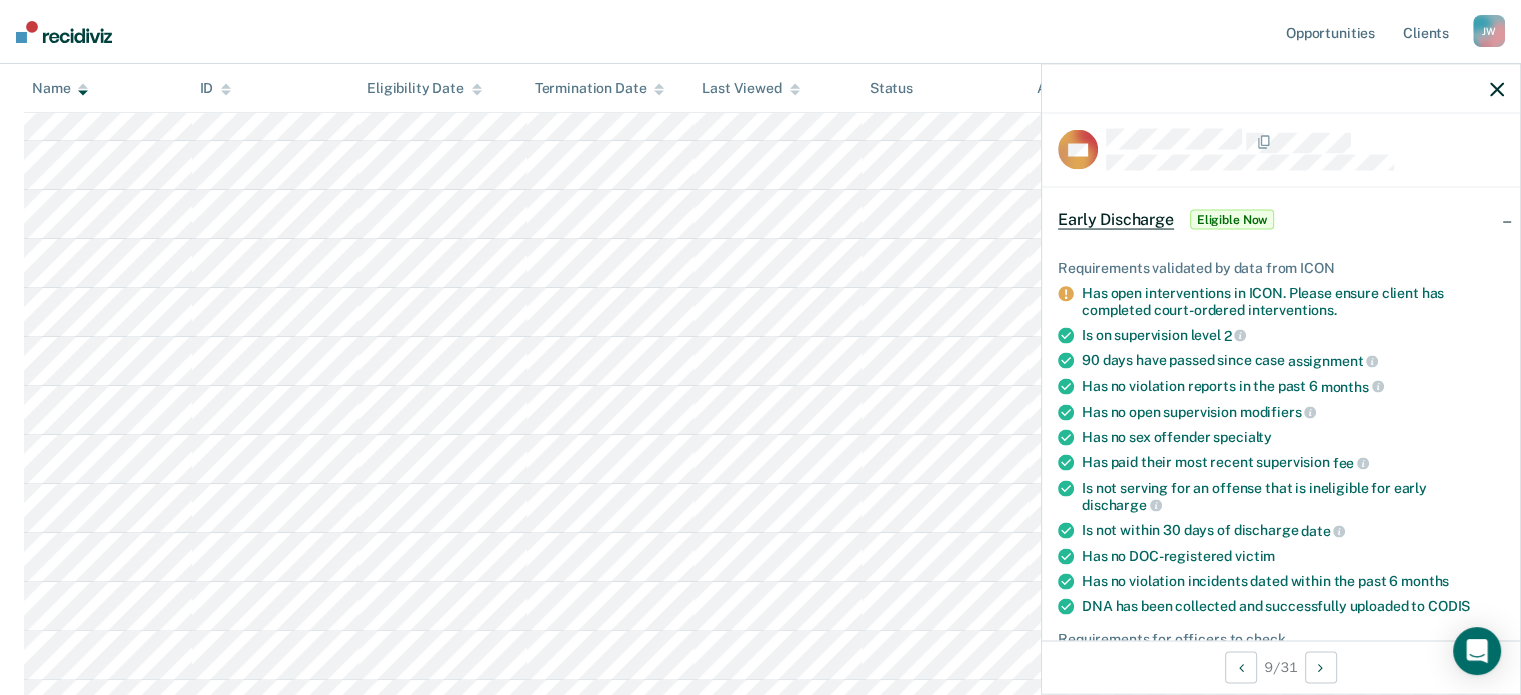 scroll, scrollTop: 0, scrollLeft: 0, axis: both 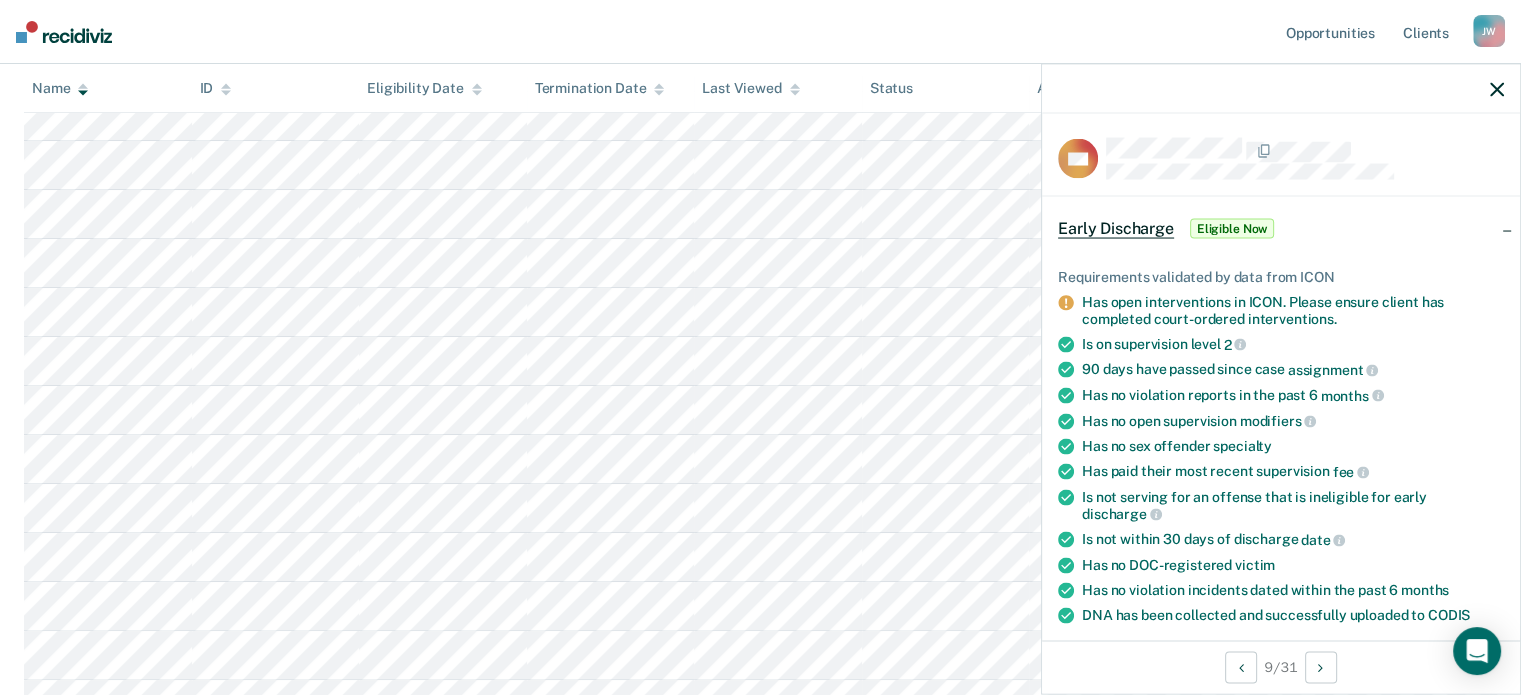click at bounding box center [1497, 89] 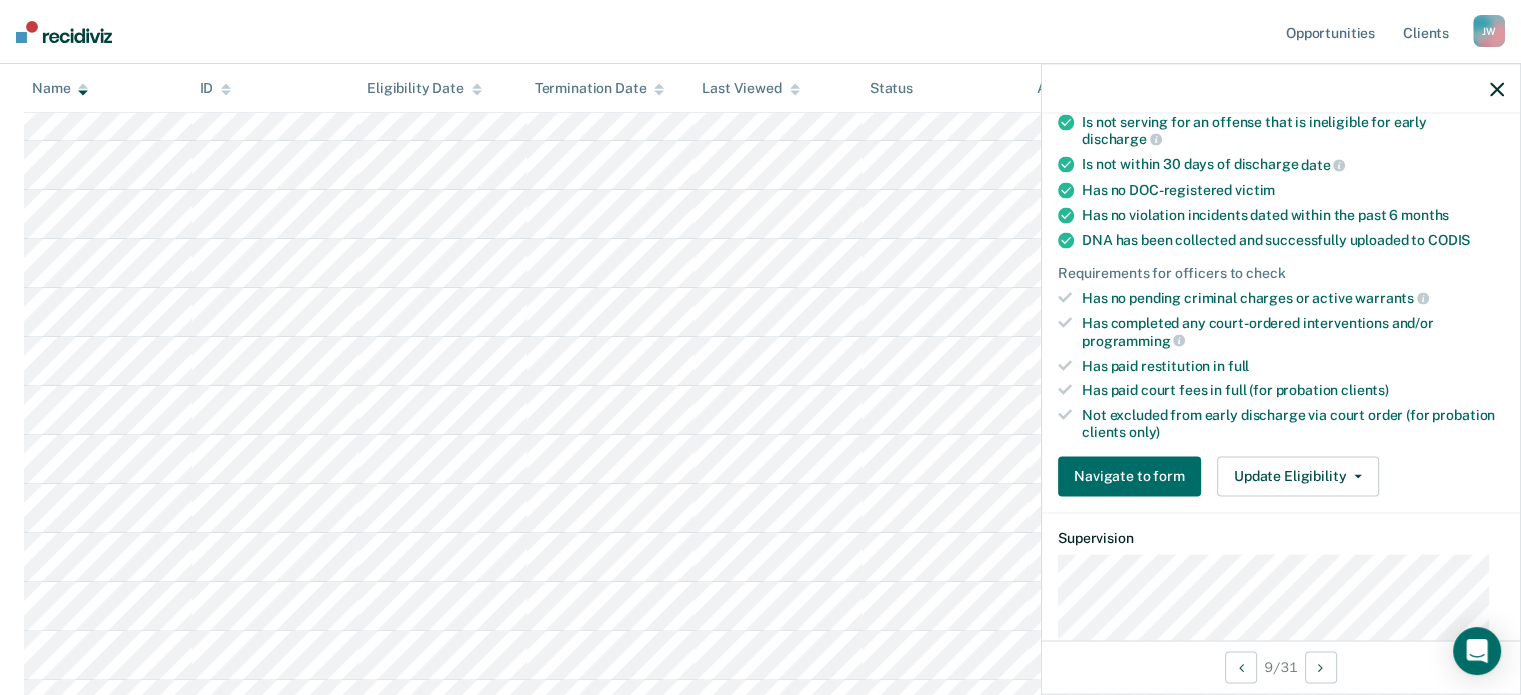 scroll, scrollTop: 413, scrollLeft: 0, axis: vertical 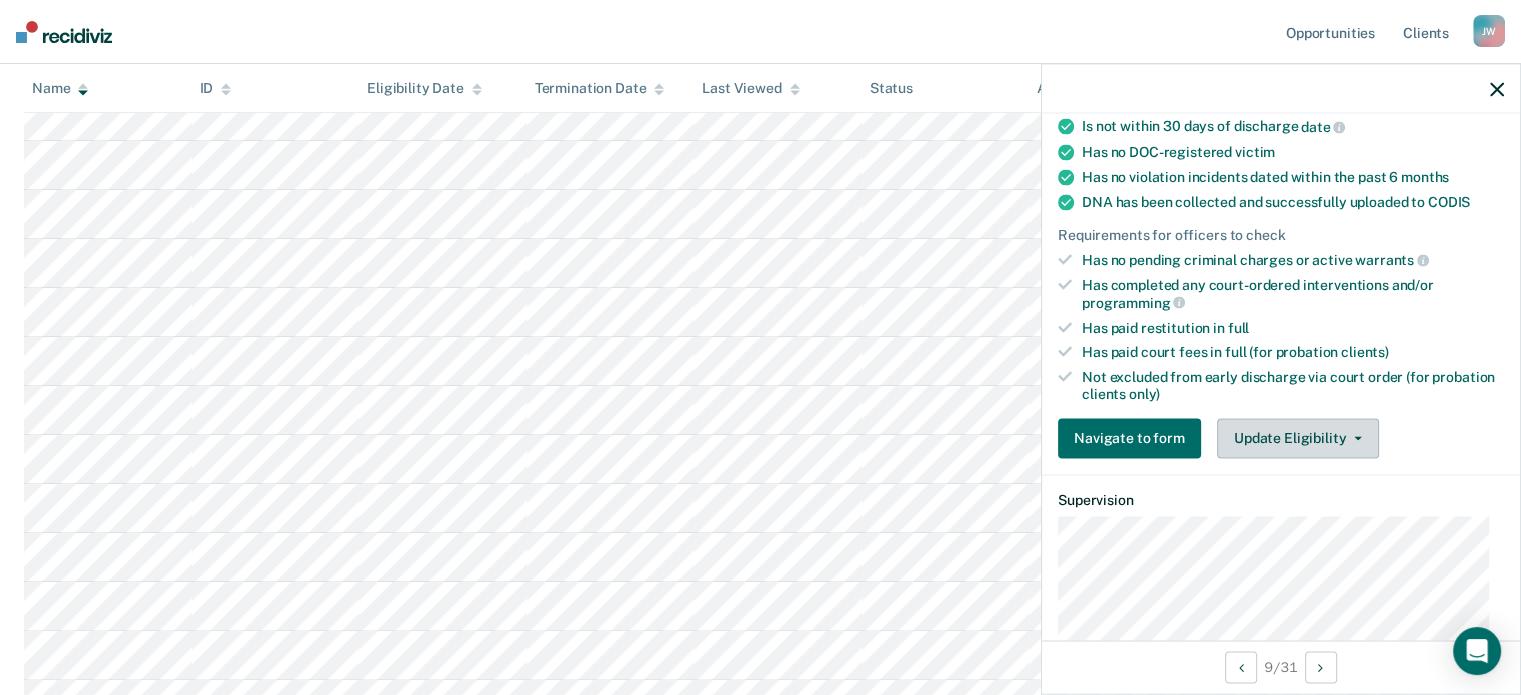 click on "Update Eligibility" at bounding box center [1298, 438] 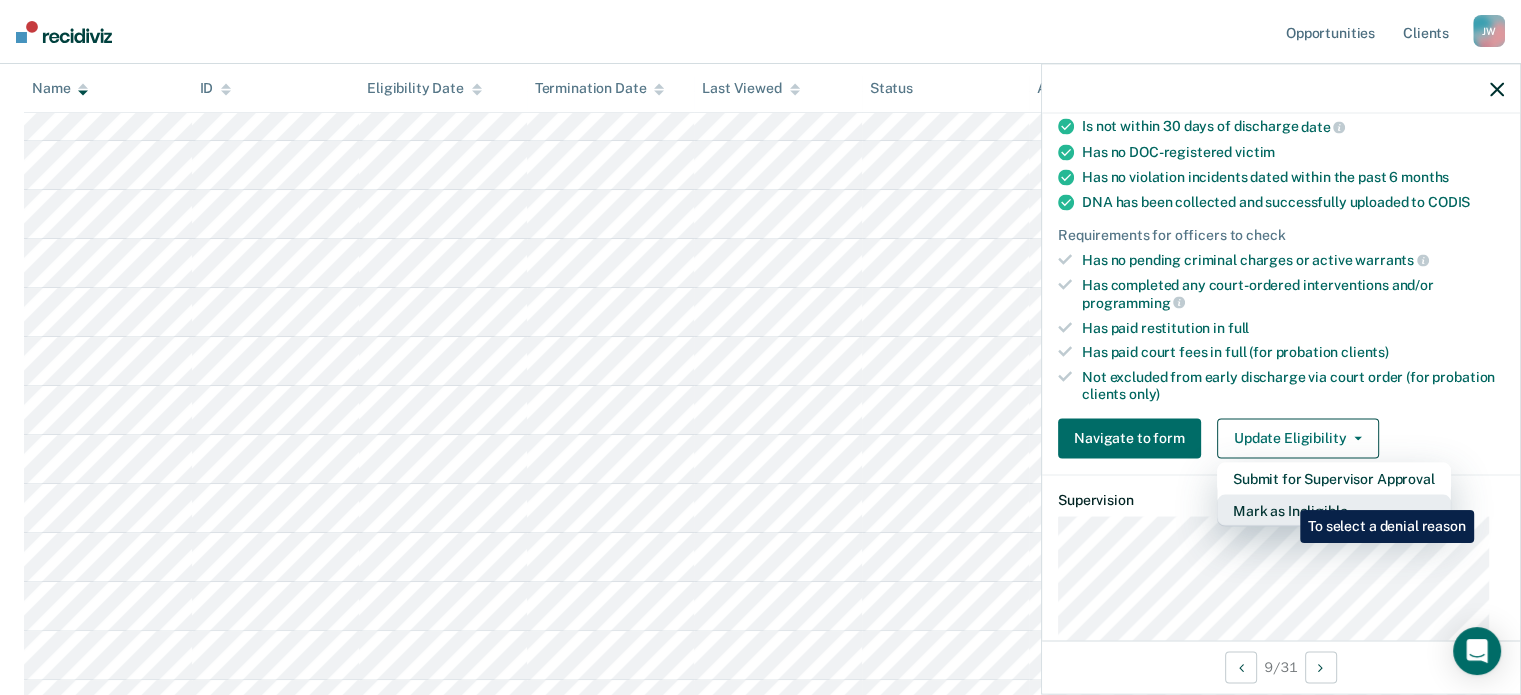 click on "Mark as Ineligible" at bounding box center (1334, 478) 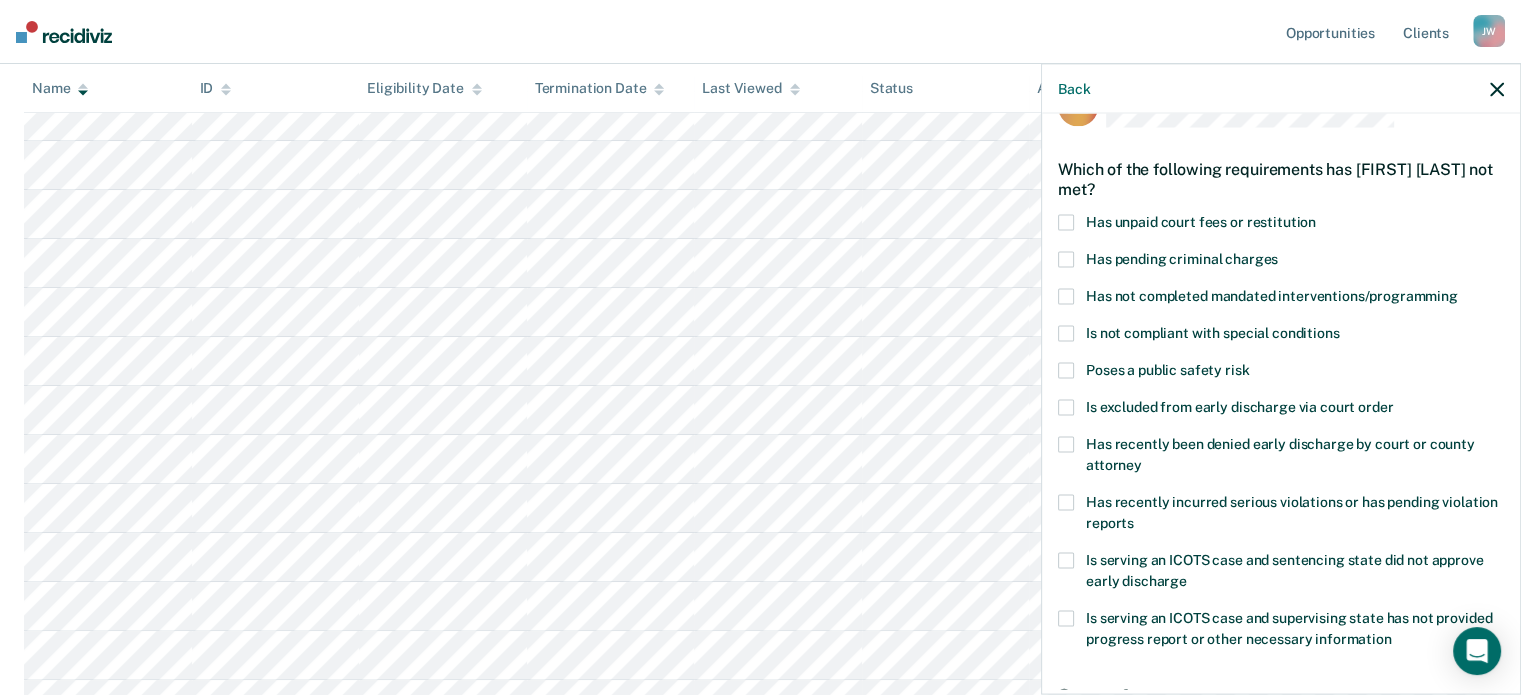 scroll, scrollTop: 0, scrollLeft: 0, axis: both 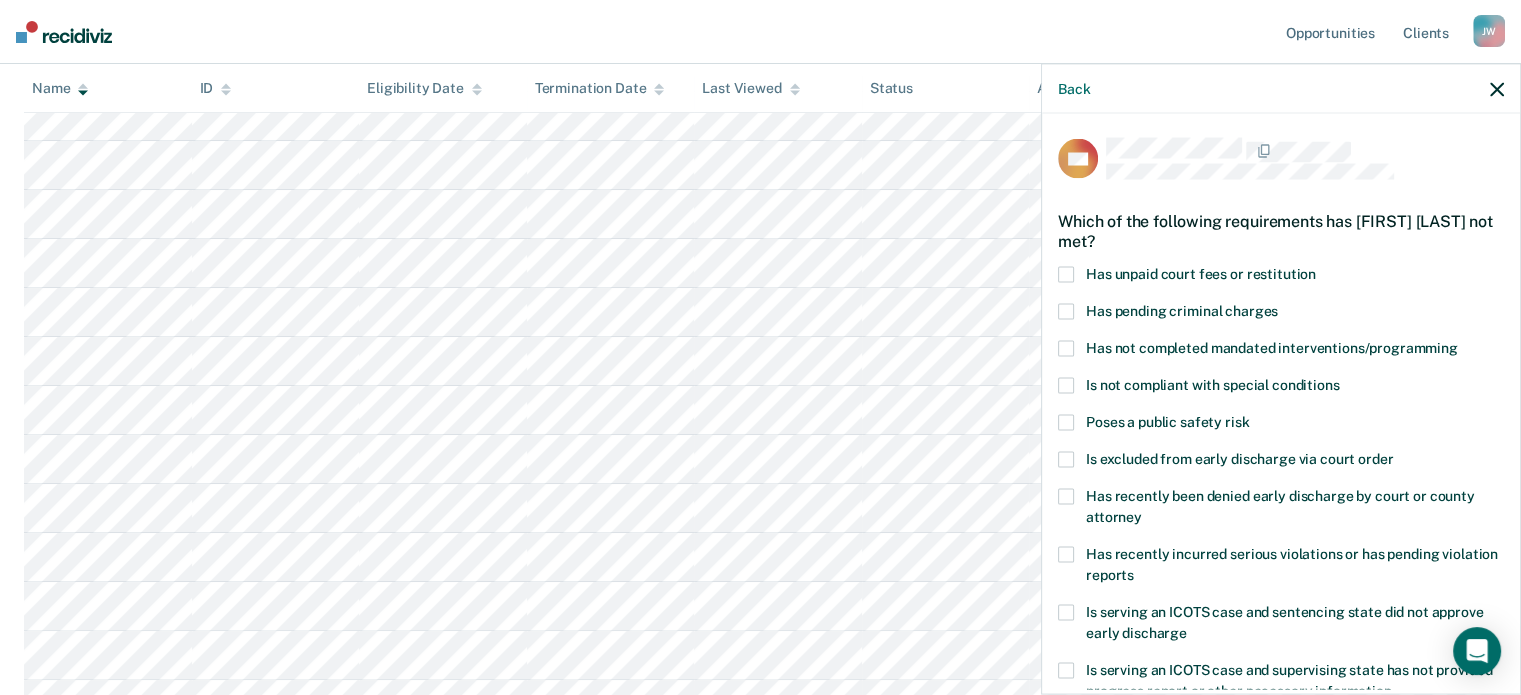 click at bounding box center (1066, 274) 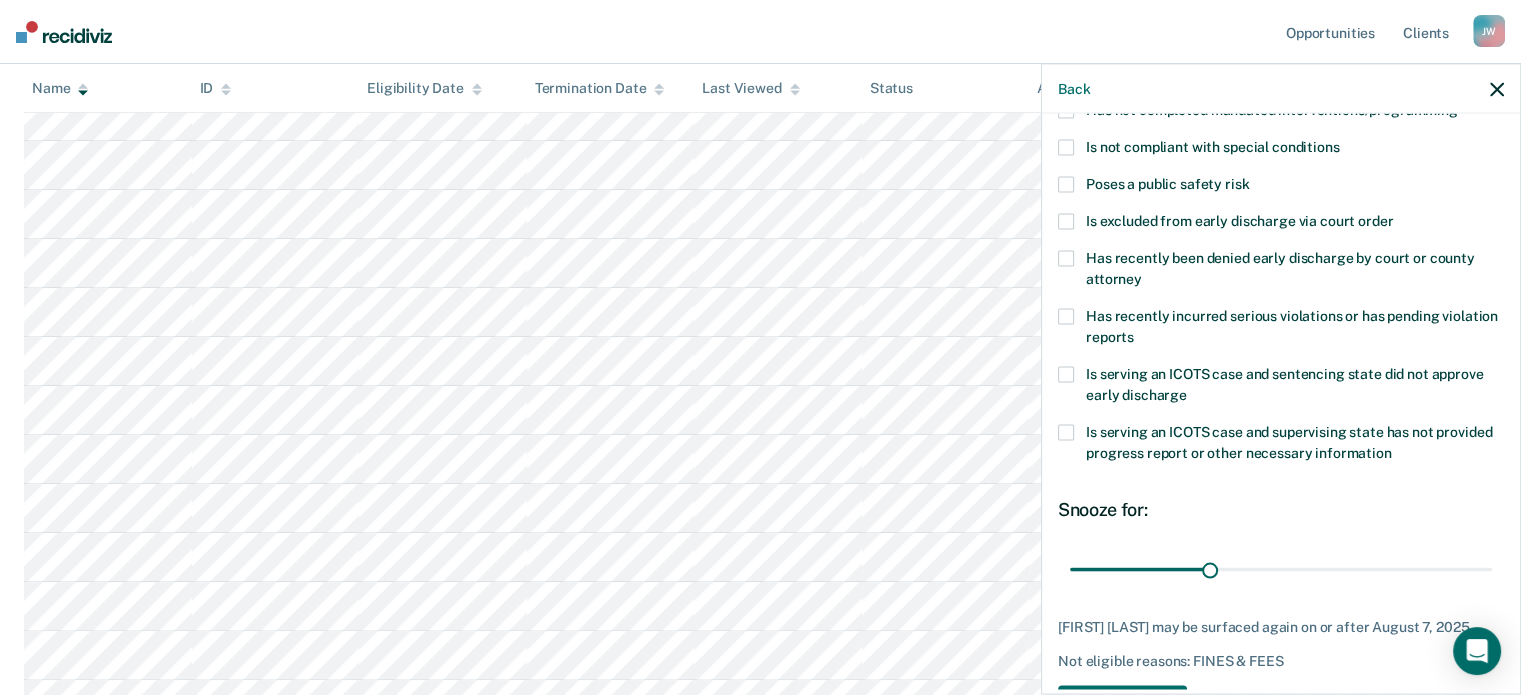 scroll, scrollTop: 307, scrollLeft: 0, axis: vertical 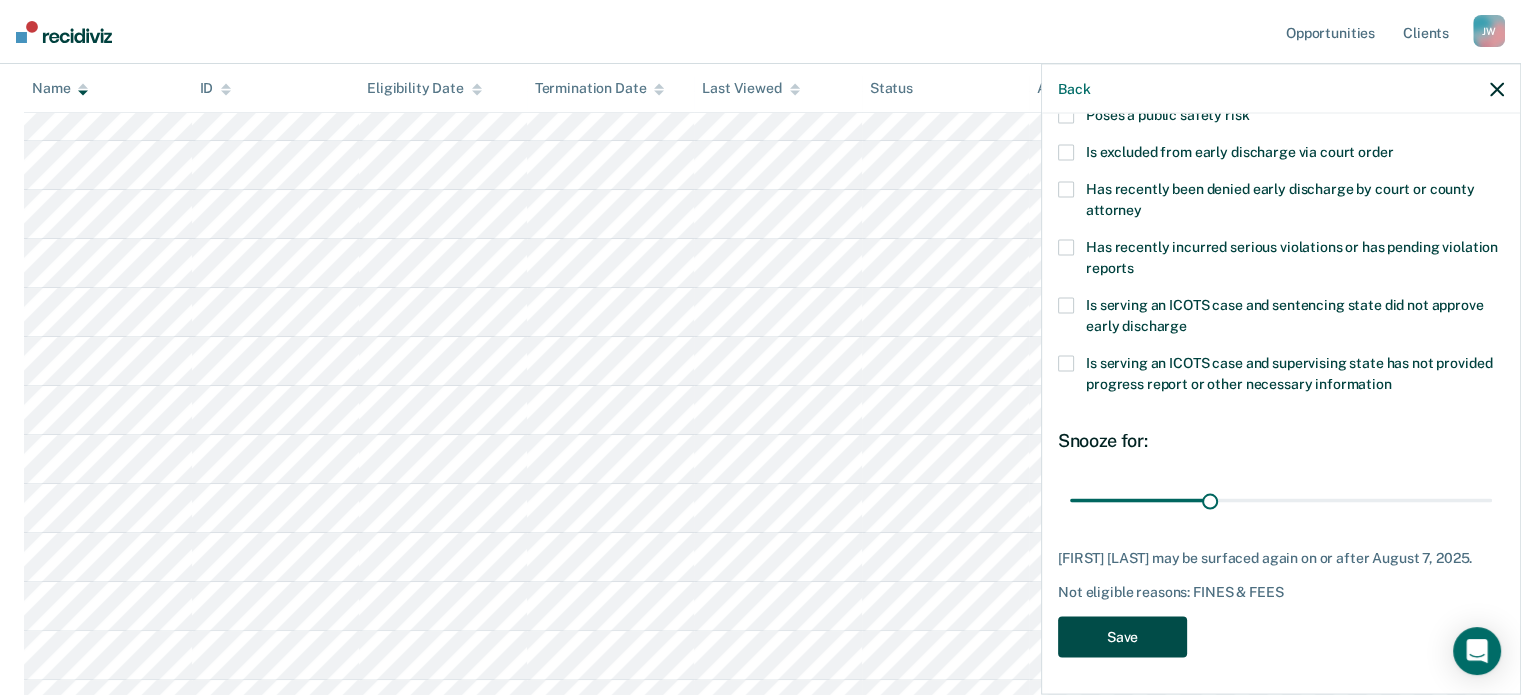 click on "Save" at bounding box center (1122, 636) 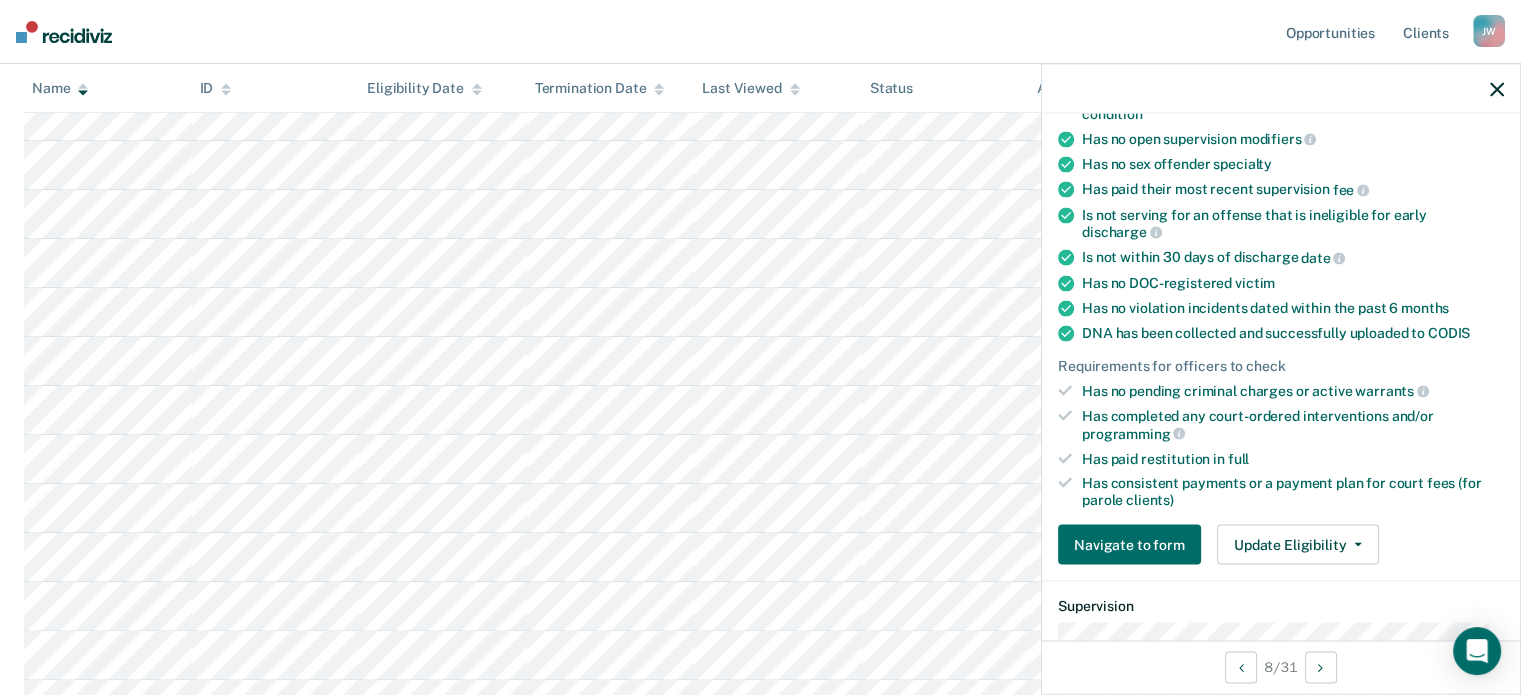 scroll, scrollTop: 332, scrollLeft: 0, axis: vertical 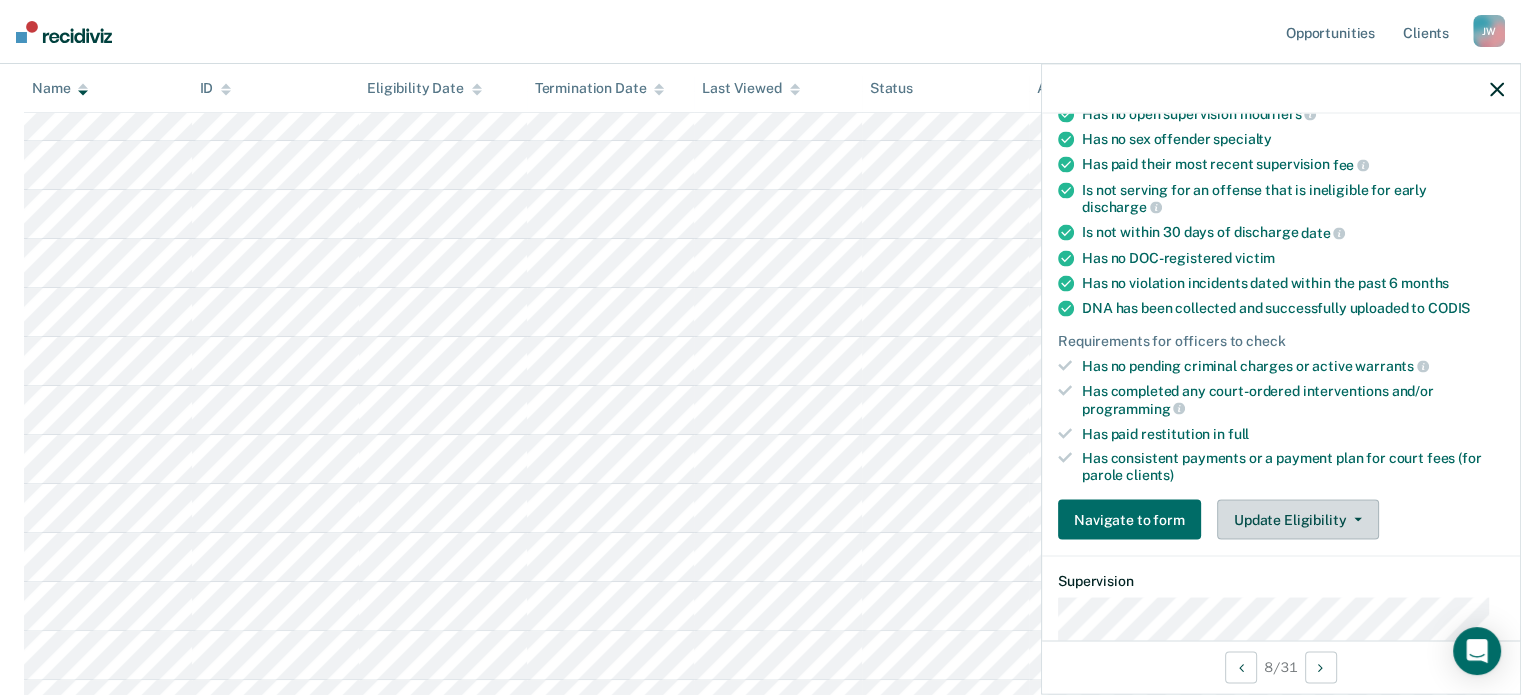 click on "Update Eligibility" at bounding box center [1298, 520] 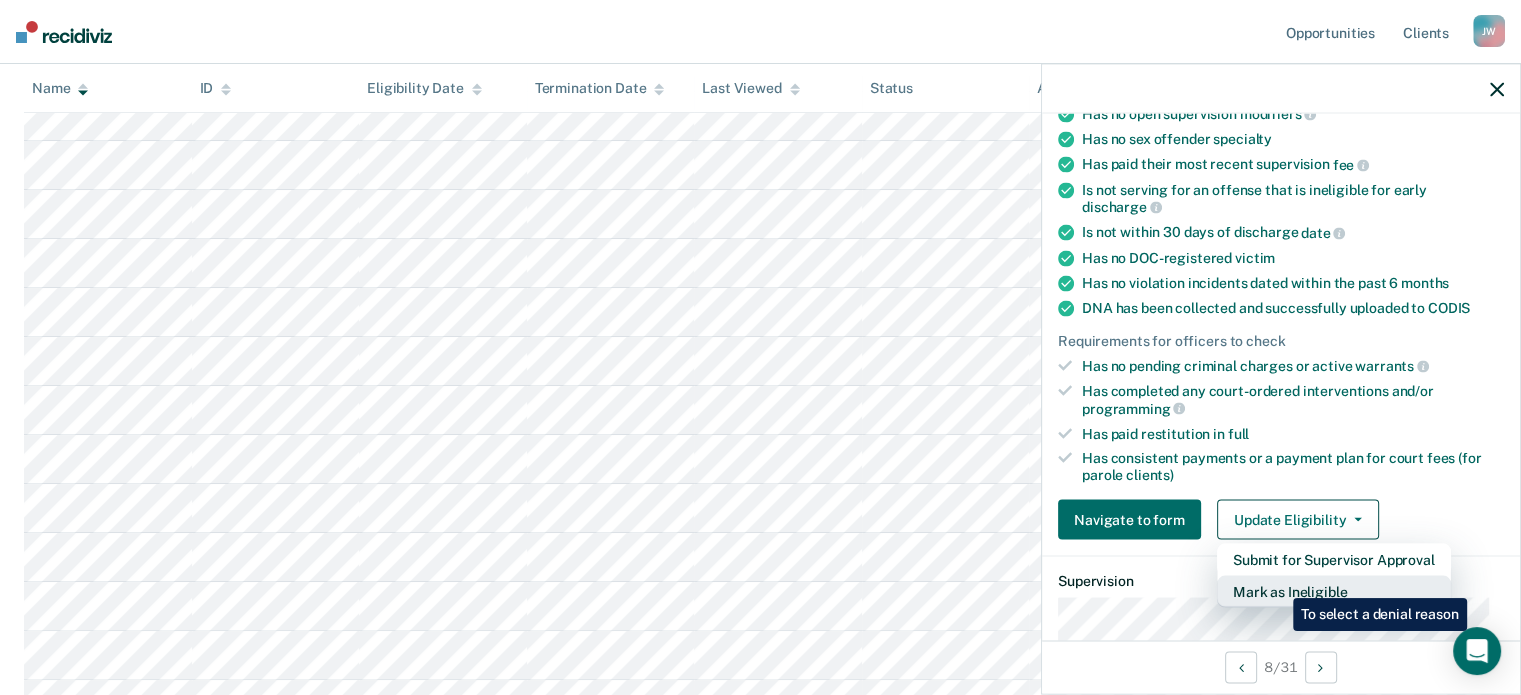click on "Mark as Ineligible" at bounding box center [1334, 560] 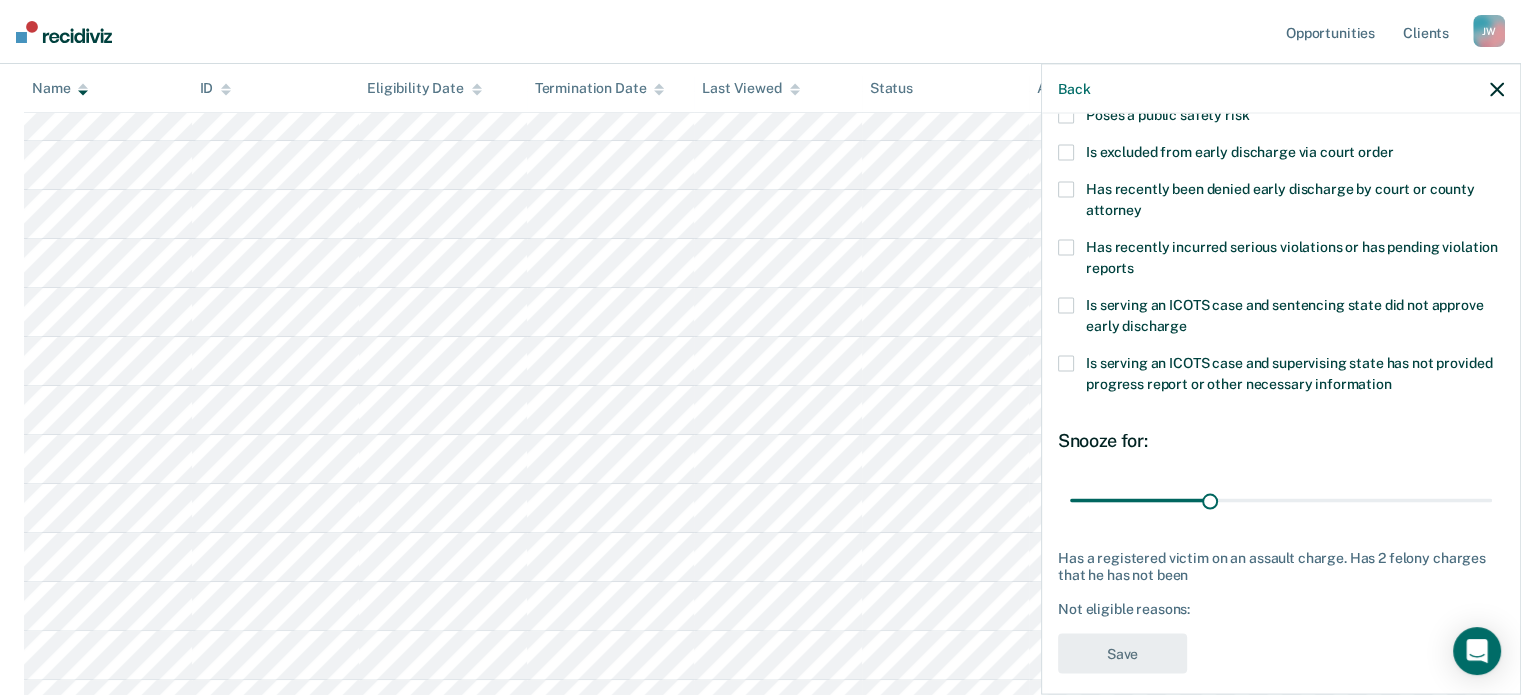 scroll, scrollTop: 0, scrollLeft: 0, axis: both 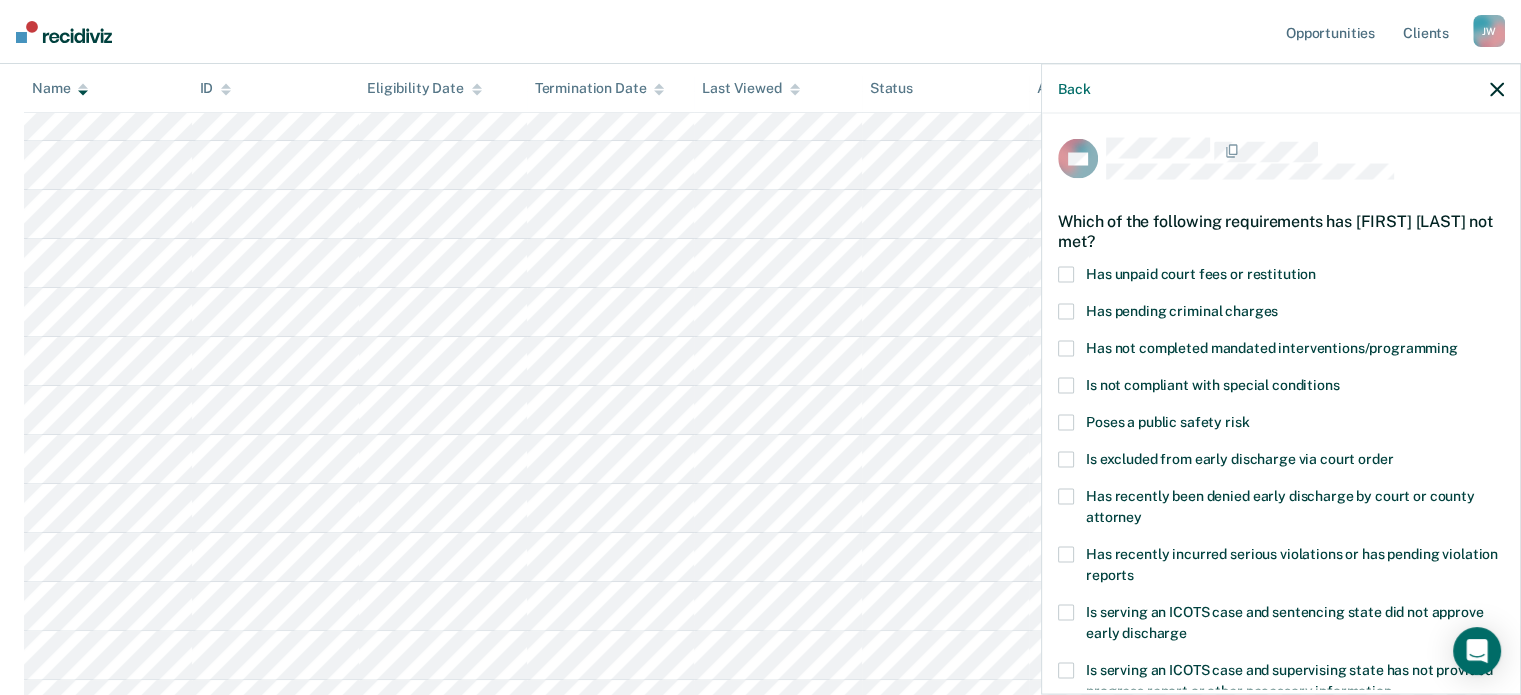 click at bounding box center (1066, 422) 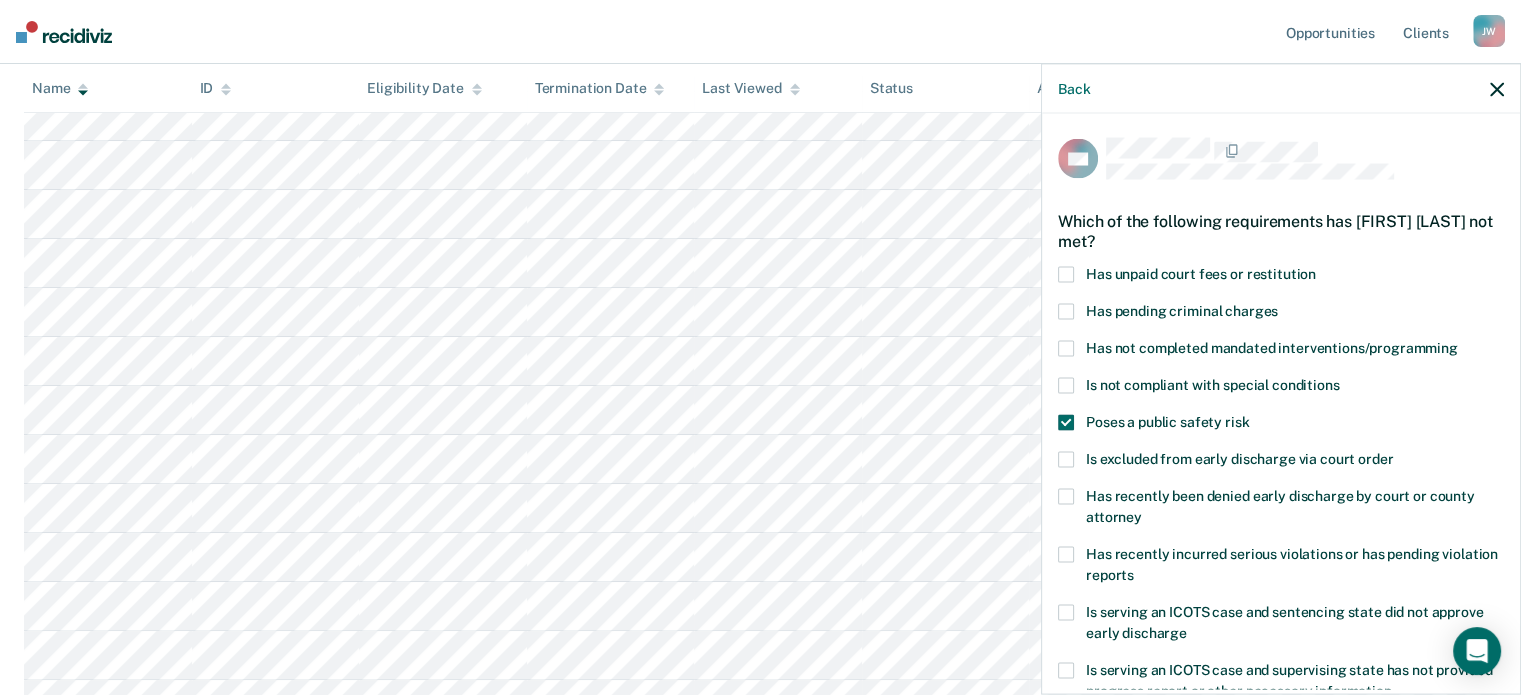 scroll, scrollTop: 461, scrollLeft: 0, axis: vertical 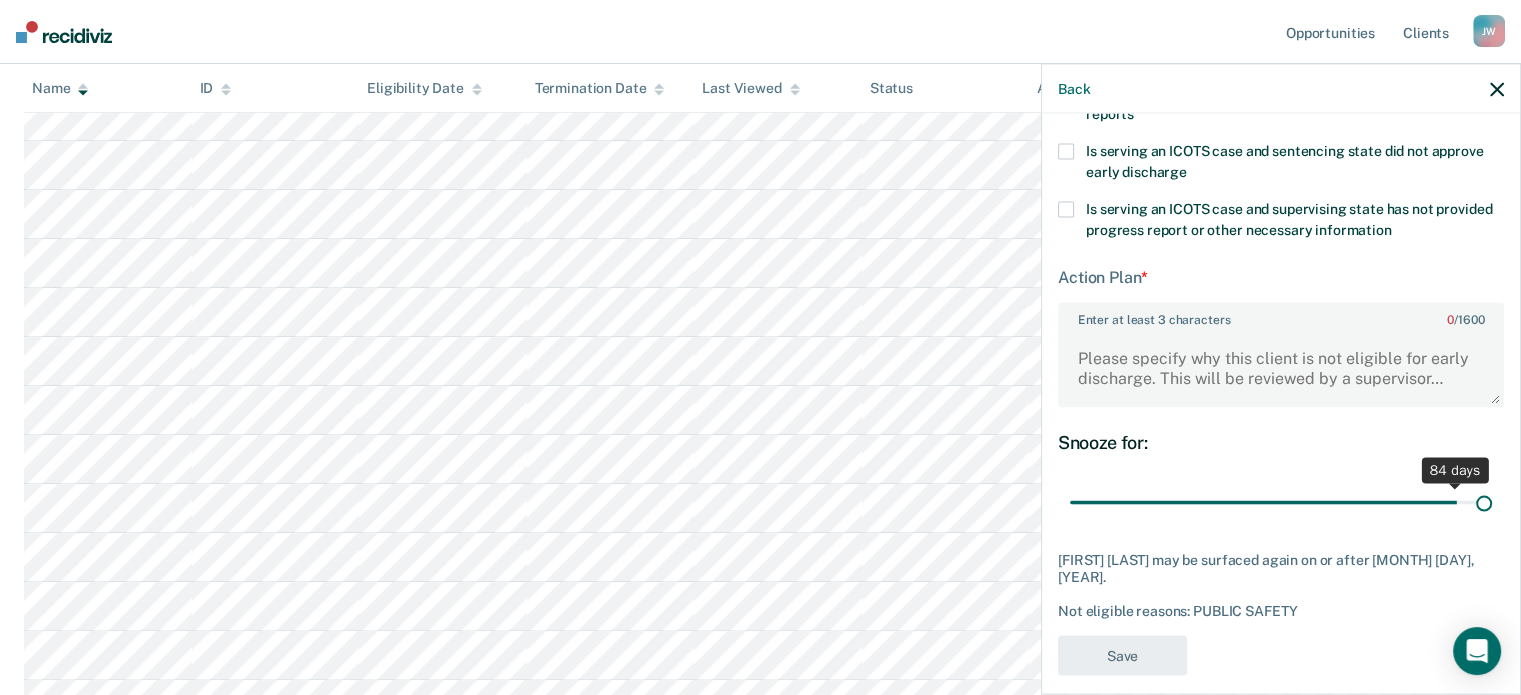 drag, startPoint x: 1206, startPoint y: 496, endPoint x: 1471, endPoint y: 489, distance: 265.09244 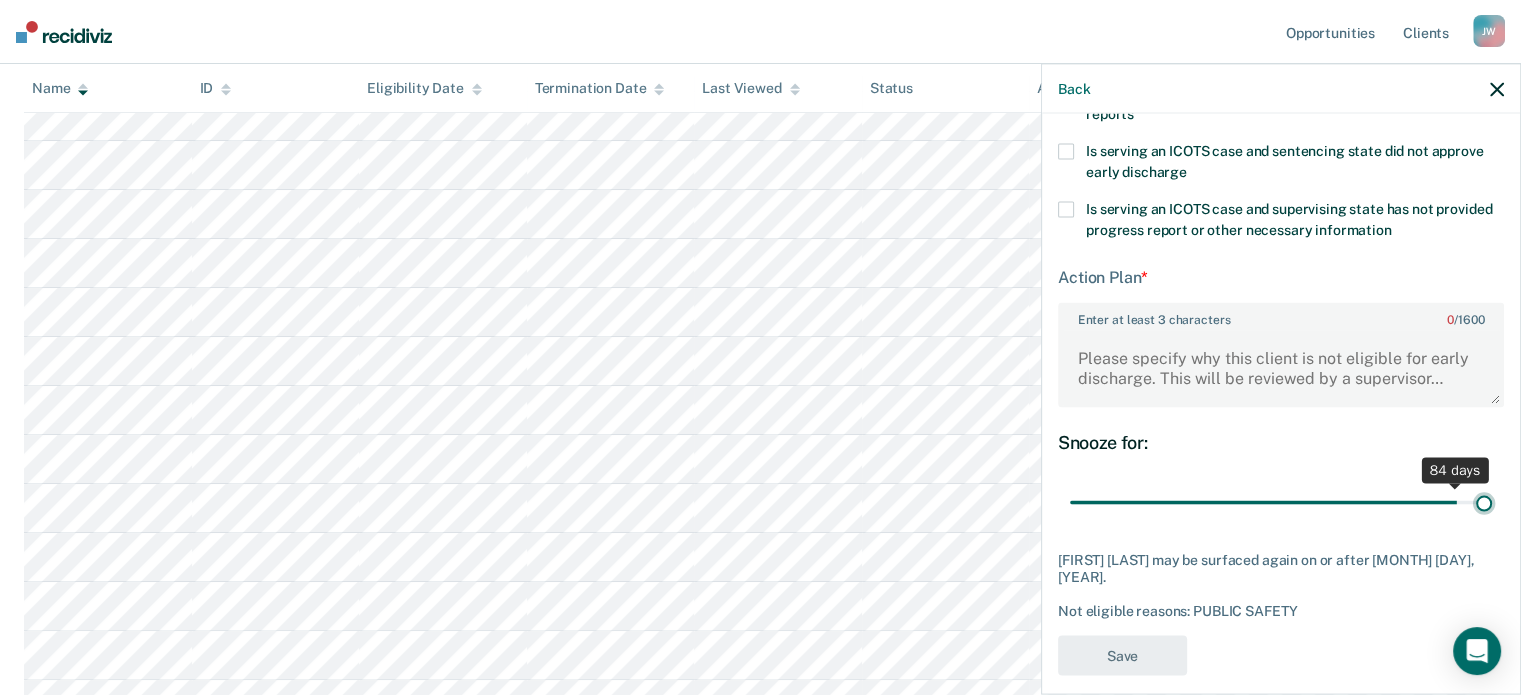 type on "90" 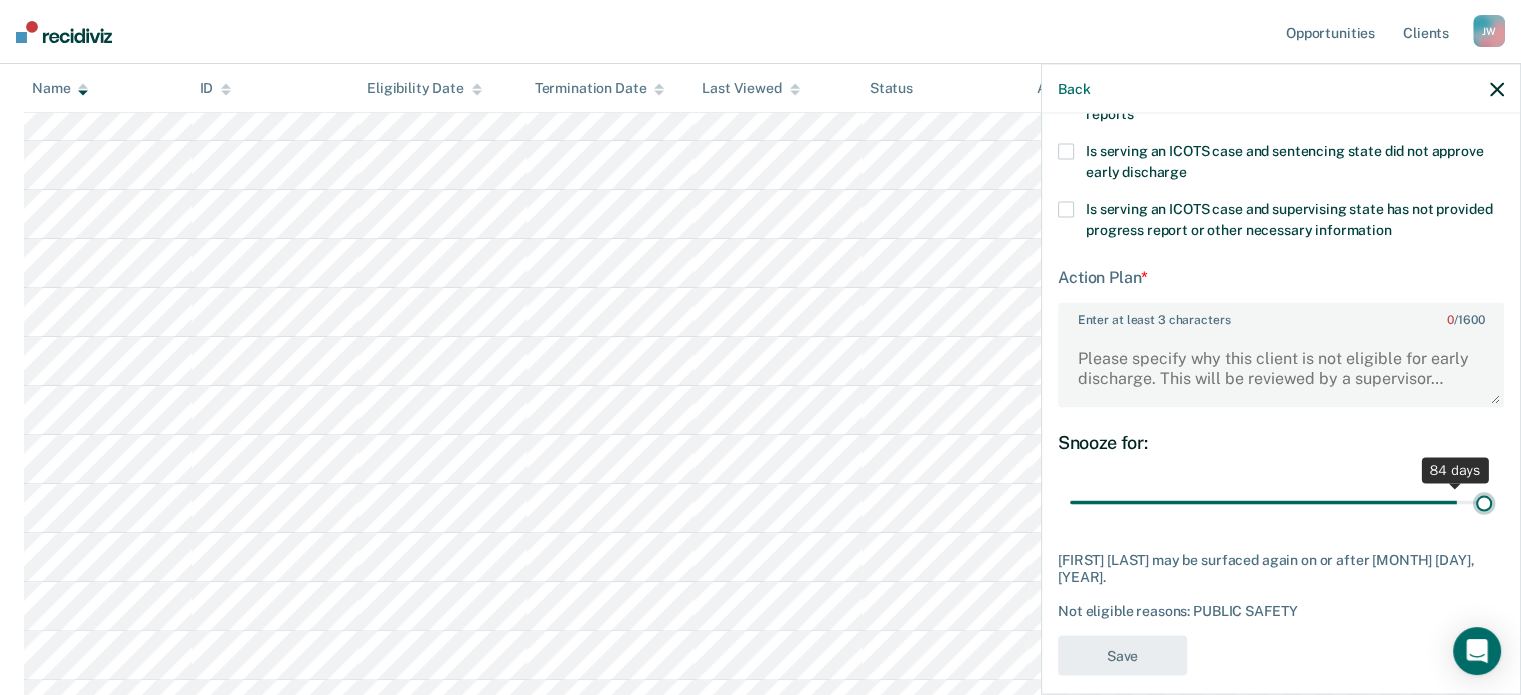 click at bounding box center [1281, 502] 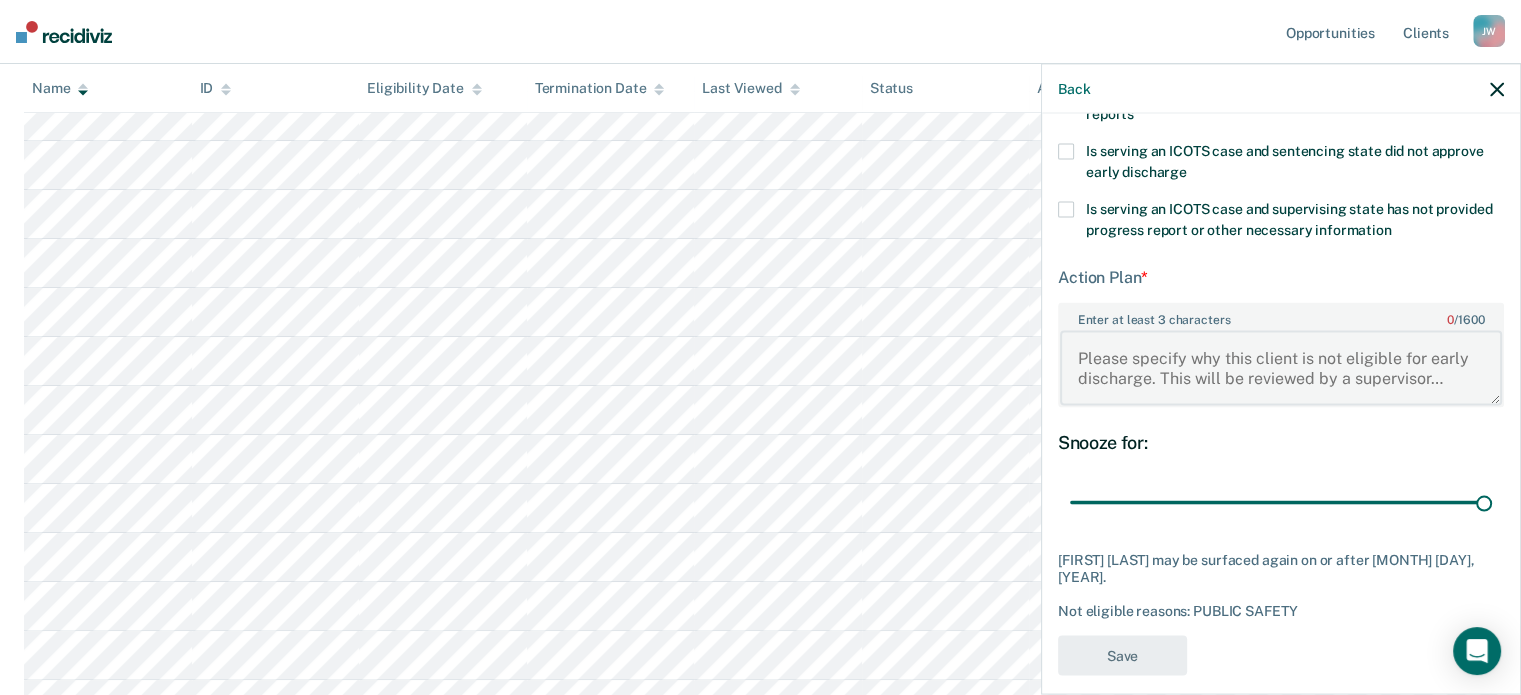 click on "Enter at least 3 characters 0  /  1600" at bounding box center (1281, 368) 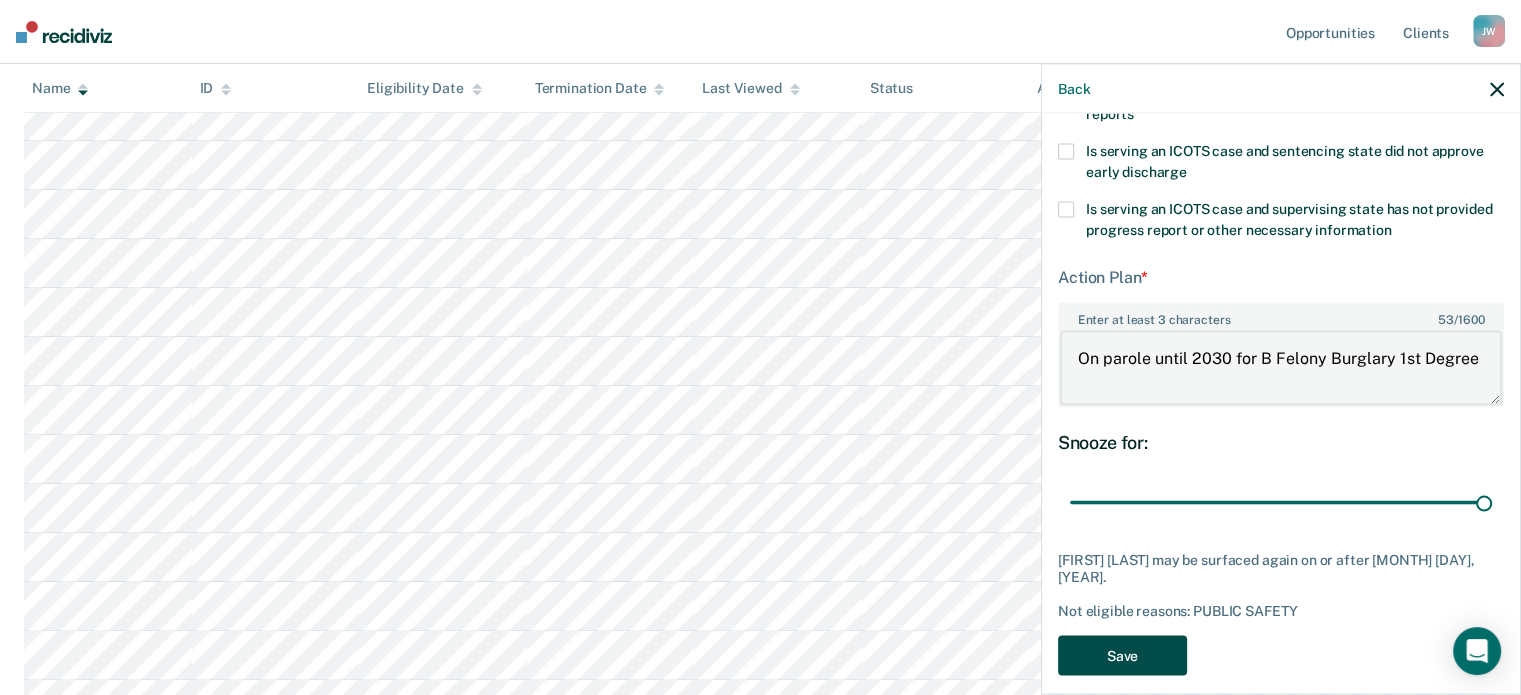 type on "On parole until 2030 for B Felony Burglary 1st Degree" 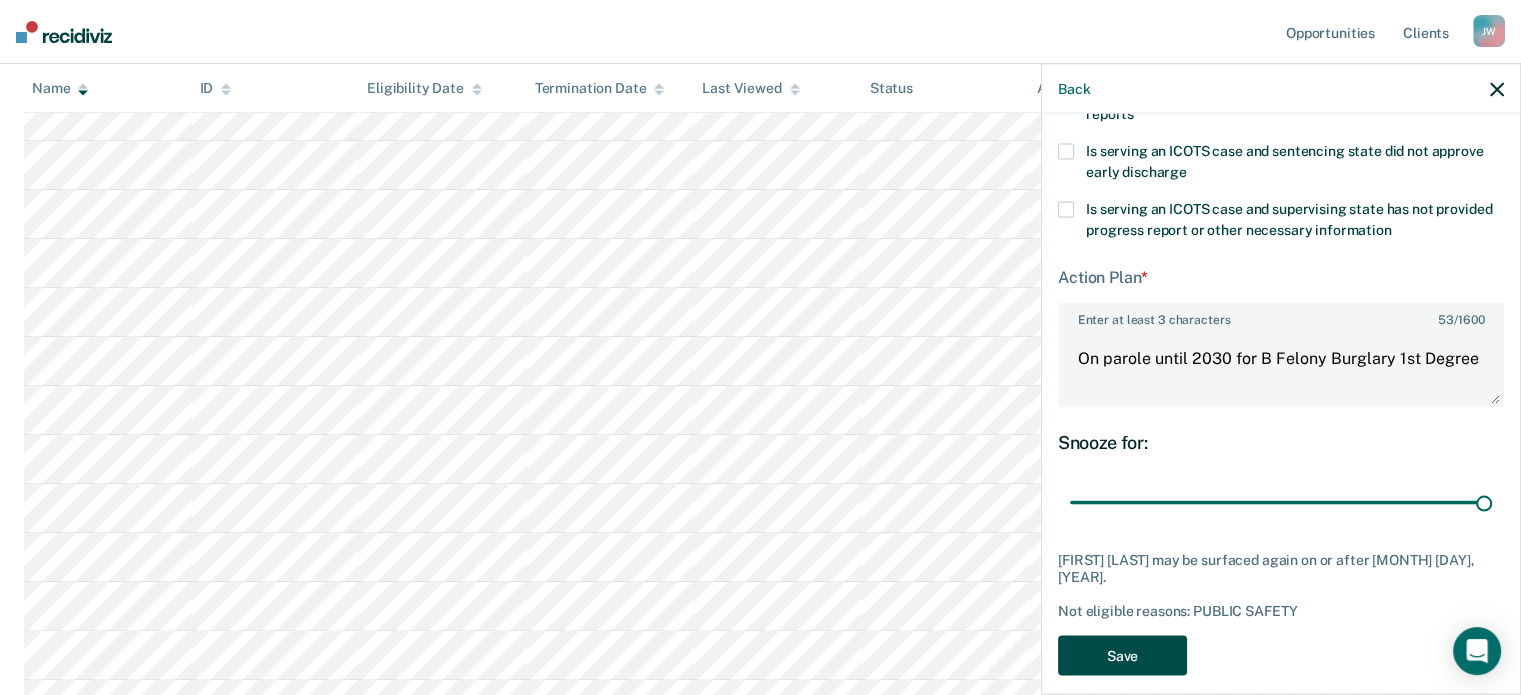 click on "Save" at bounding box center [1122, 655] 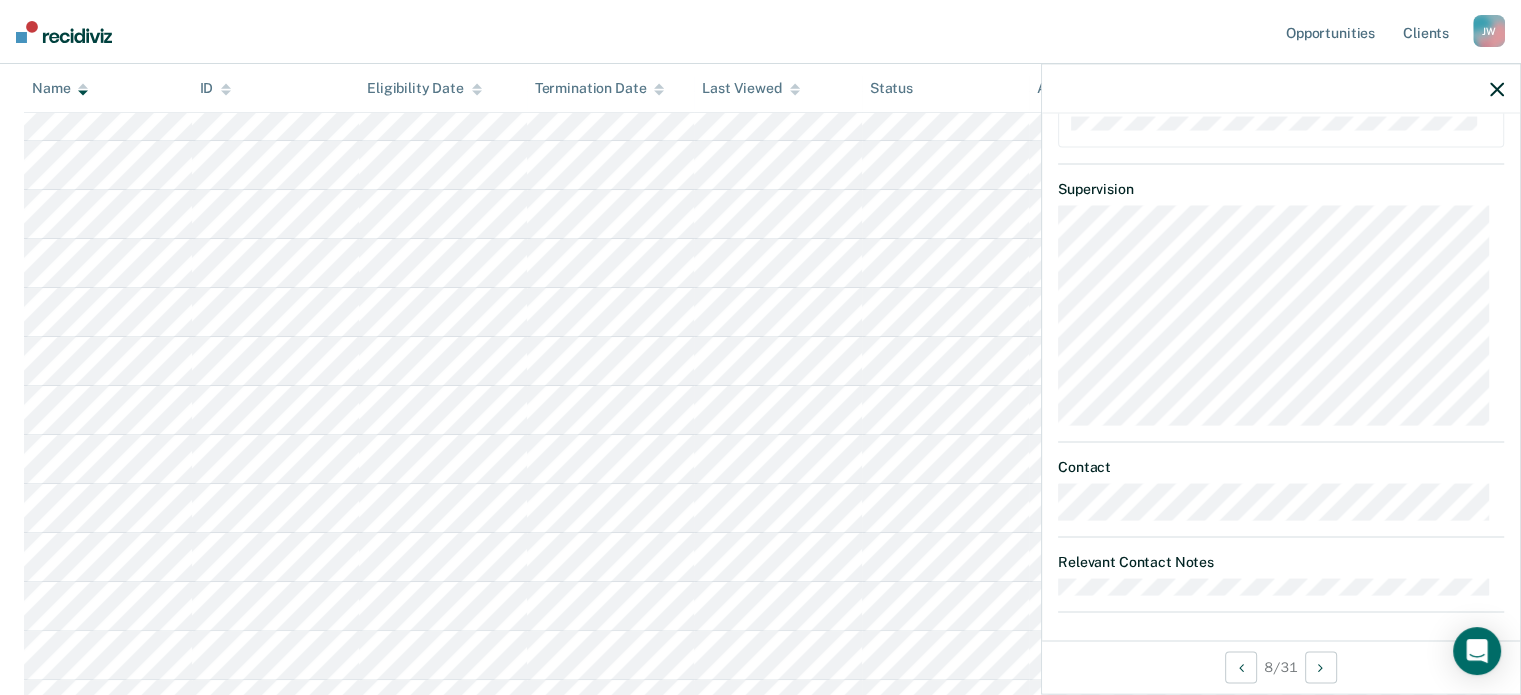 scroll, scrollTop: 908, scrollLeft: 0, axis: vertical 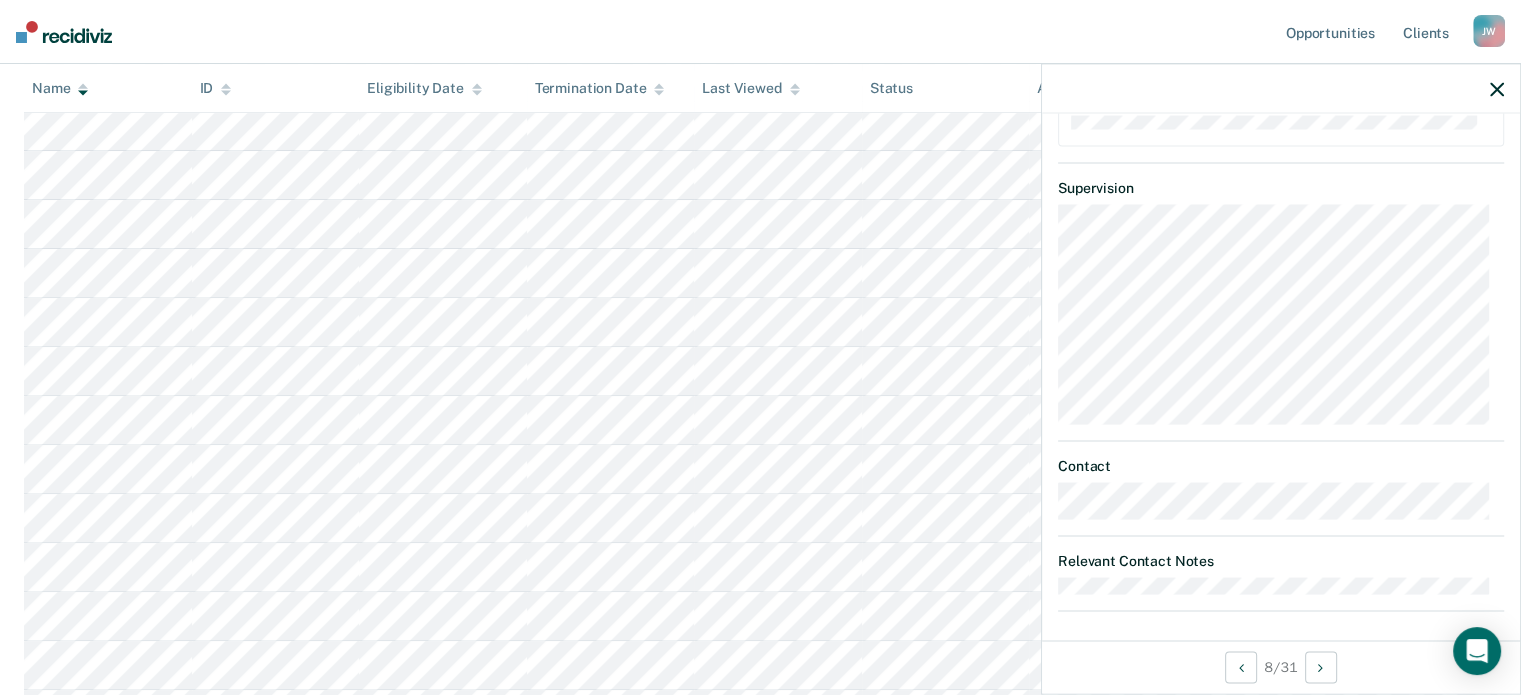 click at bounding box center (1497, 89) 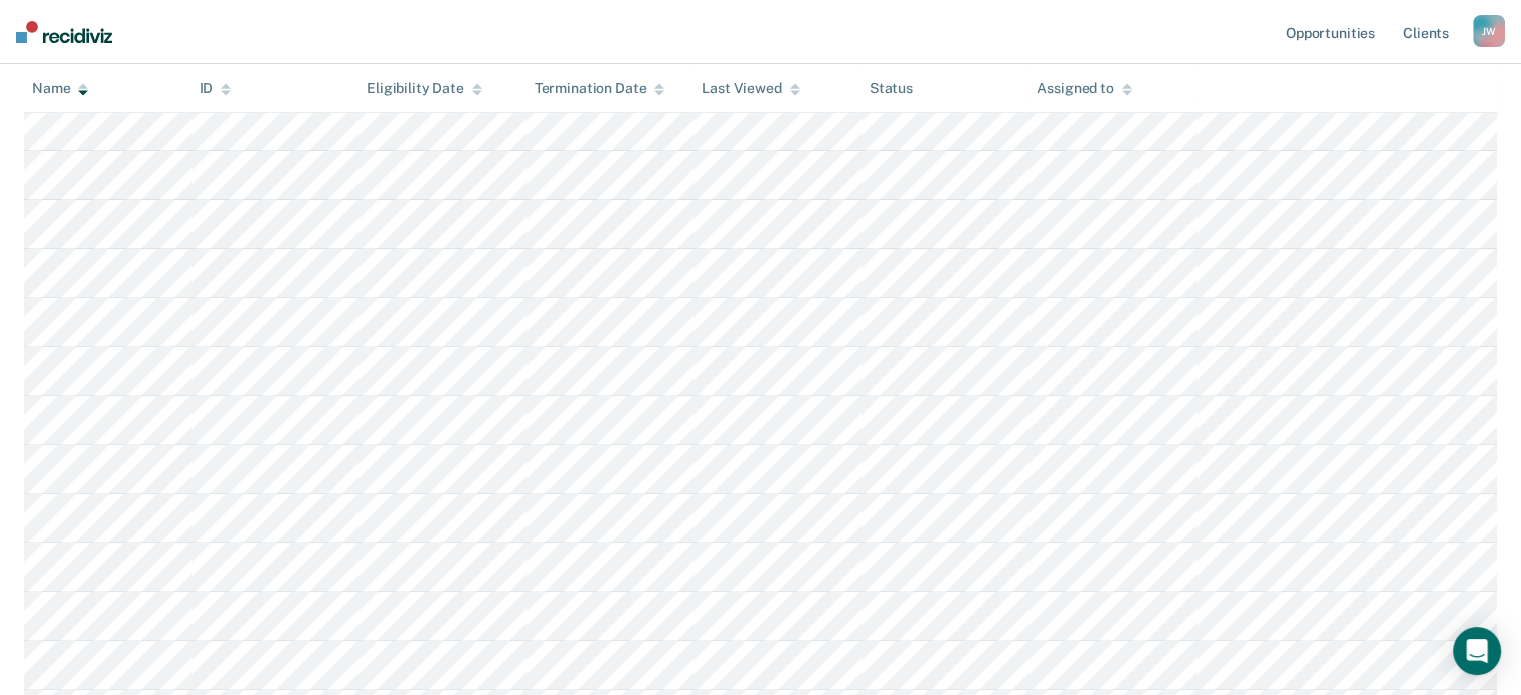 scroll, scrollTop: 0, scrollLeft: 0, axis: both 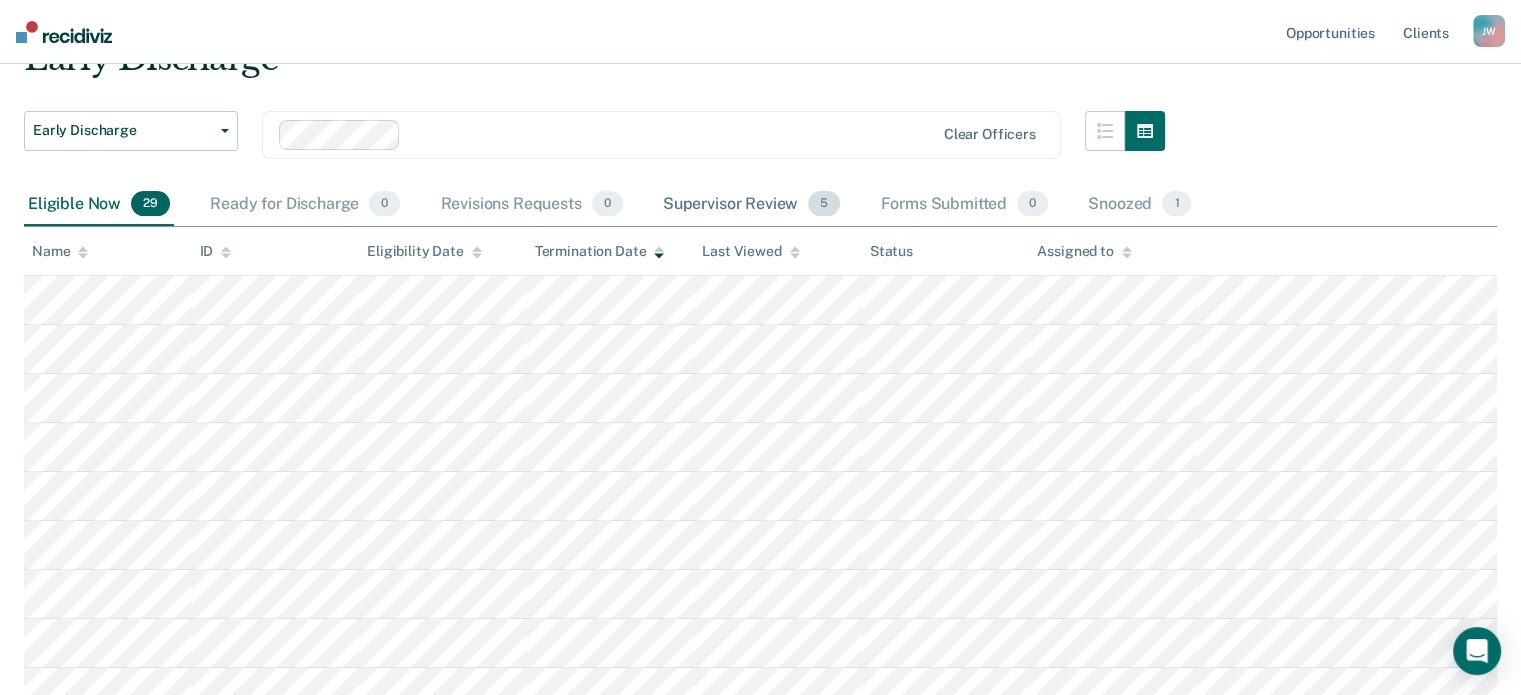 click on "Supervisor Review 5" at bounding box center [752, 205] 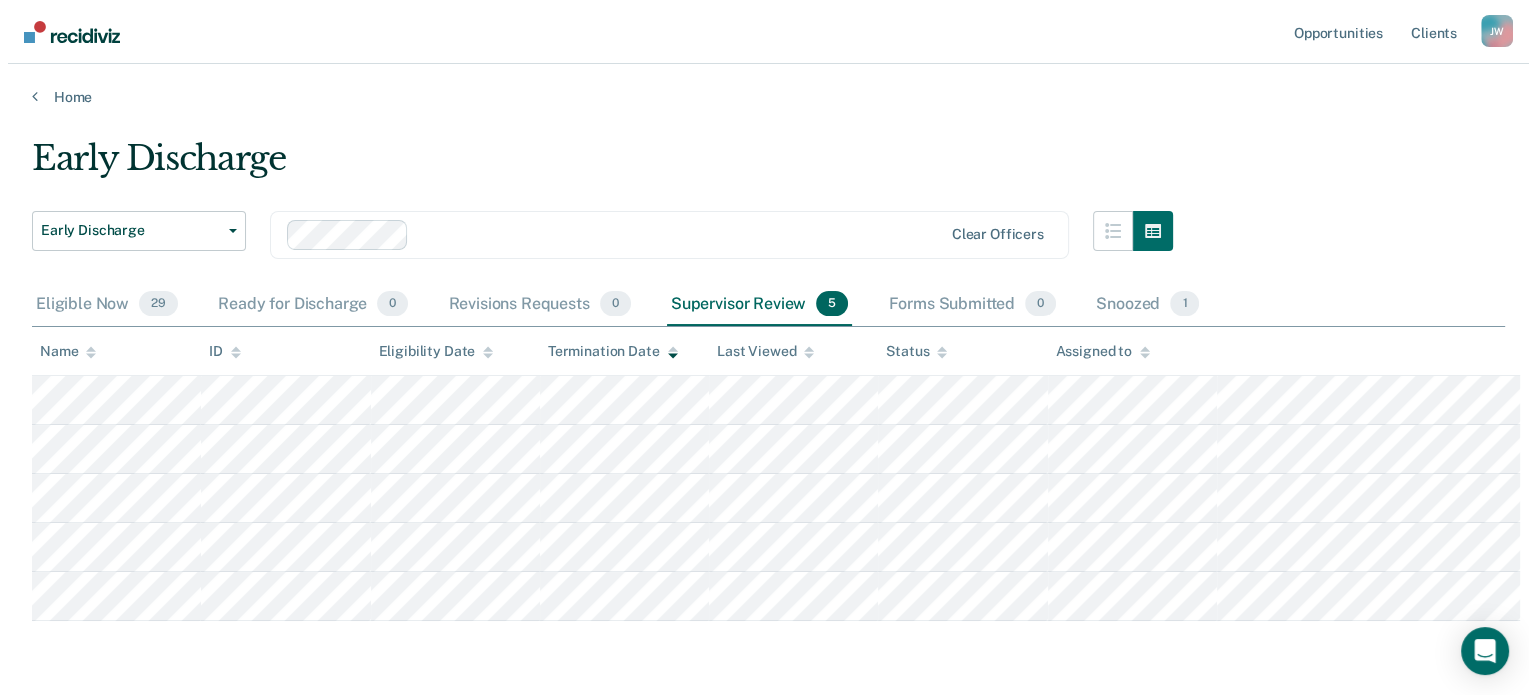 scroll, scrollTop: 0, scrollLeft: 0, axis: both 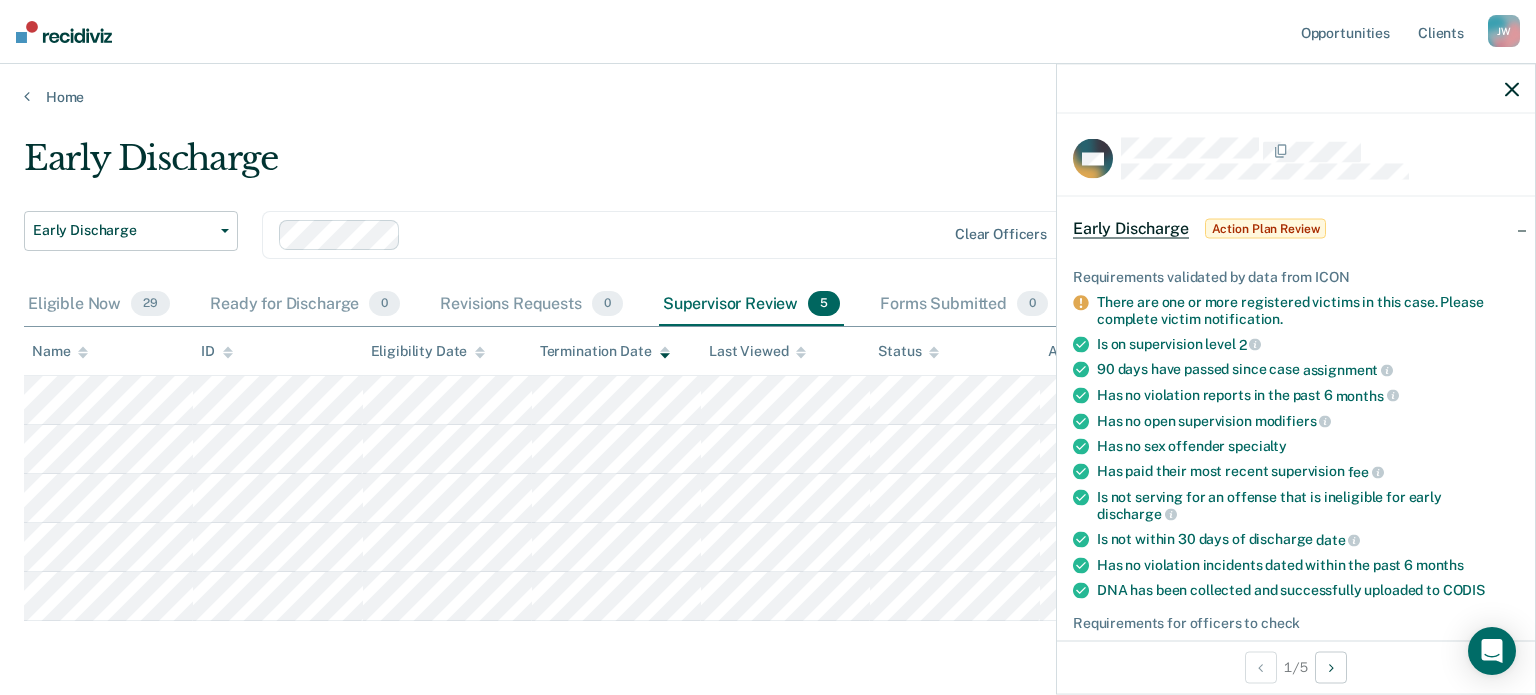 click at bounding box center [1512, 89] 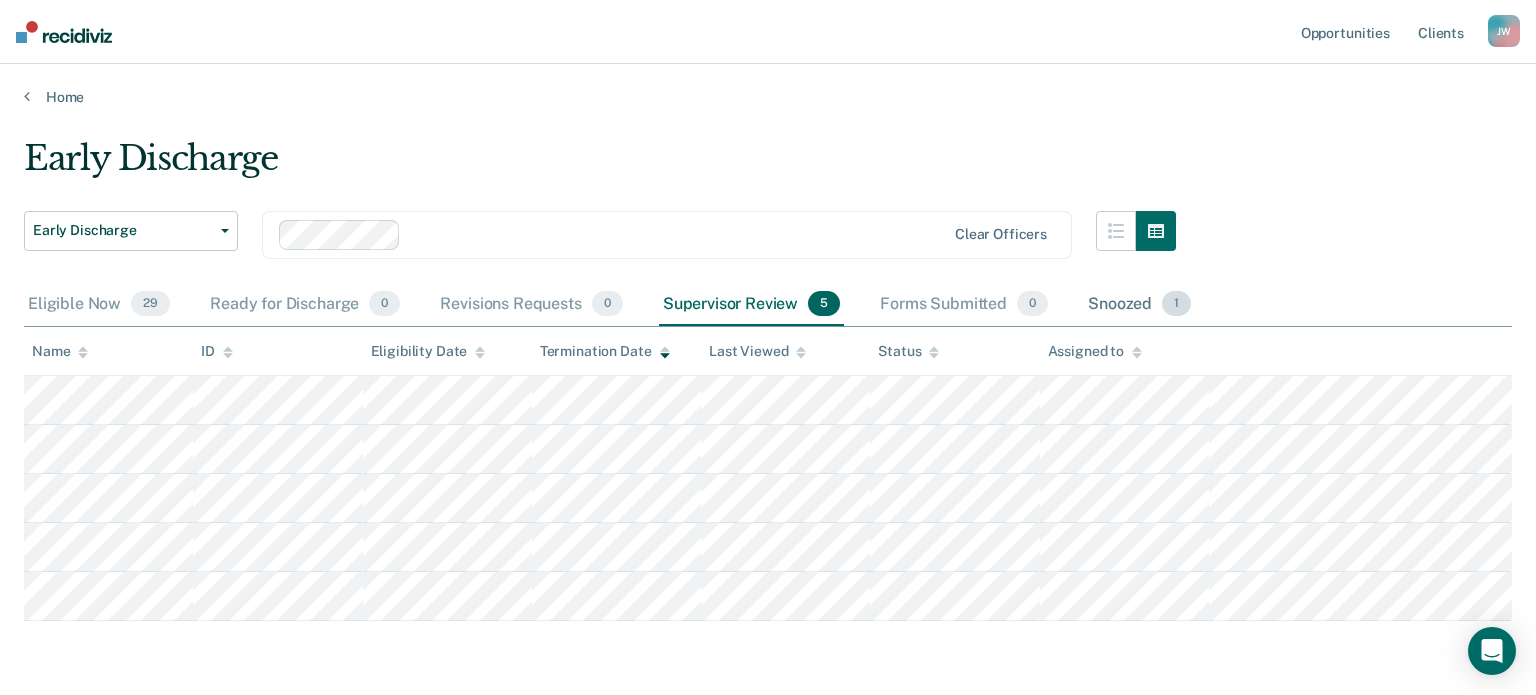 click on "Snoozed 1" at bounding box center [1139, 305] 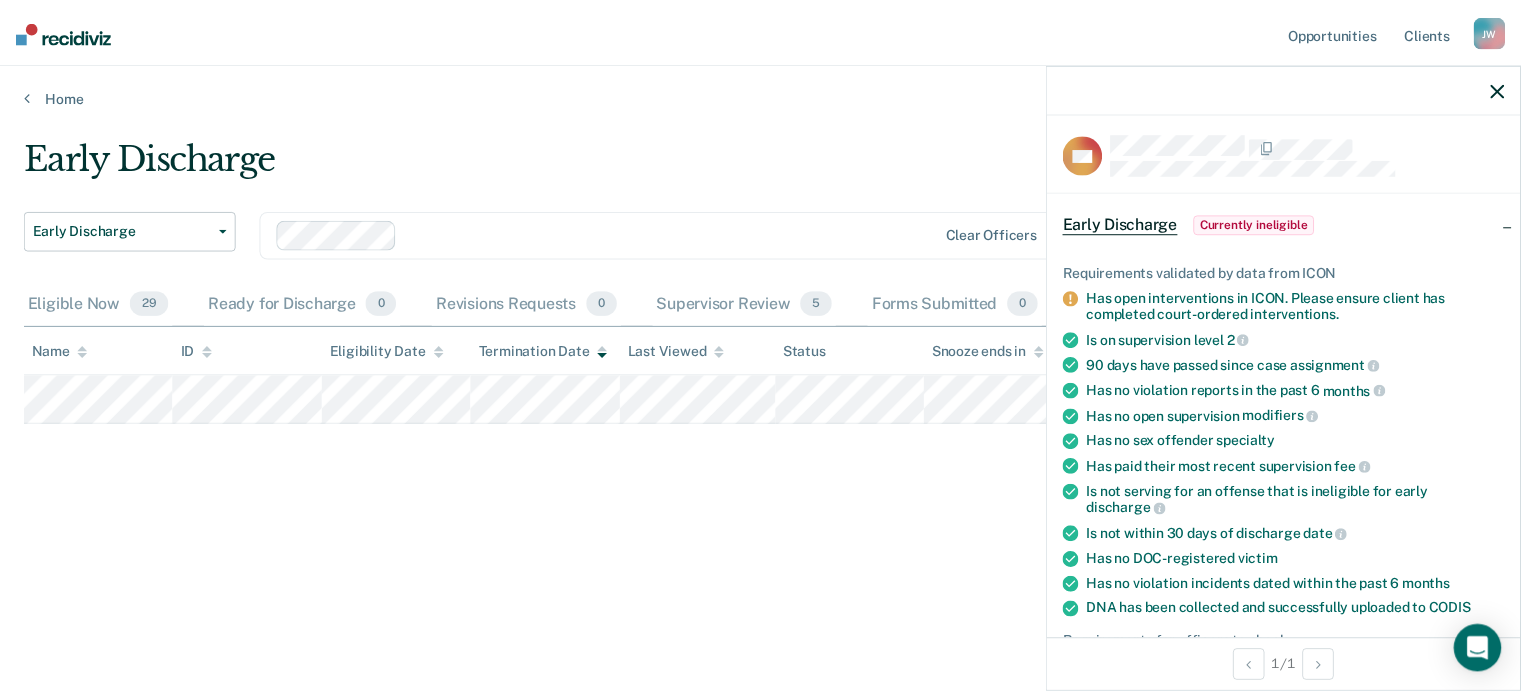 scroll, scrollTop: 0, scrollLeft: 0, axis: both 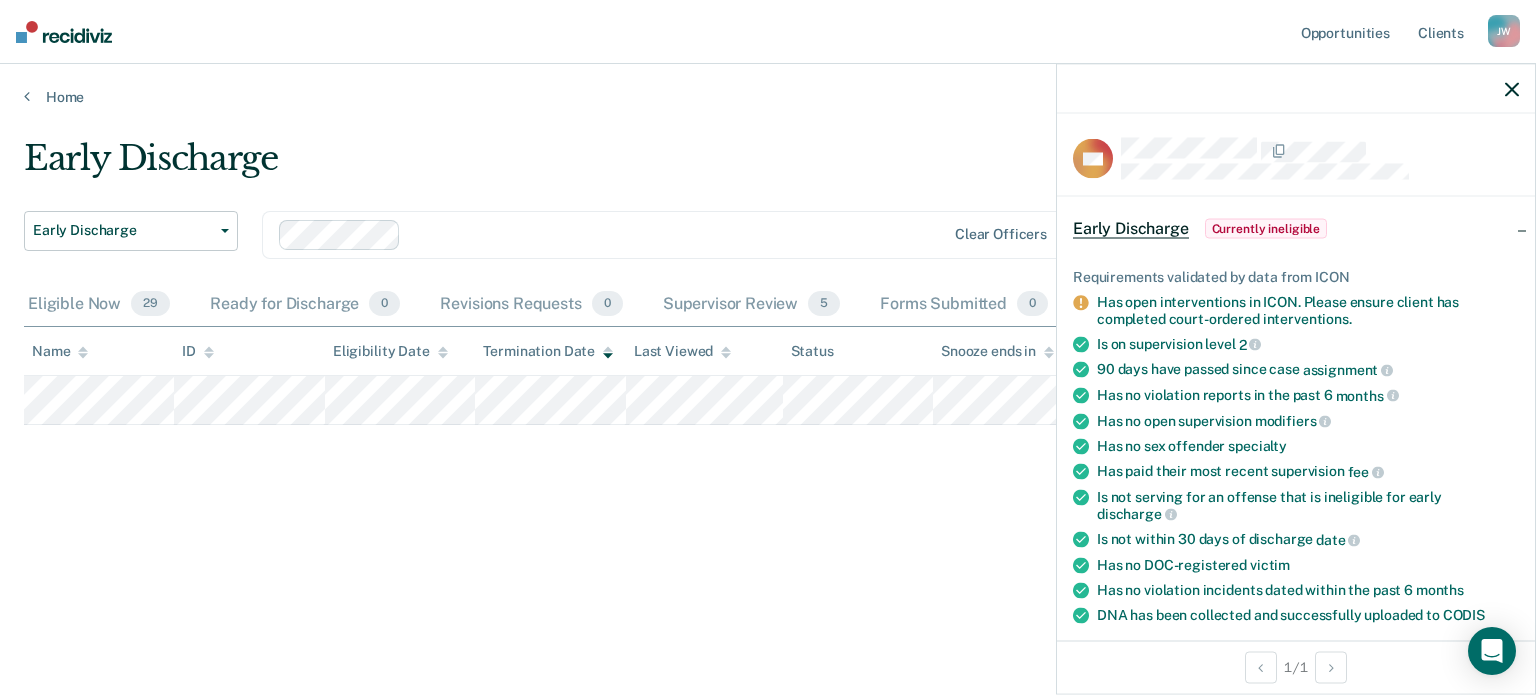 click at bounding box center [1512, 89] 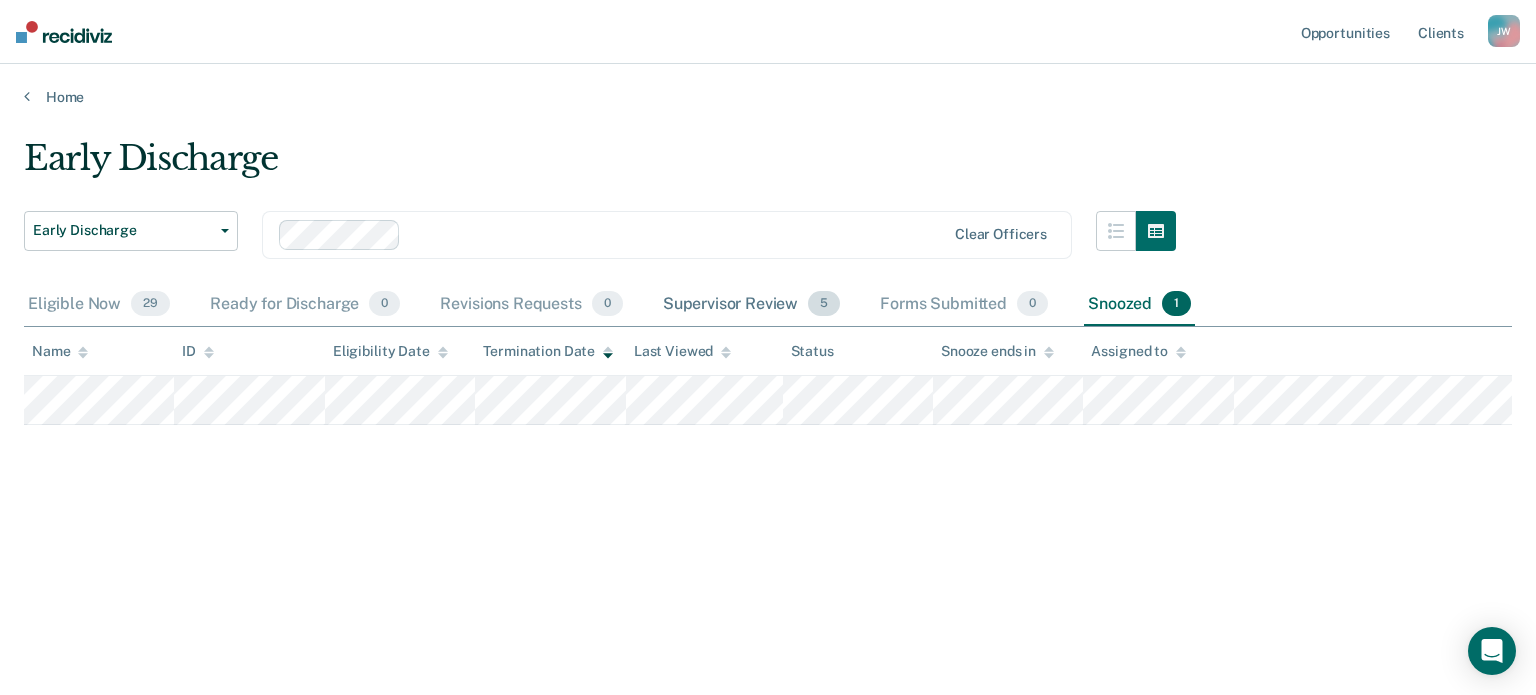 click on "Supervisor Review 5" at bounding box center (752, 305) 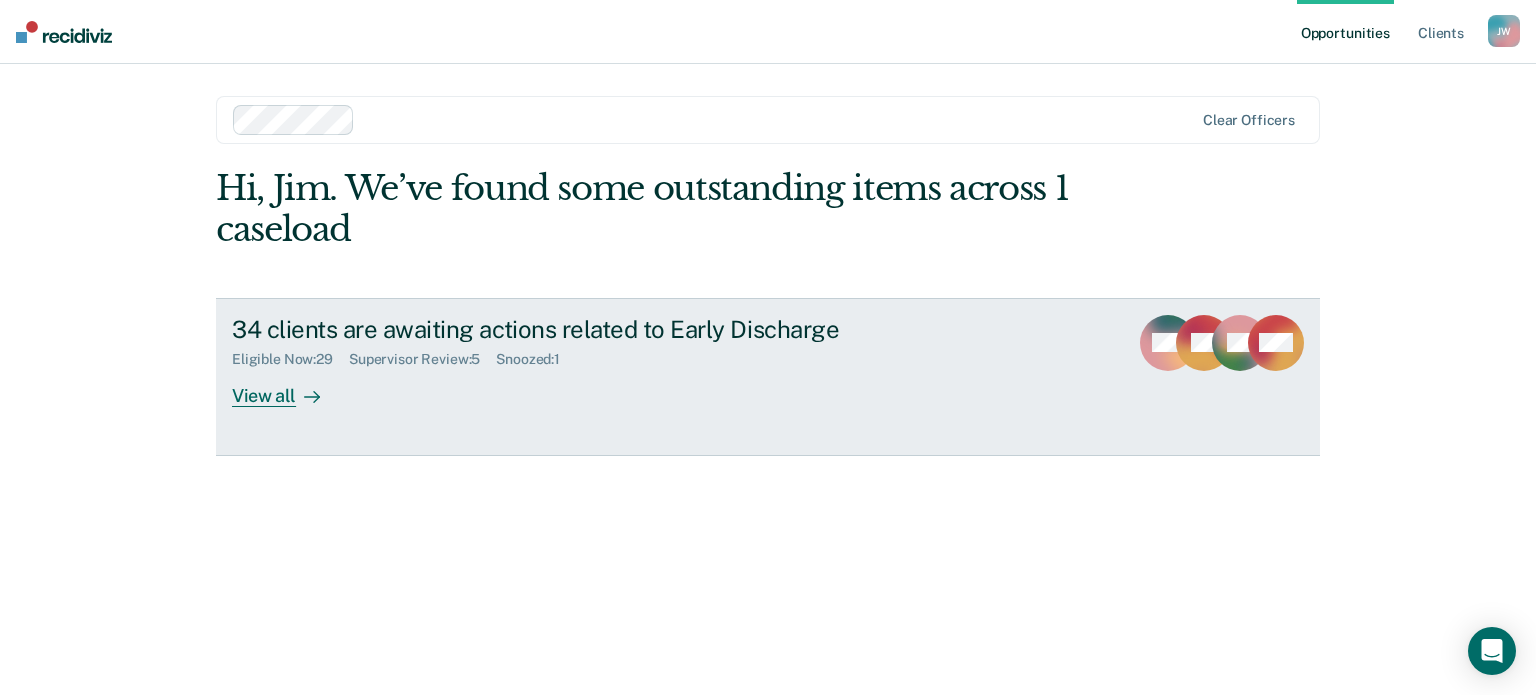 click on "View all" at bounding box center [288, 387] 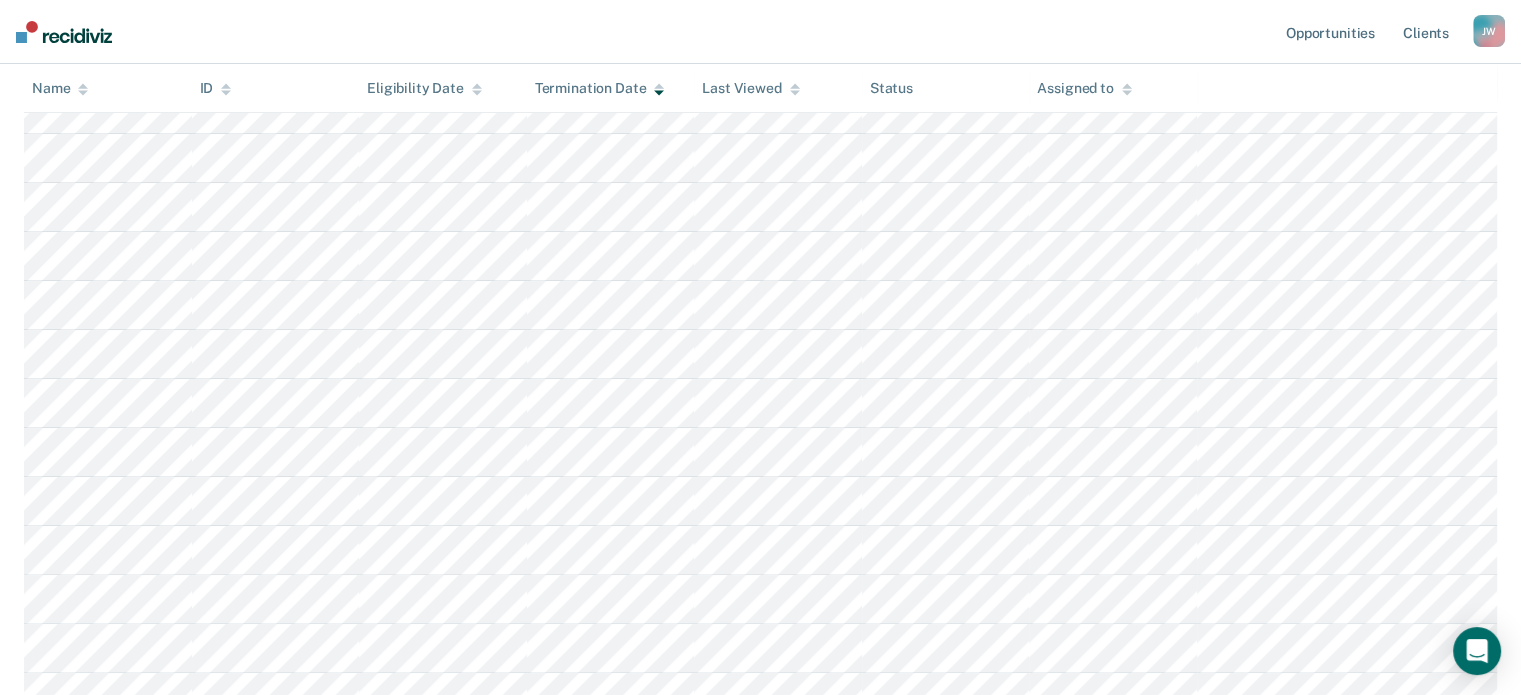 scroll, scrollTop: 666, scrollLeft: 0, axis: vertical 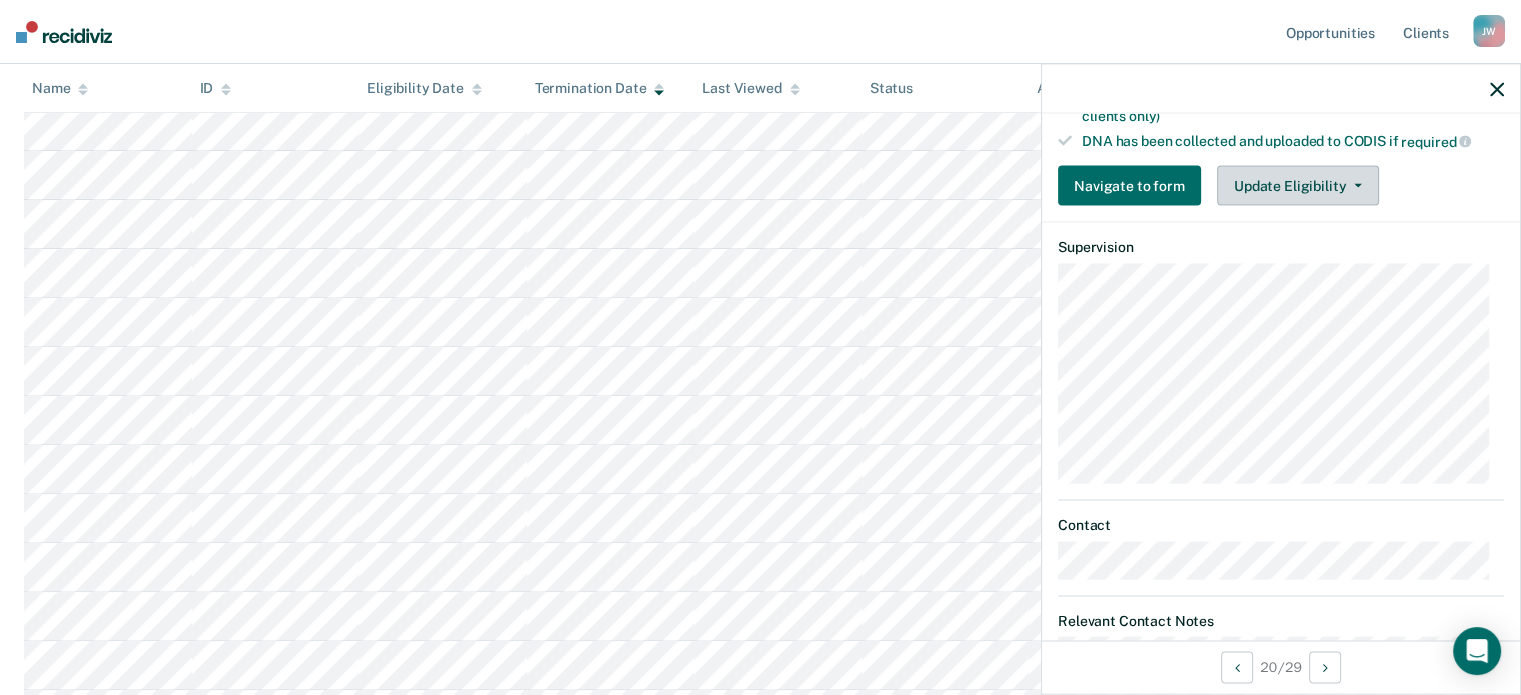 click on "Update Eligibility" at bounding box center [1298, 186] 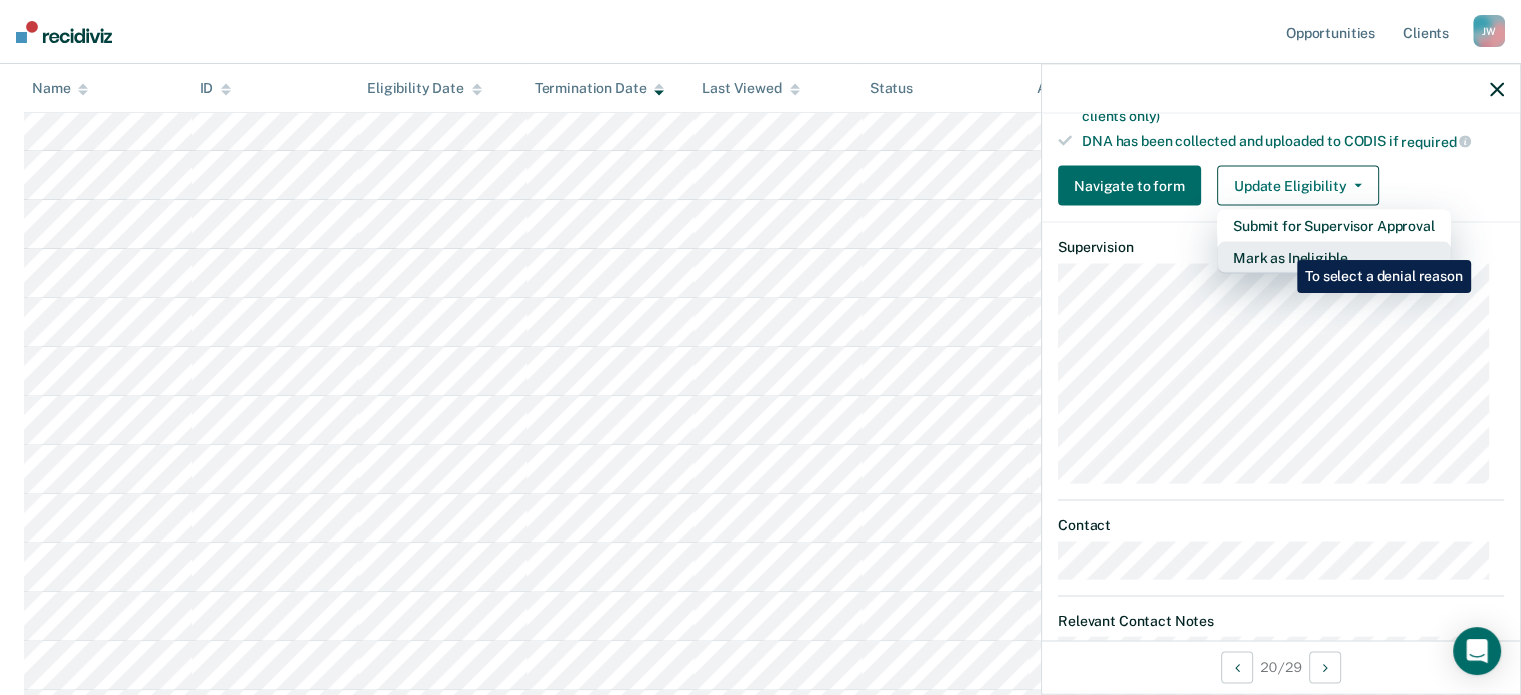 click on "Mark as Ineligible" at bounding box center (1334, 226) 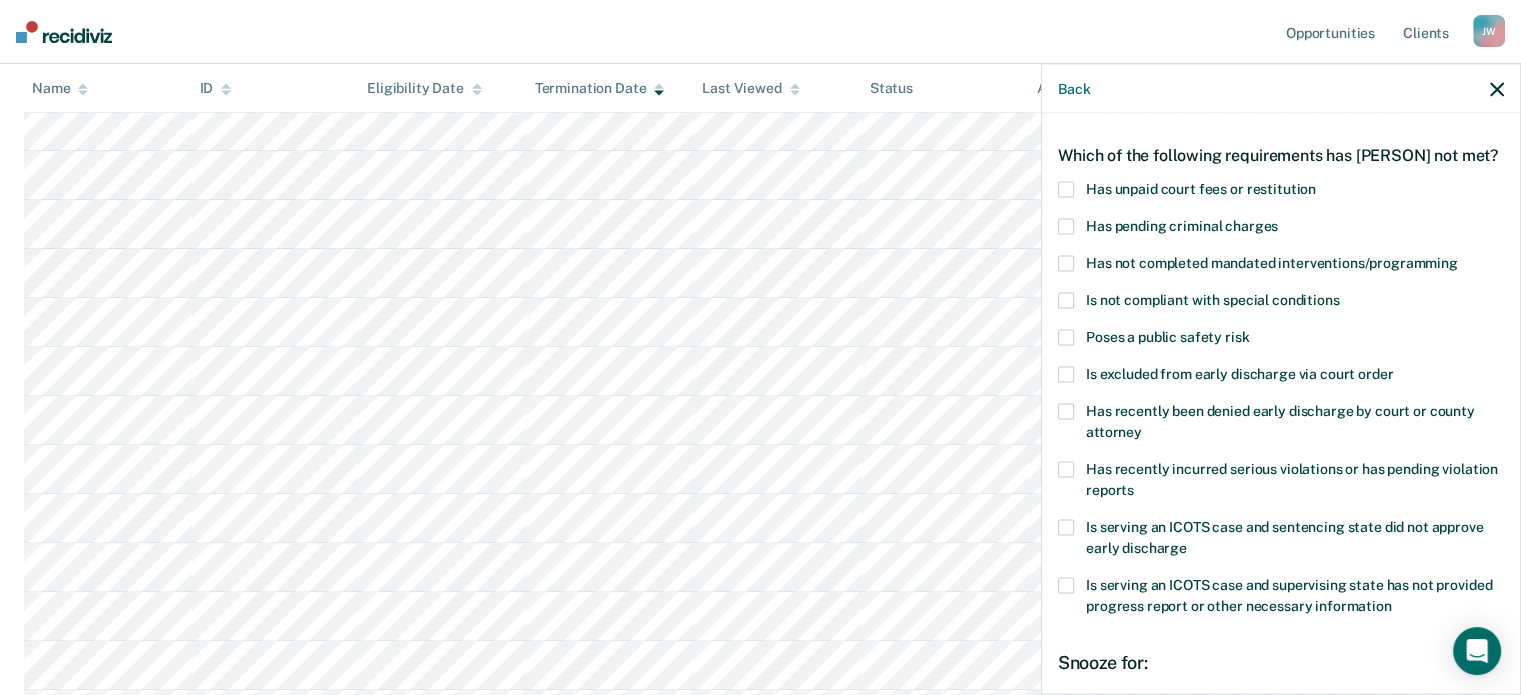scroll, scrollTop: 0, scrollLeft: 0, axis: both 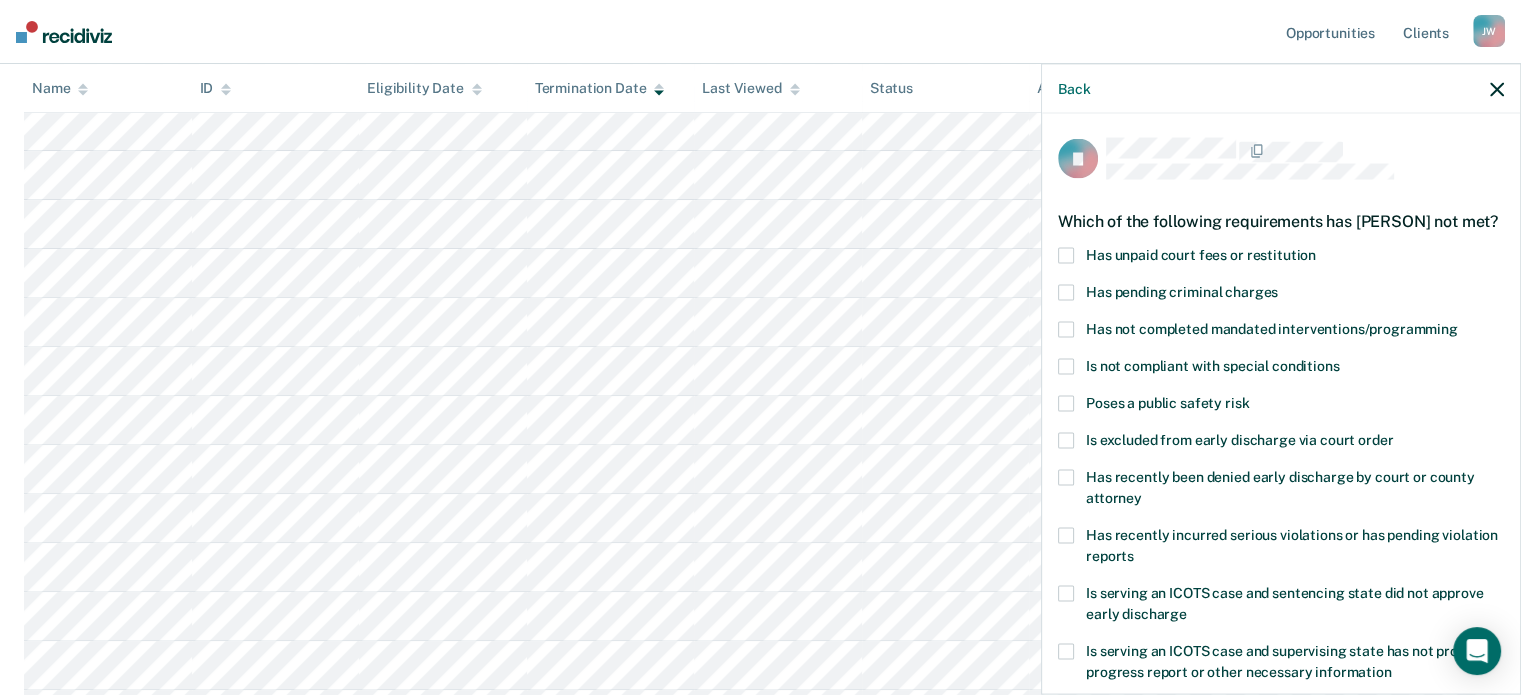 click at bounding box center (1066, 255) 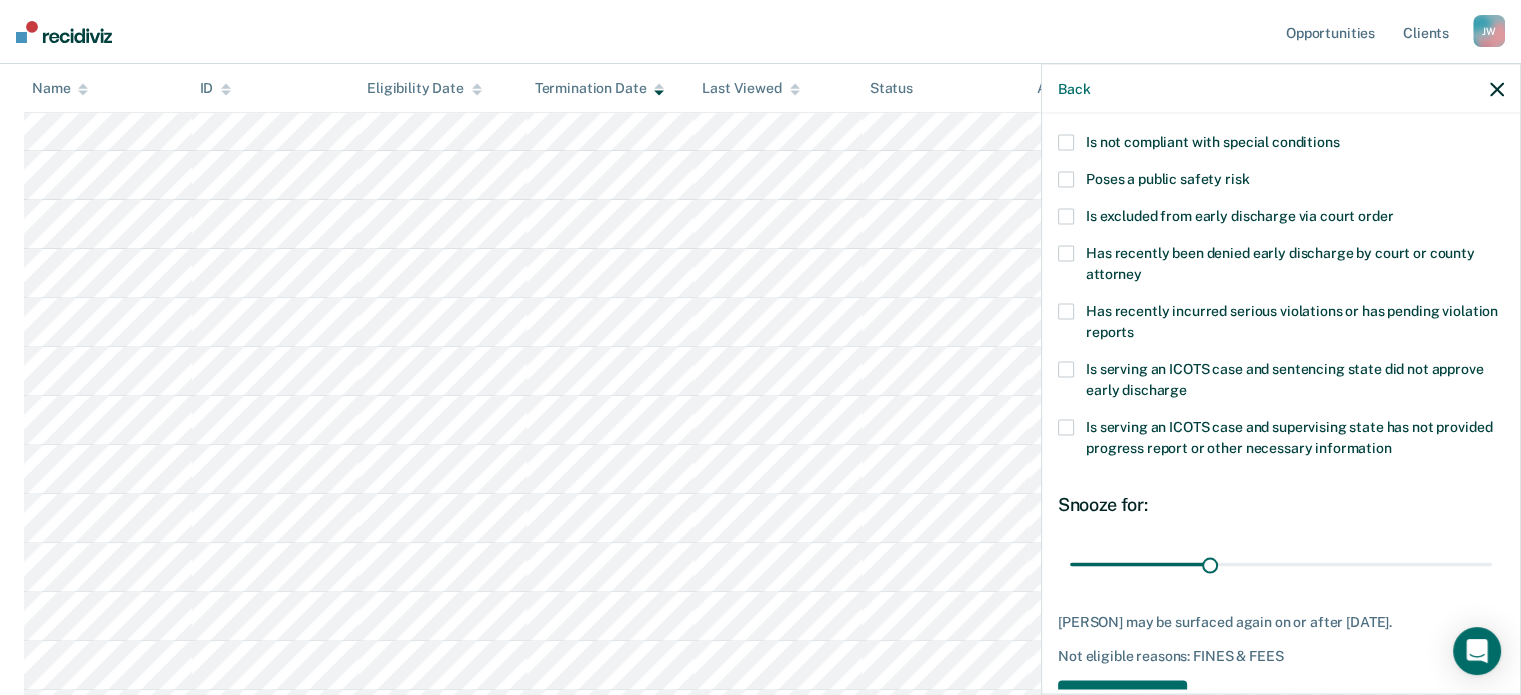 scroll, scrollTop: 307, scrollLeft: 0, axis: vertical 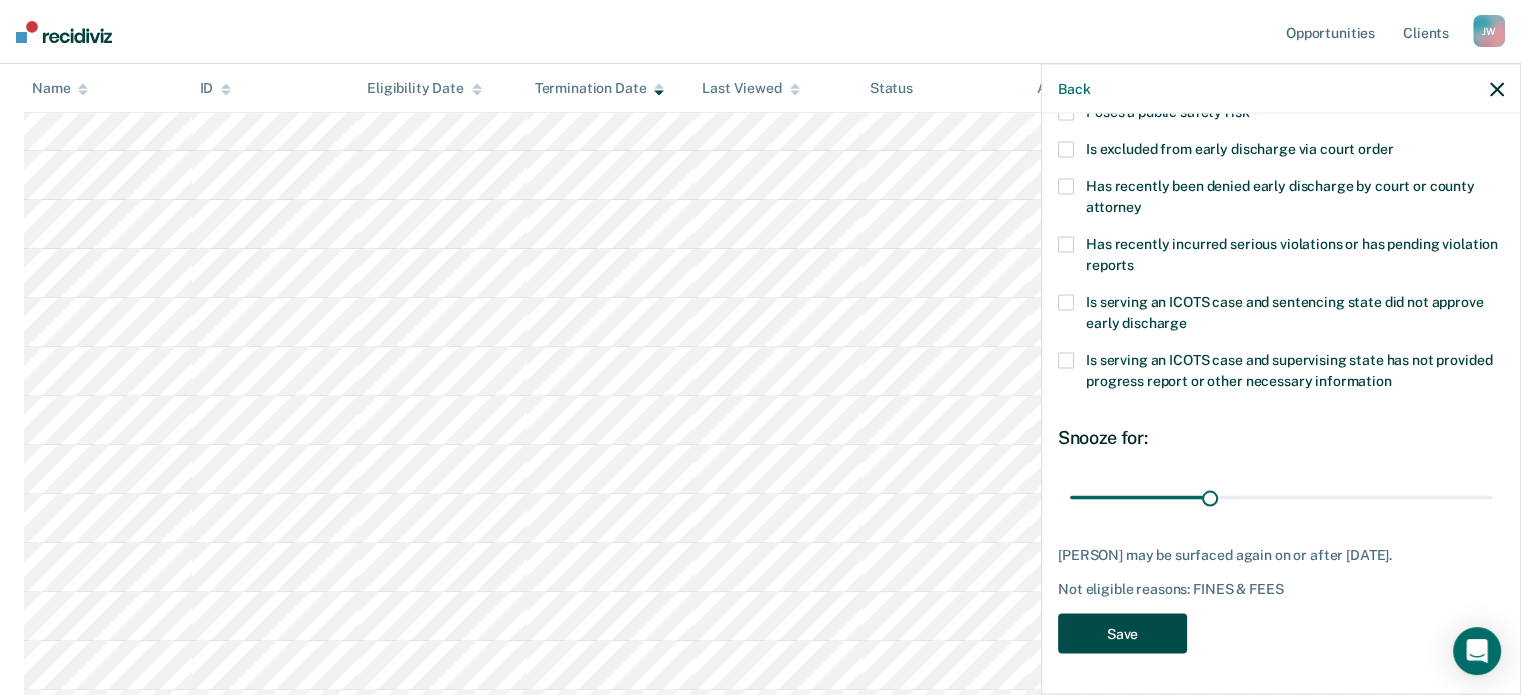 click on "Save" at bounding box center [1122, 633] 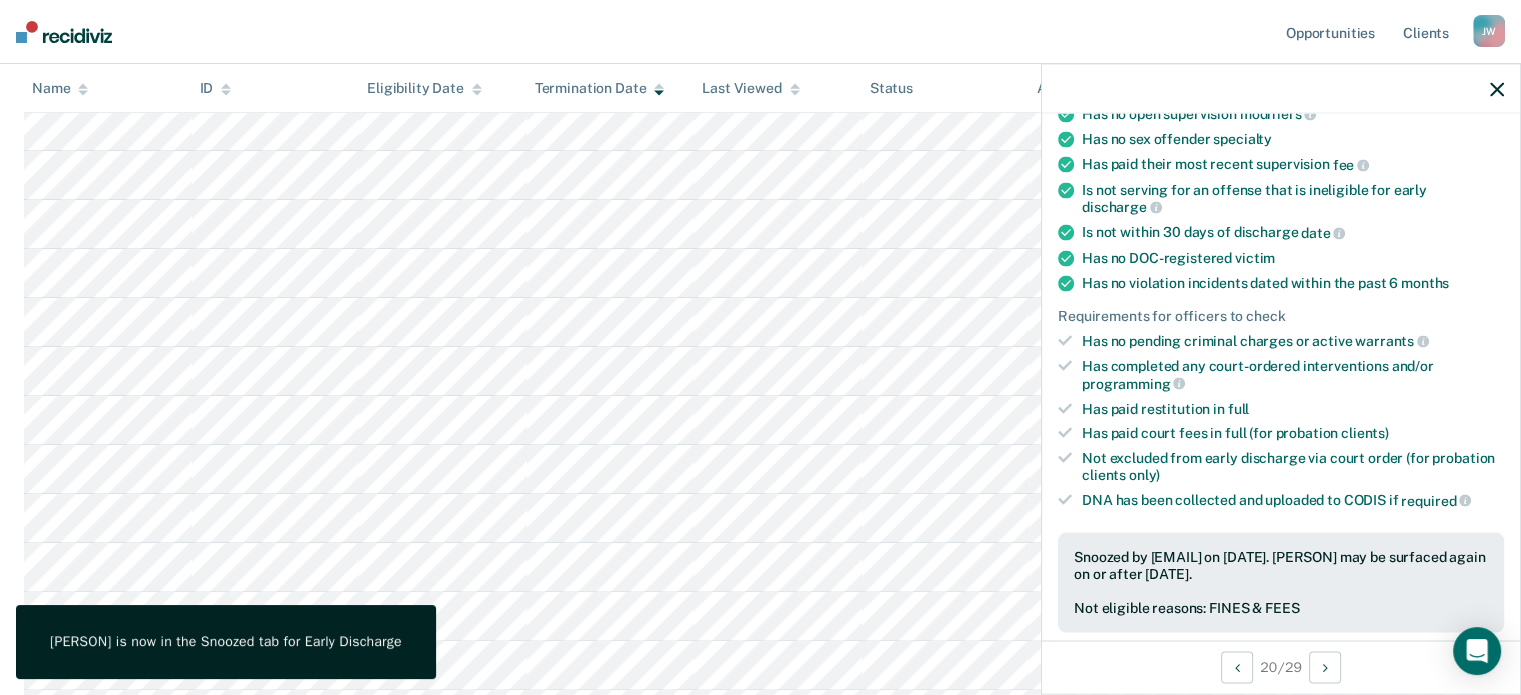 scroll, scrollTop: 0, scrollLeft: 0, axis: both 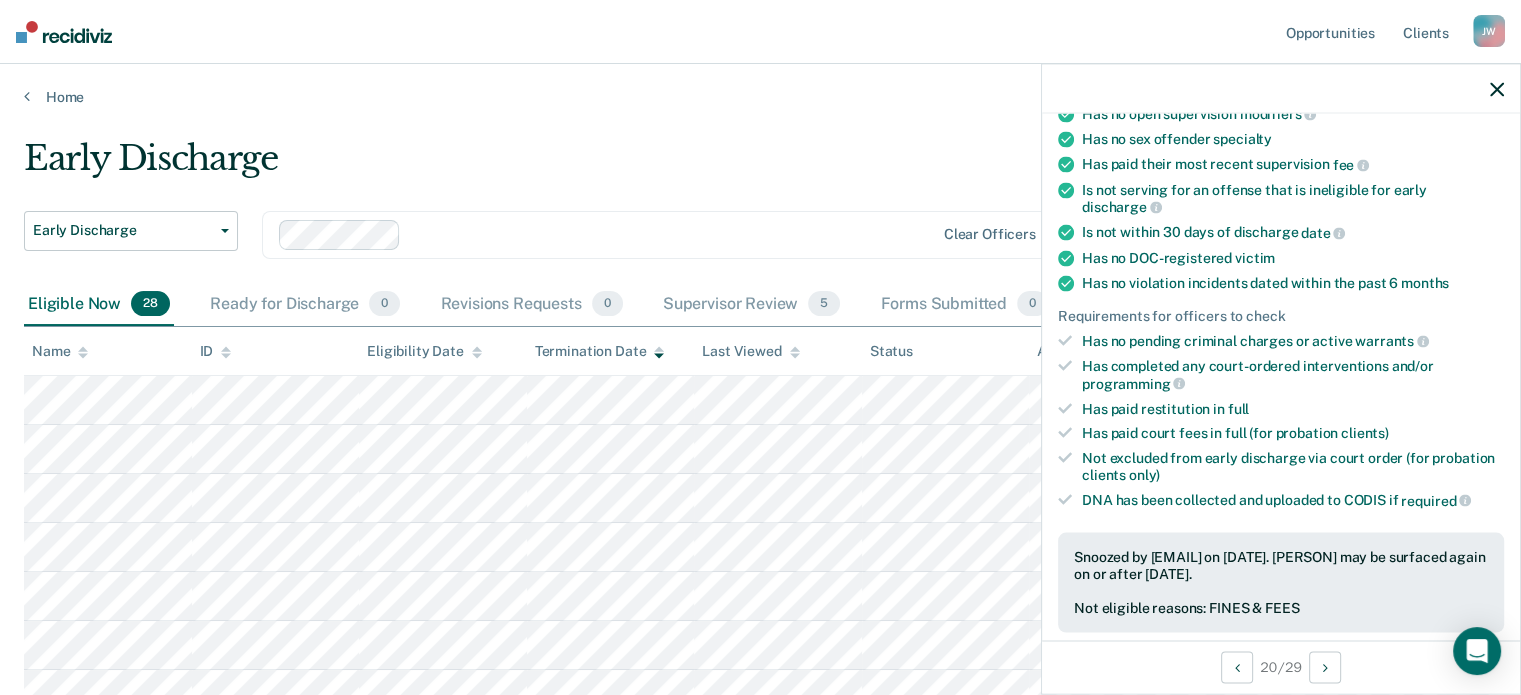 click on "Eligible Now 28" at bounding box center [99, 305] 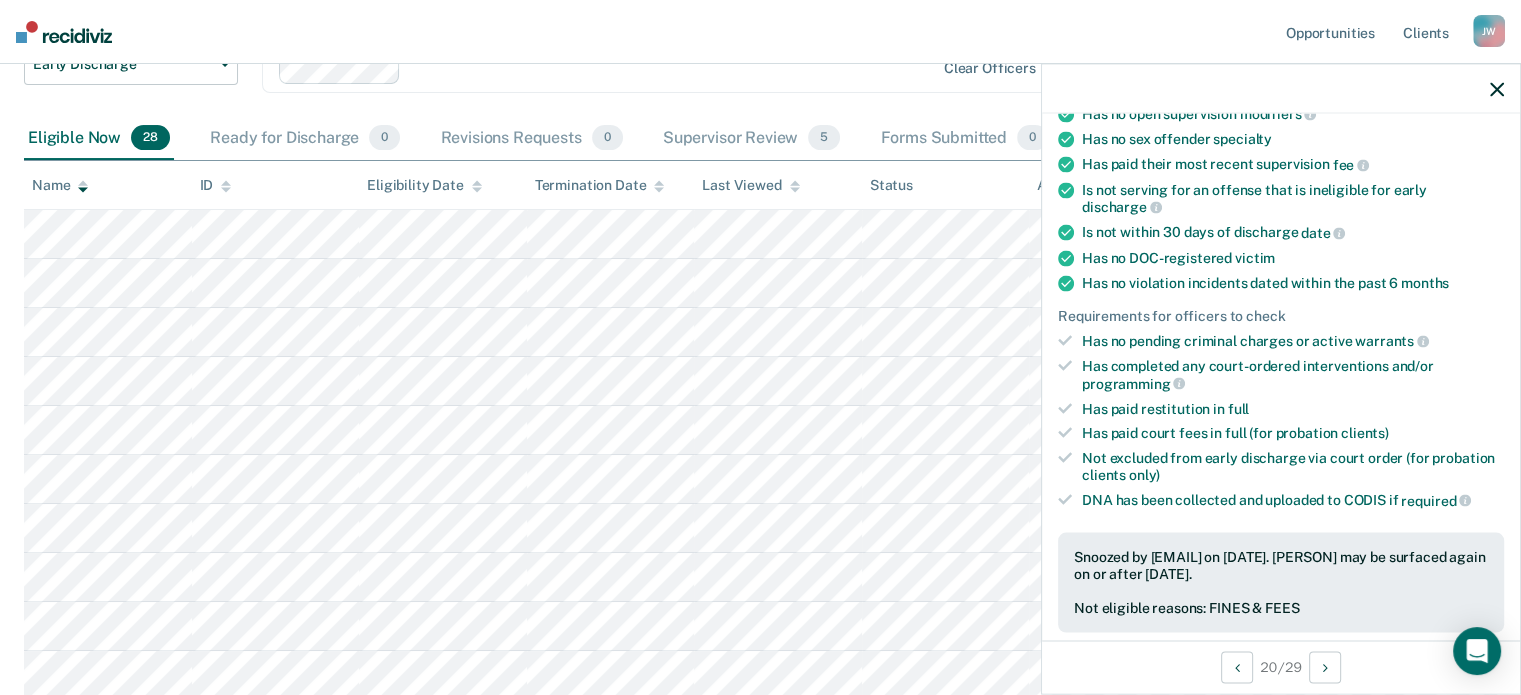 scroll, scrollTop: 333, scrollLeft: 0, axis: vertical 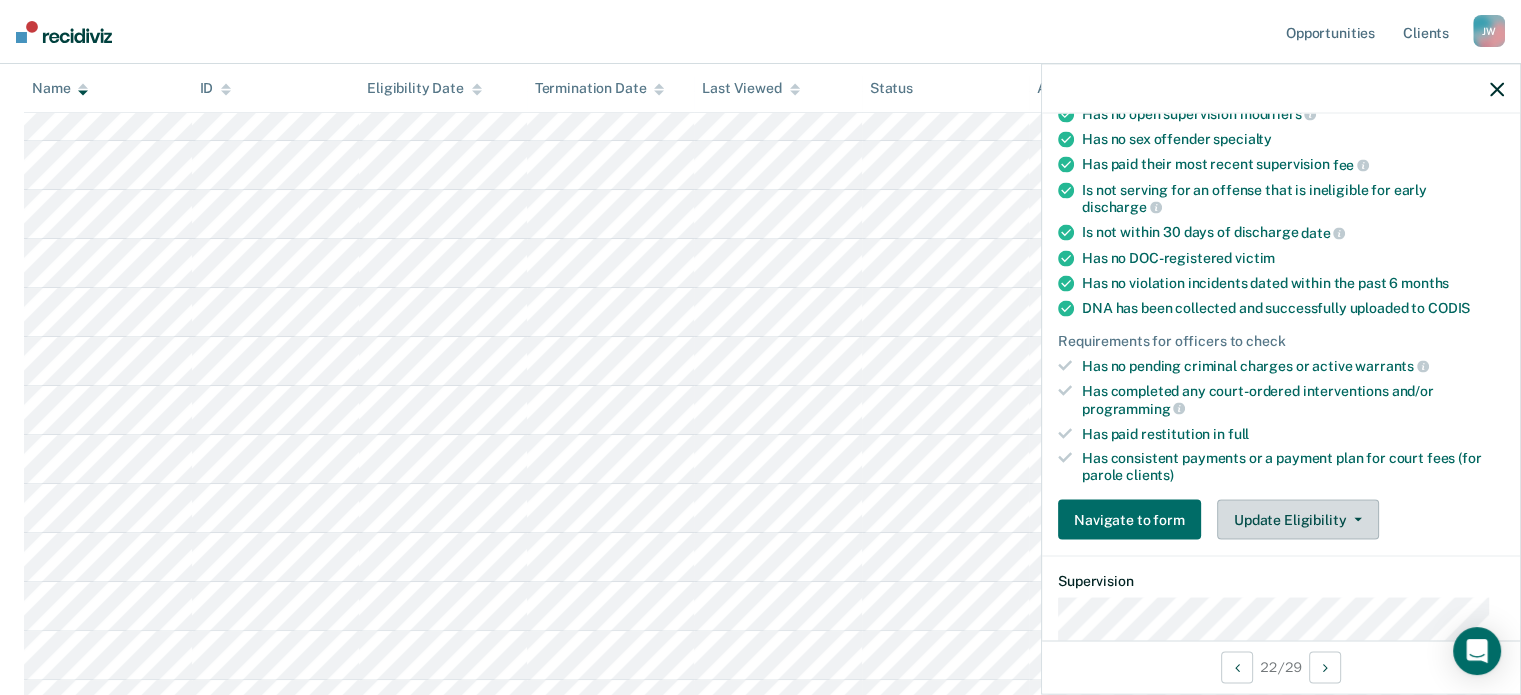 click on "Update Eligibility" at bounding box center [1298, 520] 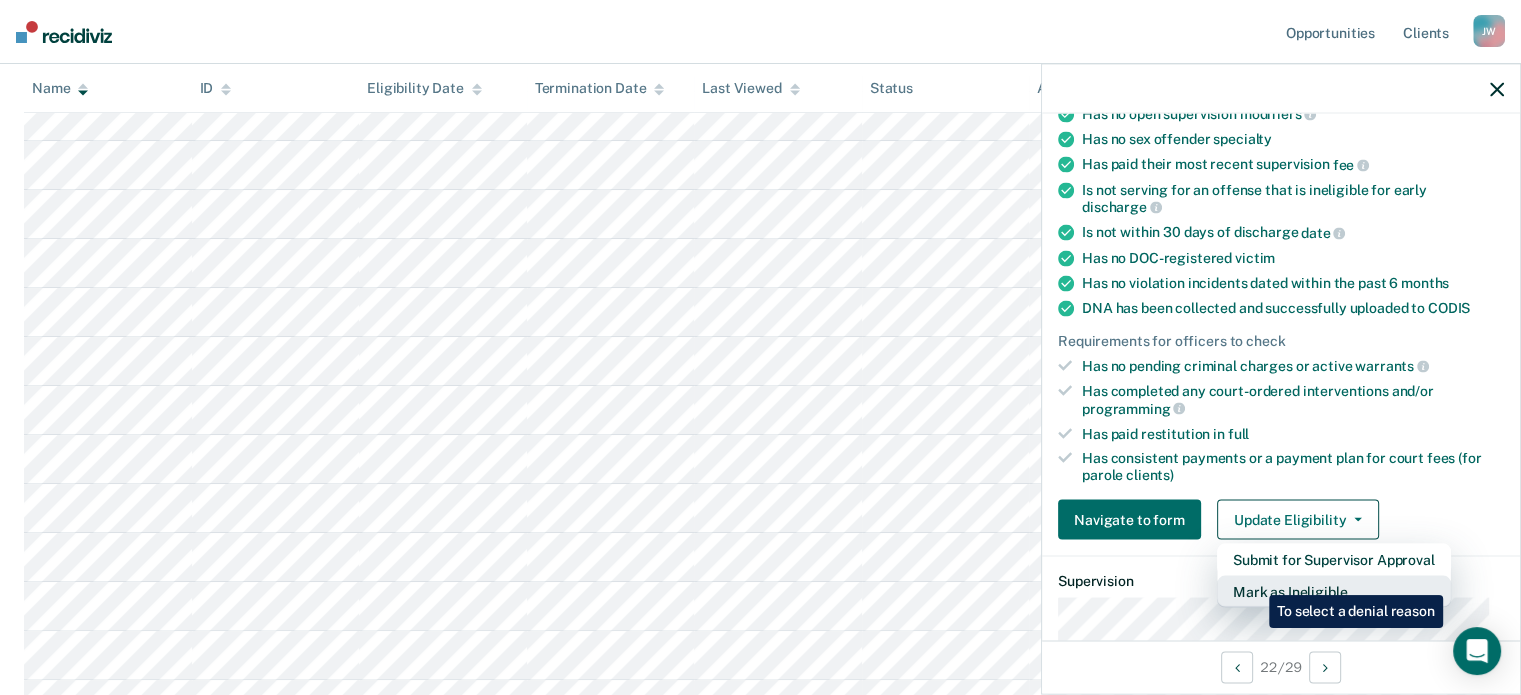 click on "Mark as Ineligible" at bounding box center (1334, 560) 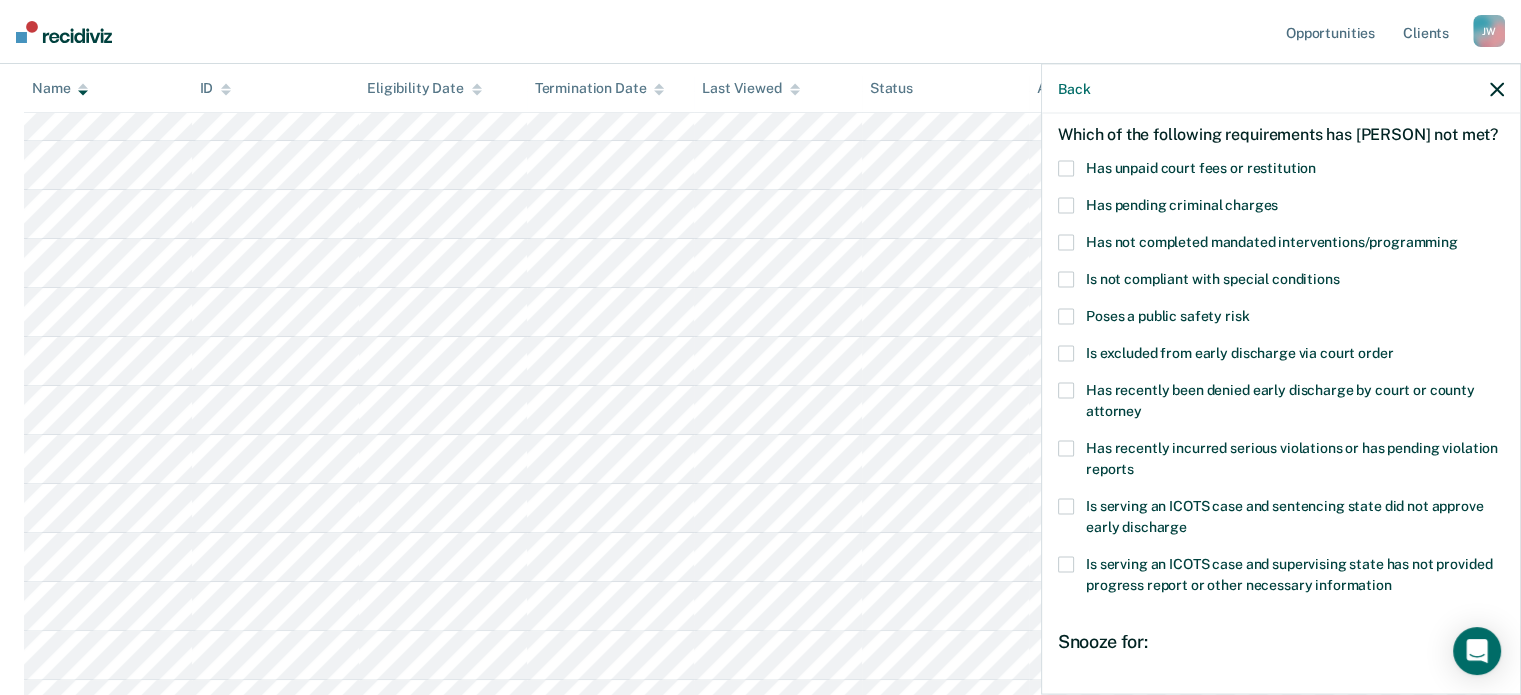 scroll, scrollTop: 0, scrollLeft: 0, axis: both 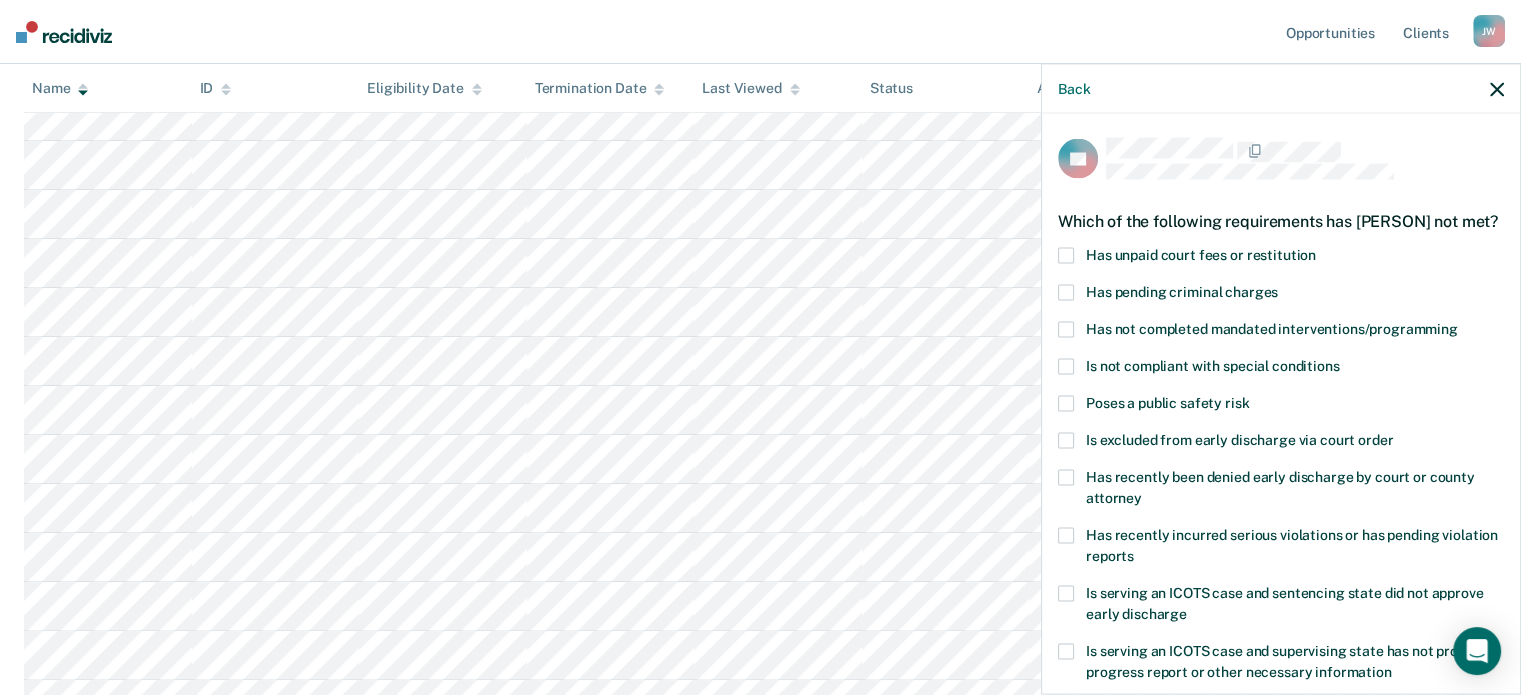 click at bounding box center [1066, 255] 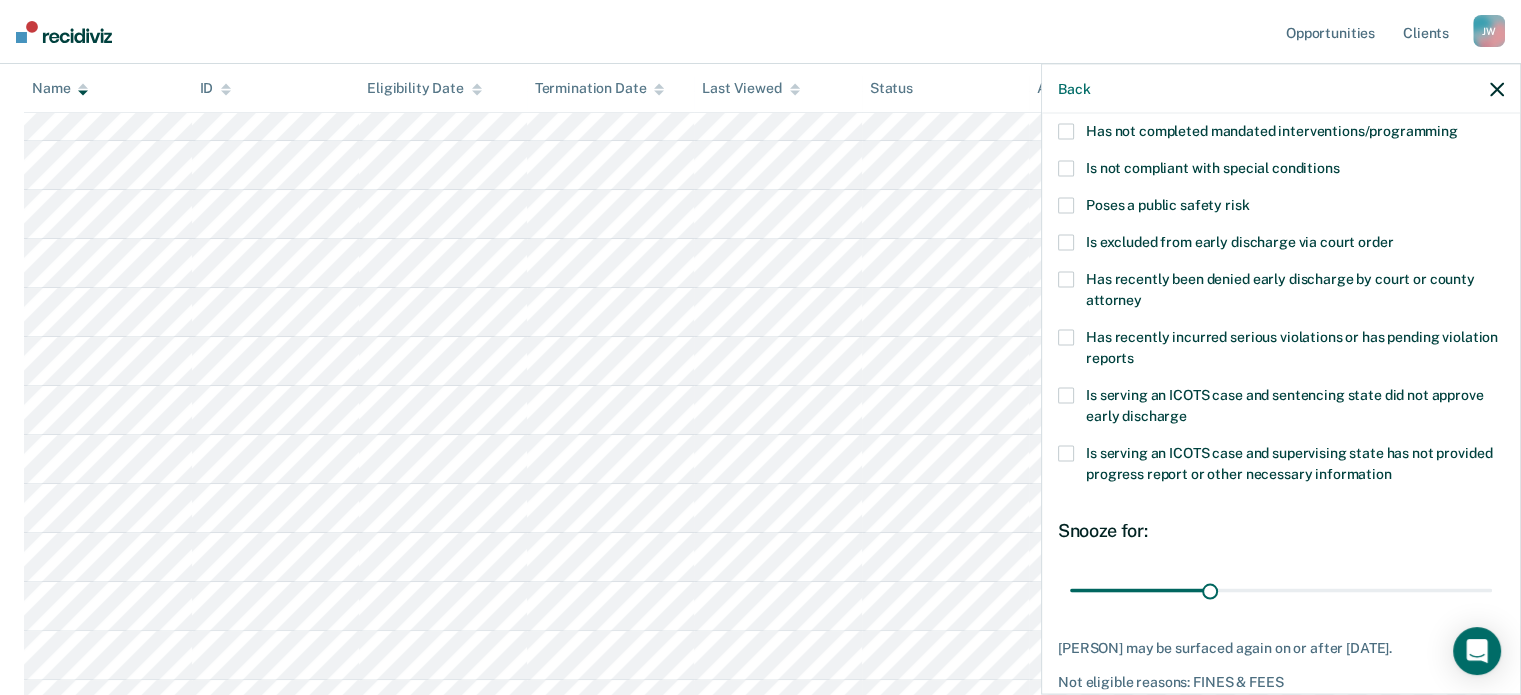 scroll, scrollTop: 307, scrollLeft: 0, axis: vertical 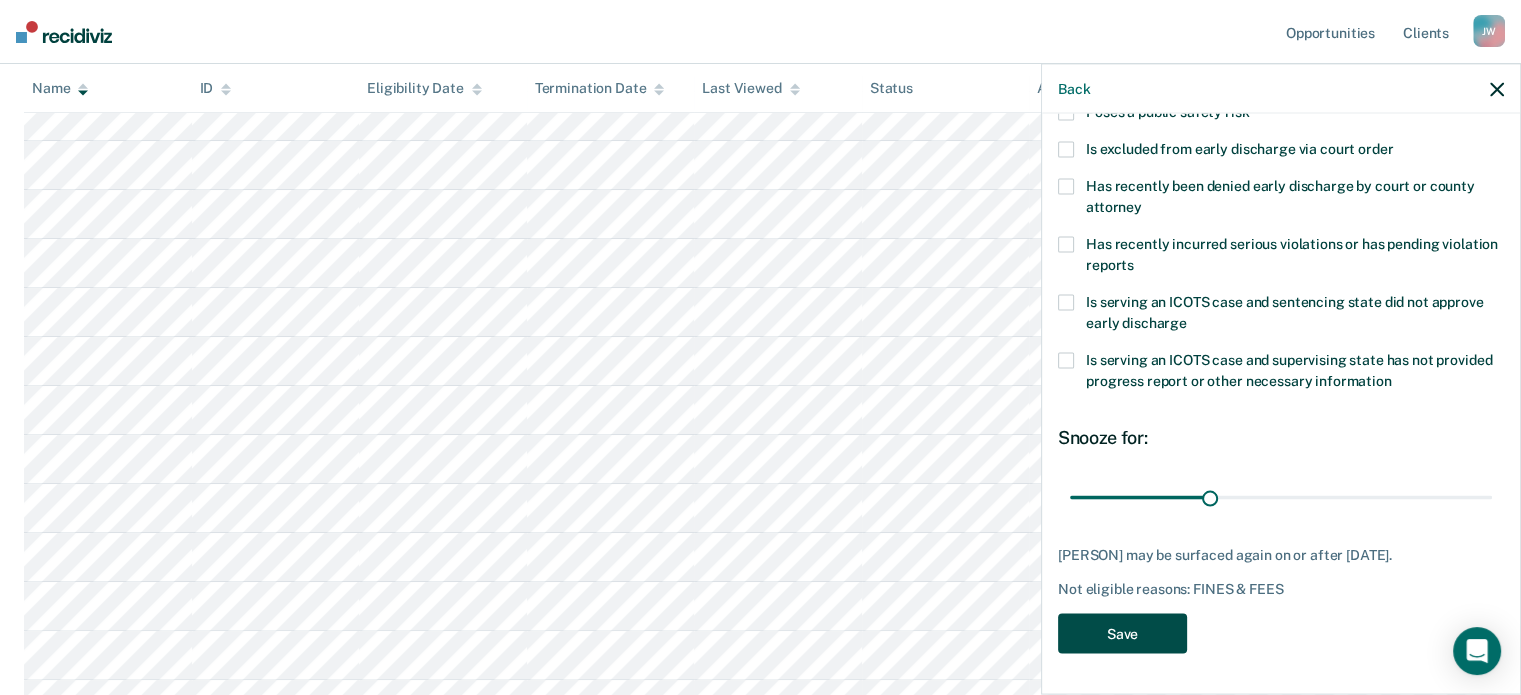 click on "Save" at bounding box center (1122, 633) 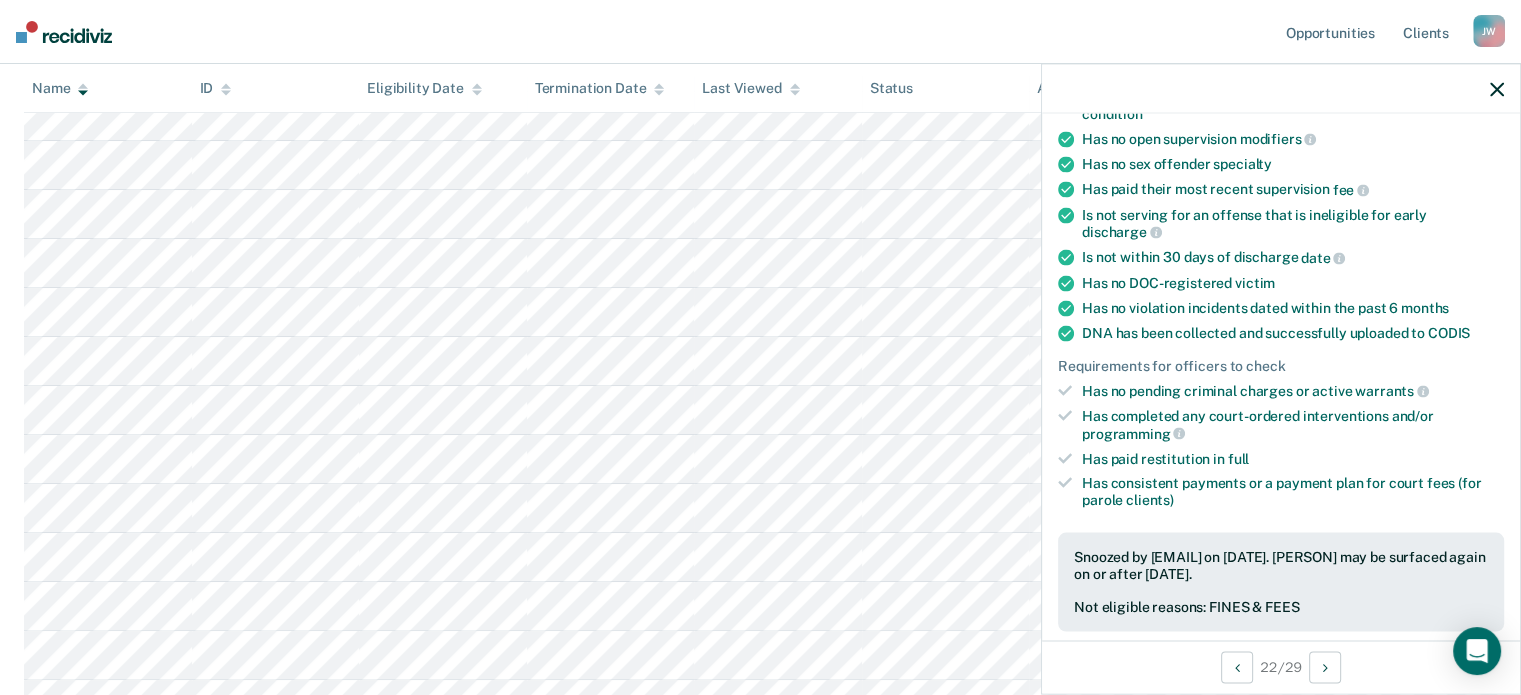 scroll, scrollTop: 282, scrollLeft: 0, axis: vertical 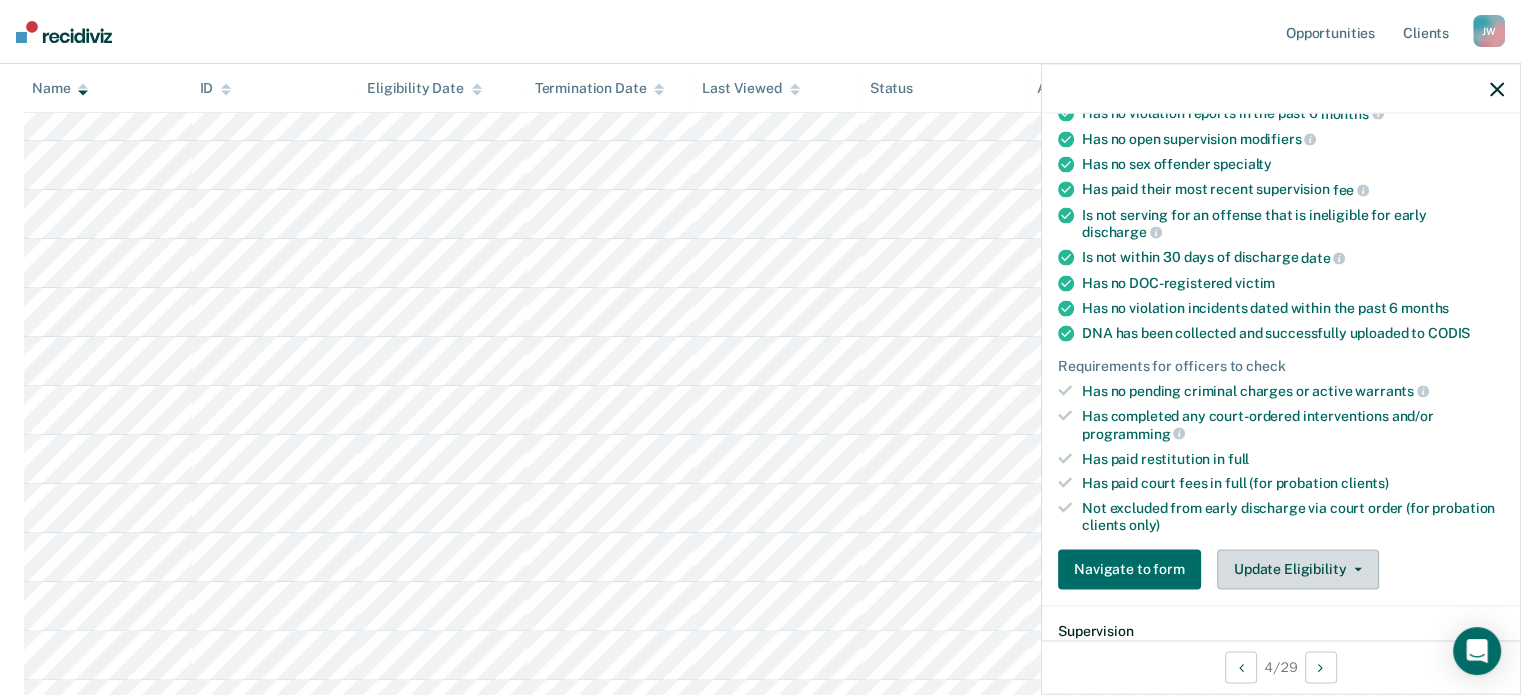 click on "Update Eligibility" at bounding box center [1298, 569] 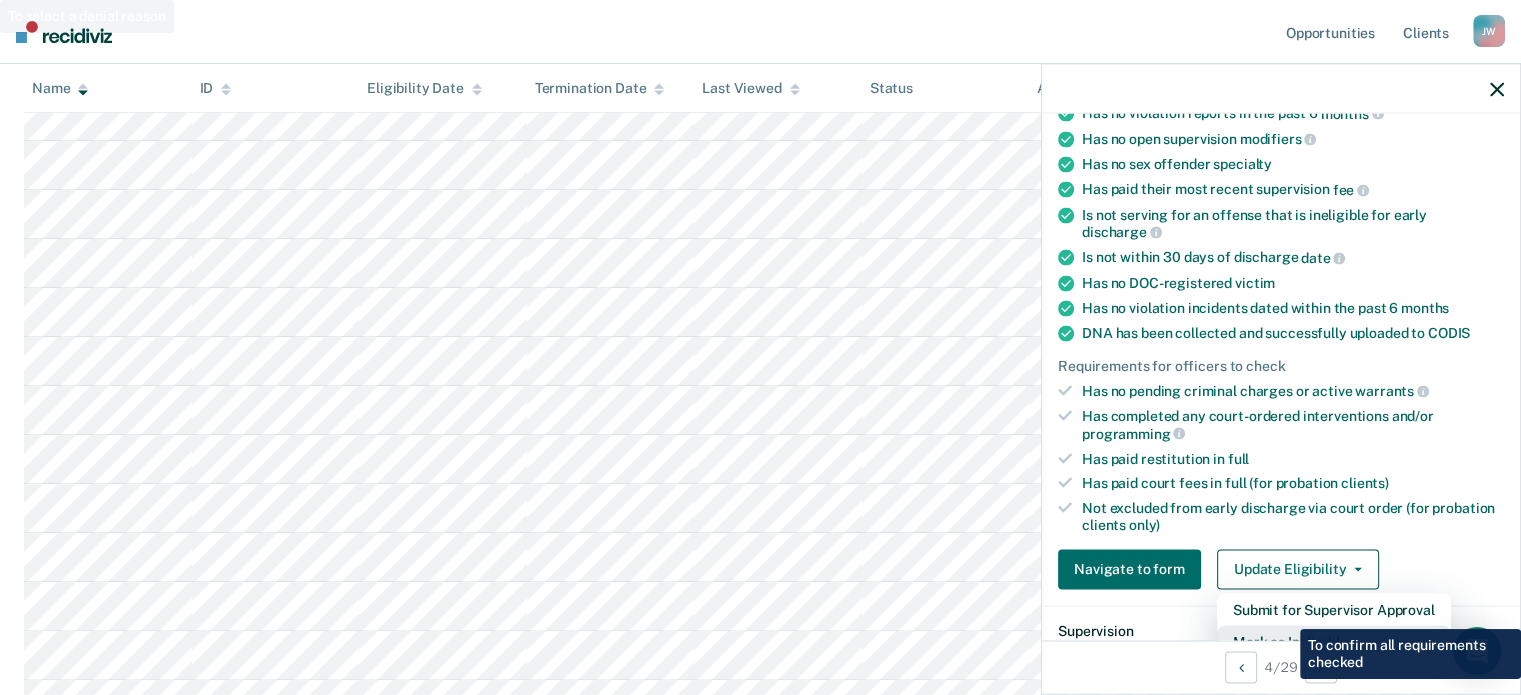 scroll, scrollTop: 290, scrollLeft: 0, axis: vertical 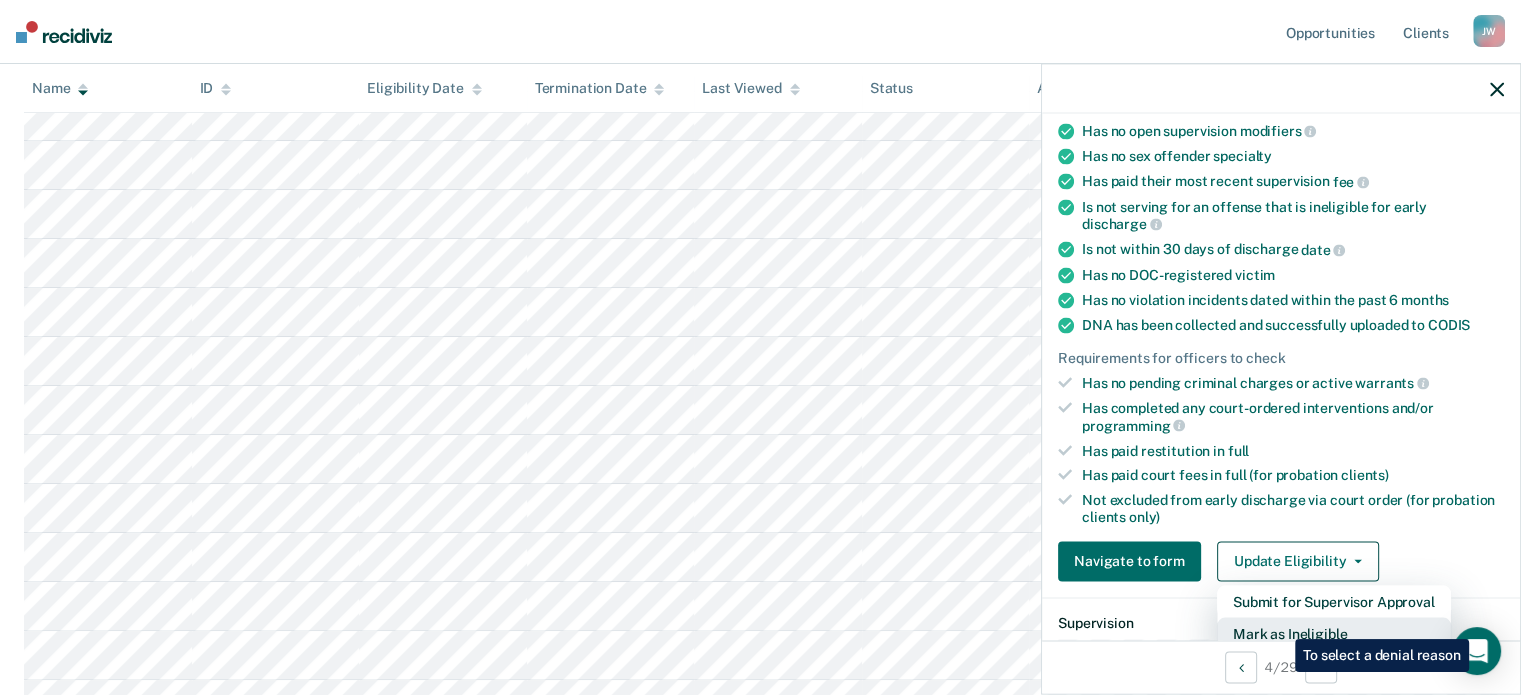 click on "Mark as Ineligible" at bounding box center [1334, 601] 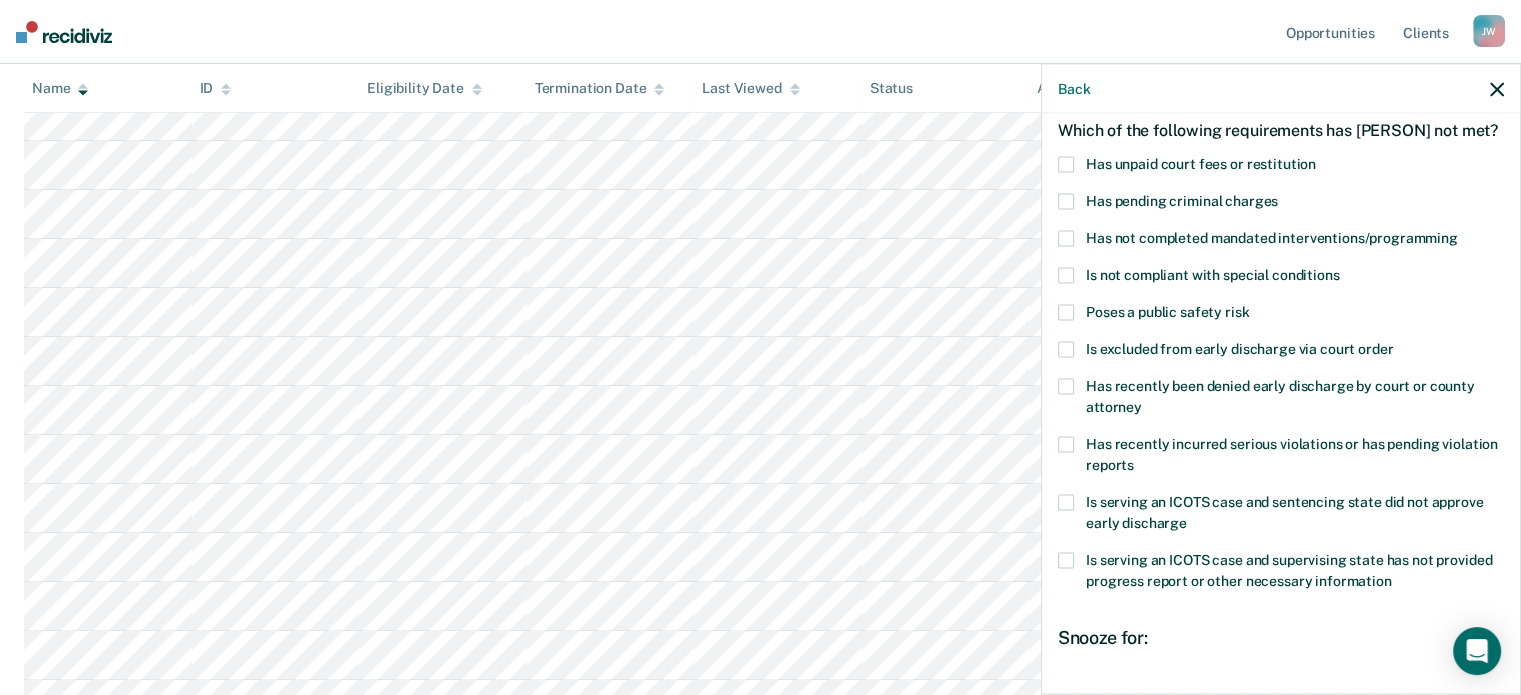 scroll, scrollTop: 0, scrollLeft: 0, axis: both 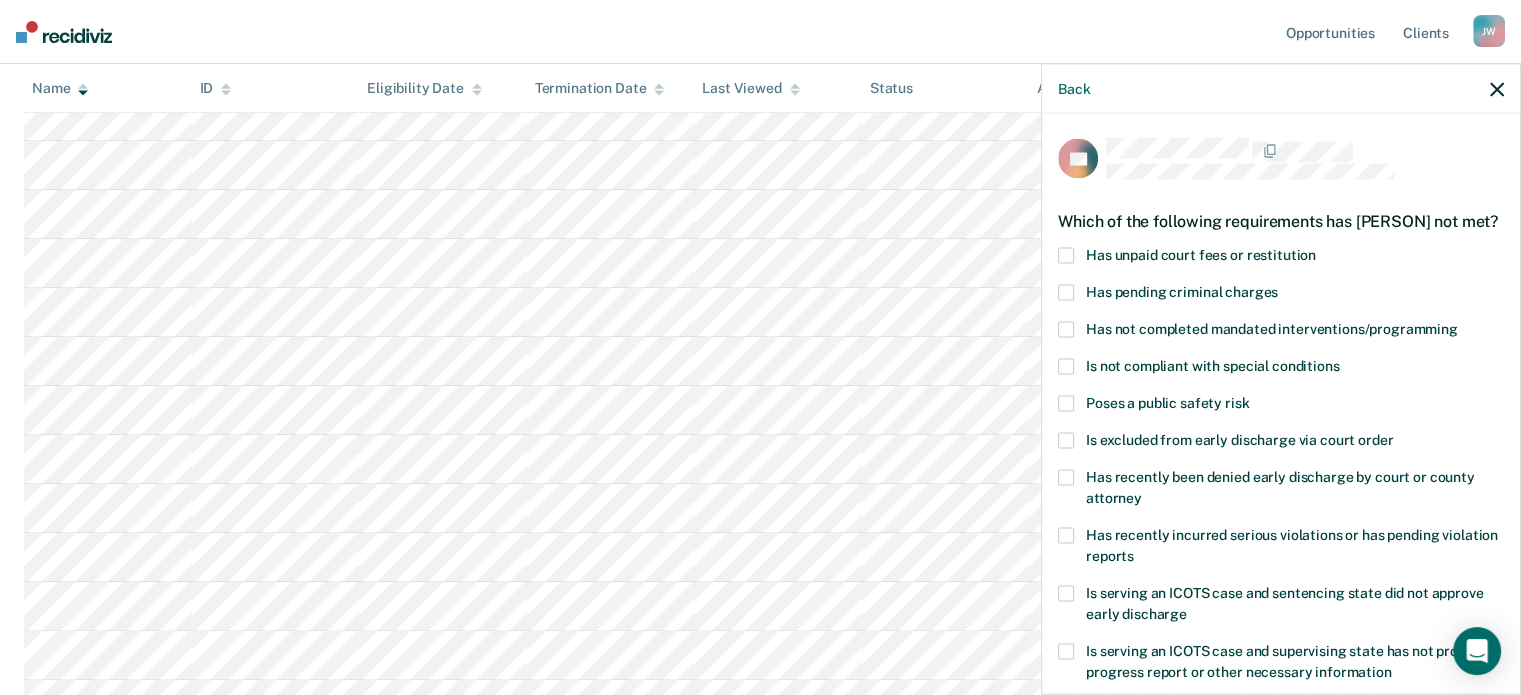 click at bounding box center (1066, 255) 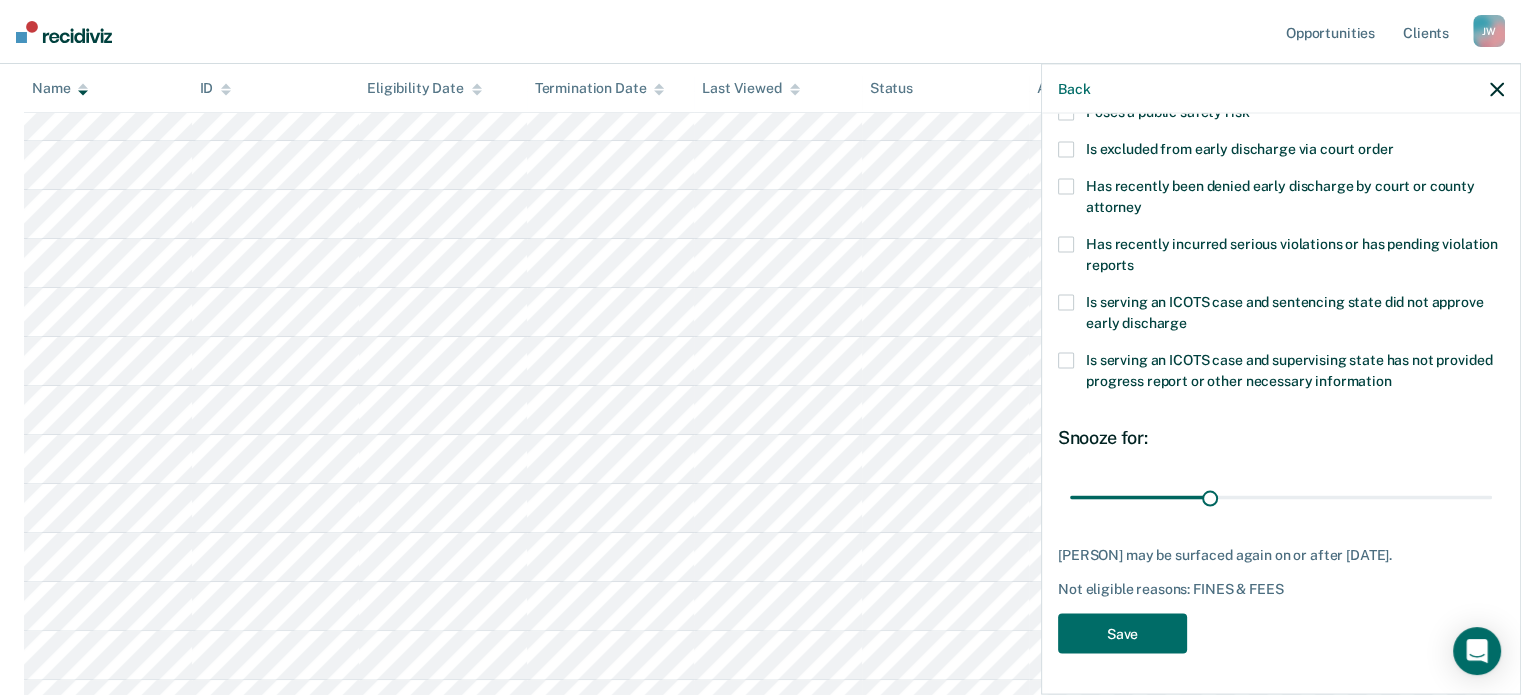 scroll, scrollTop: 324, scrollLeft: 0, axis: vertical 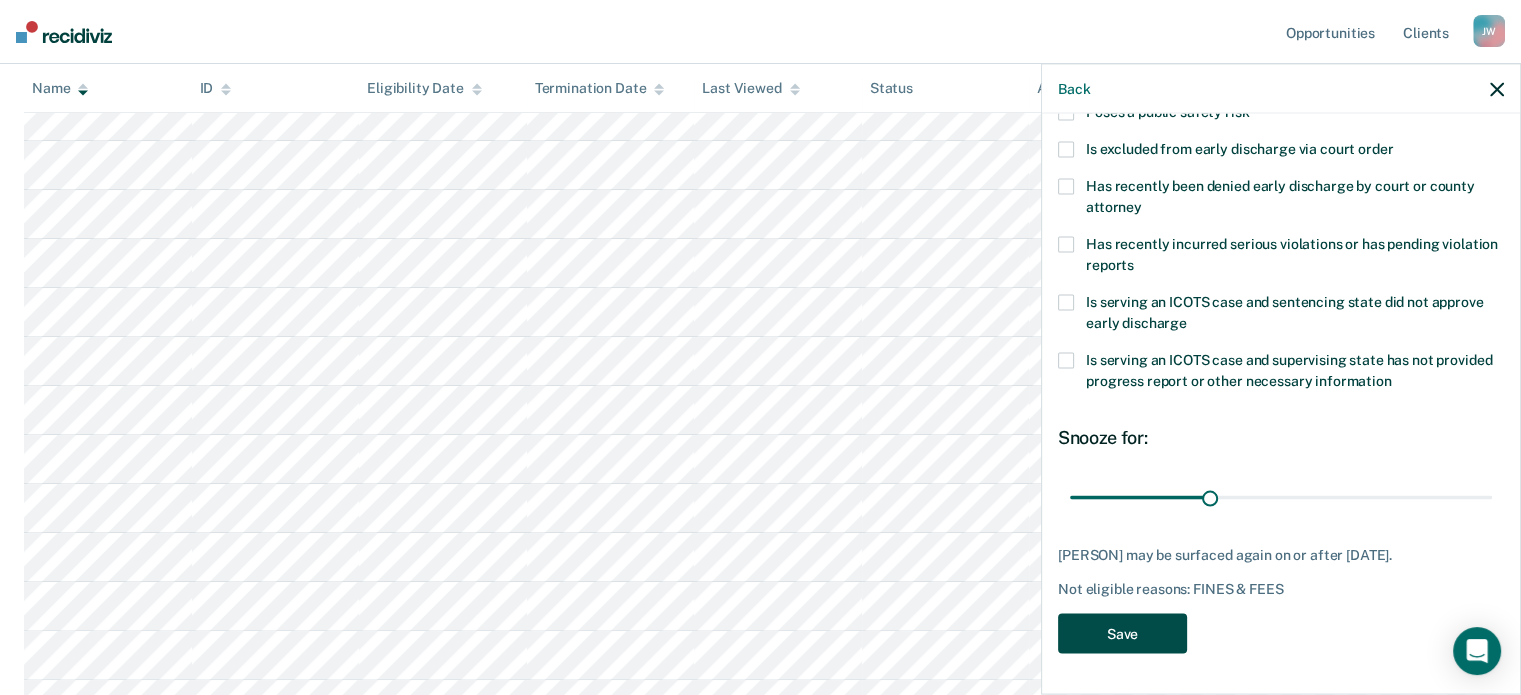 click on "Save" at bounding box center (1122, 633) 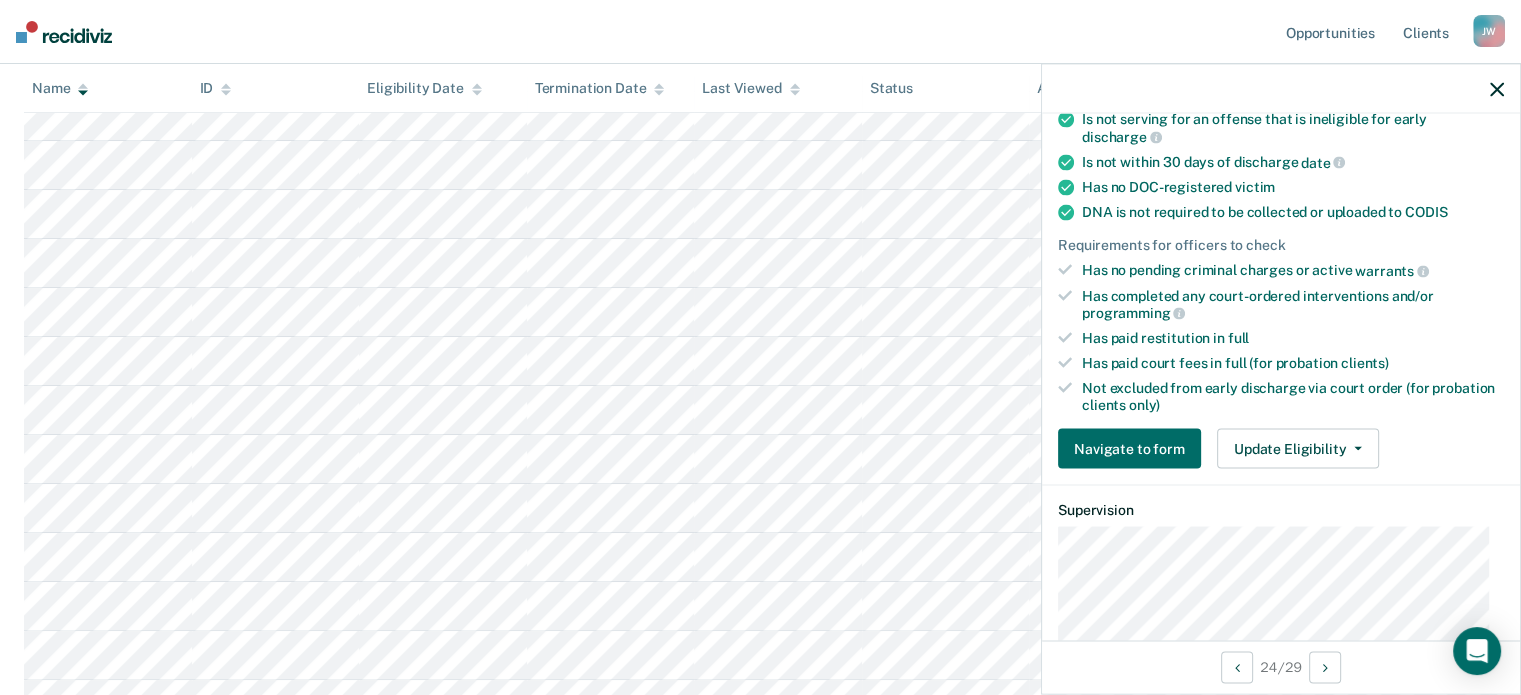 scroll, scrollTop: 500, scrollLeft: 0, axis: vertical 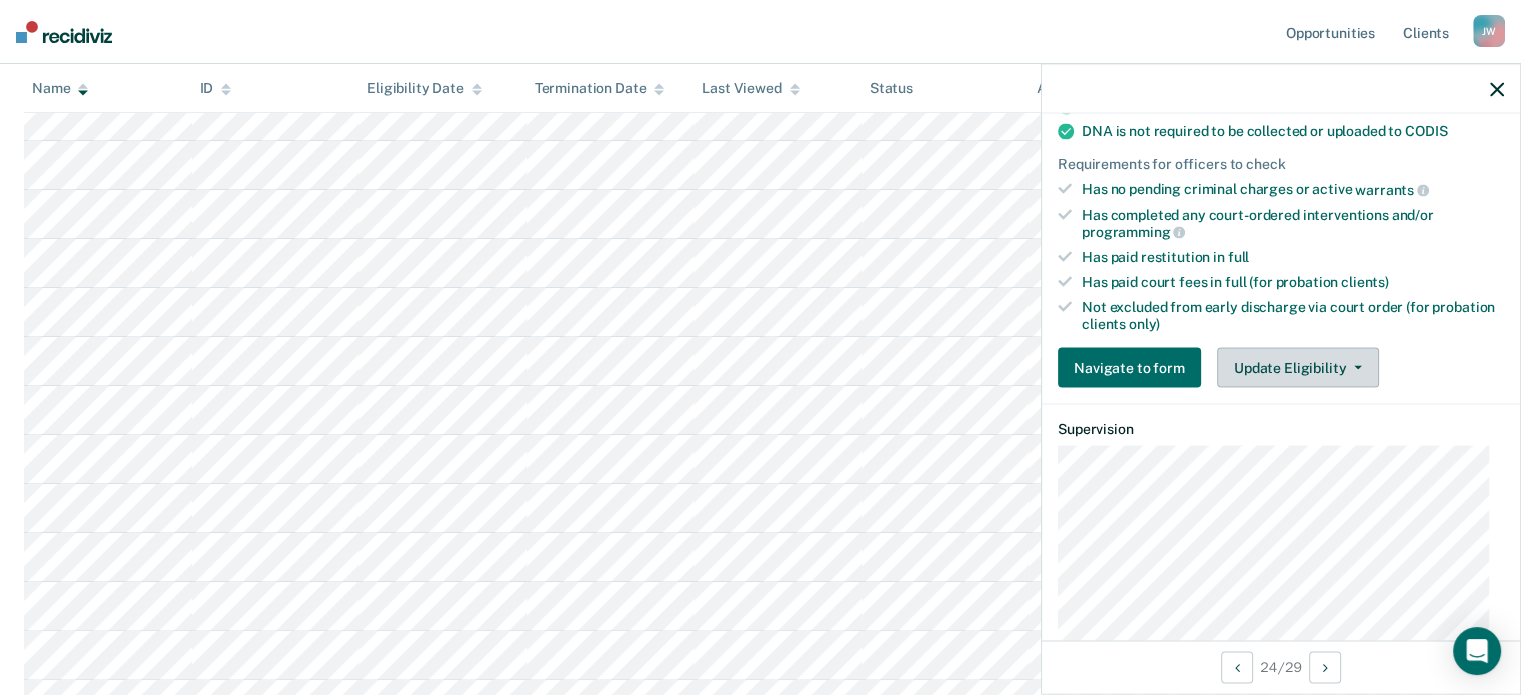 click on "Update Eligibility" at bounding box center [1298, 368] 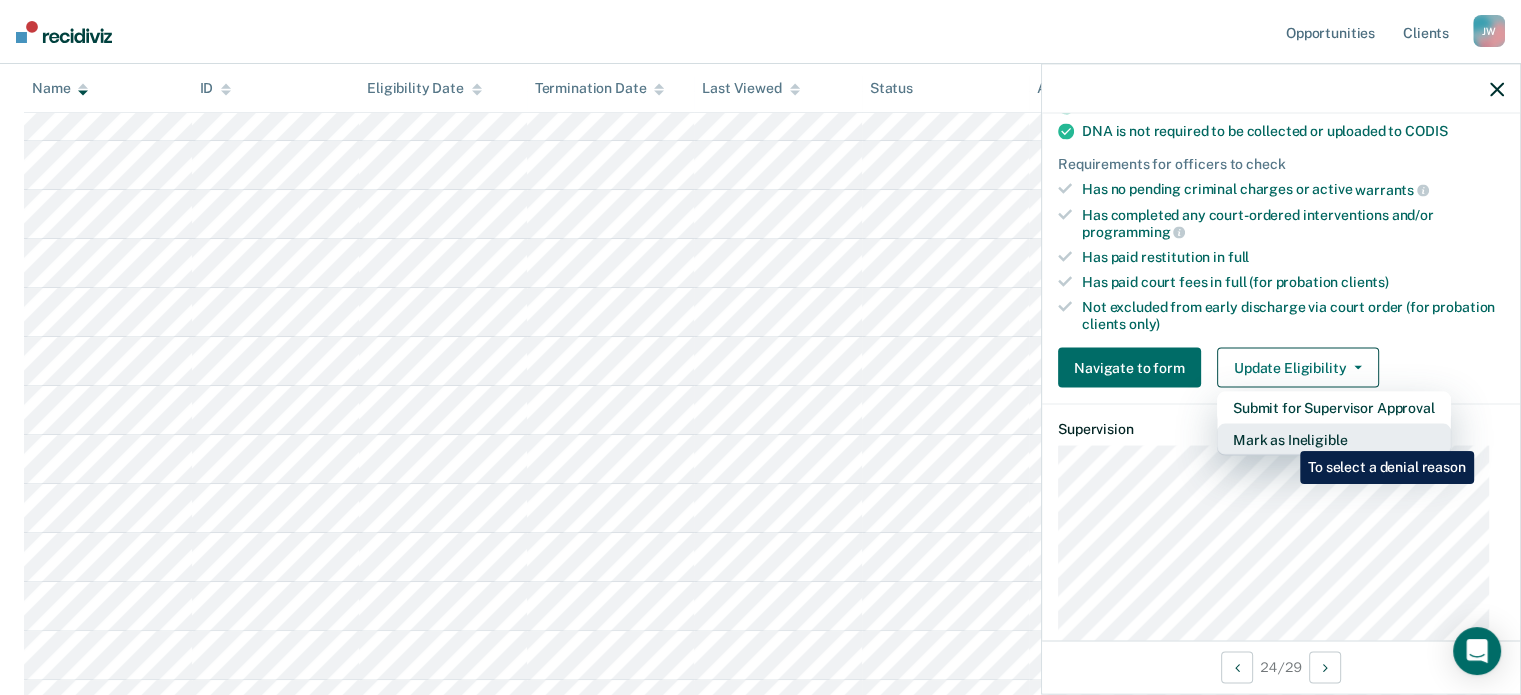 click on "Mark as Ineligible" at bounding box center (1334, 408) 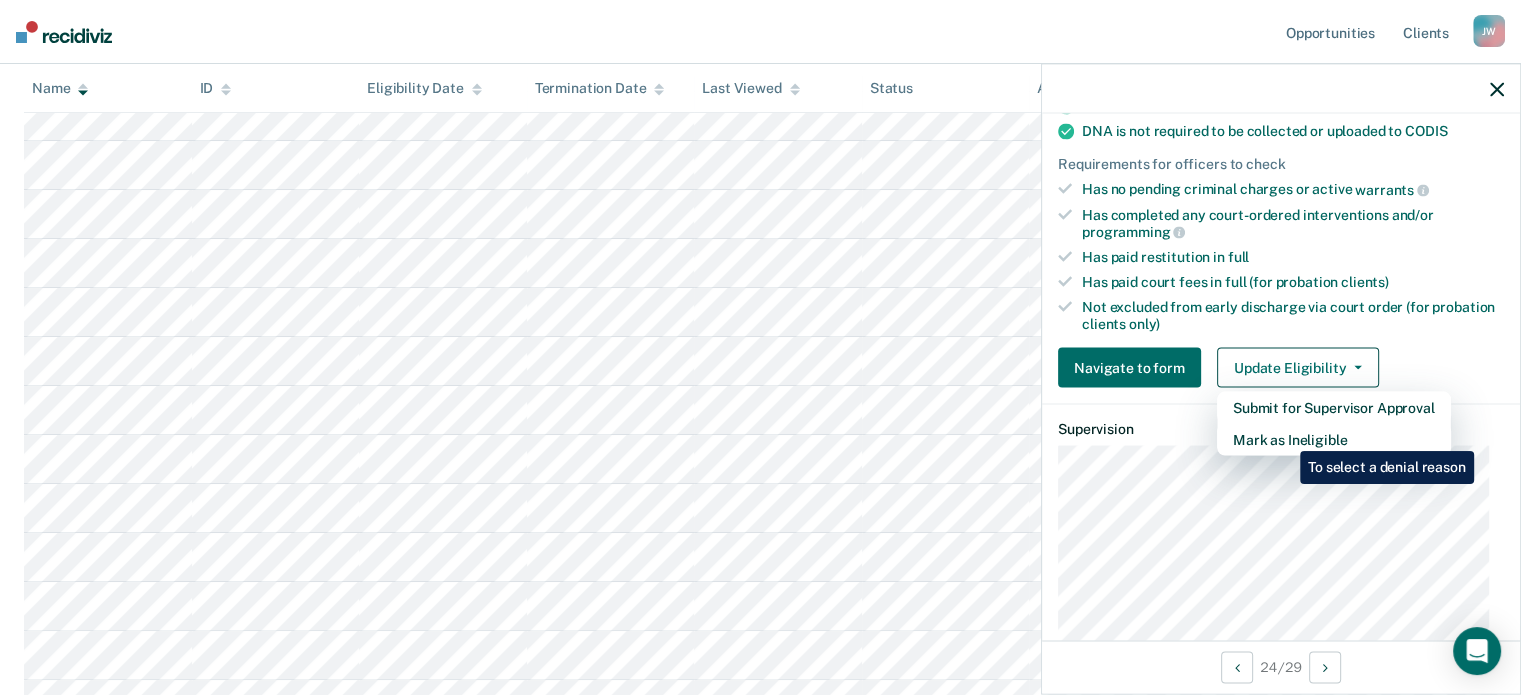 scroll, scrollTop: 307, scrollLeft: 0, axis: vertical 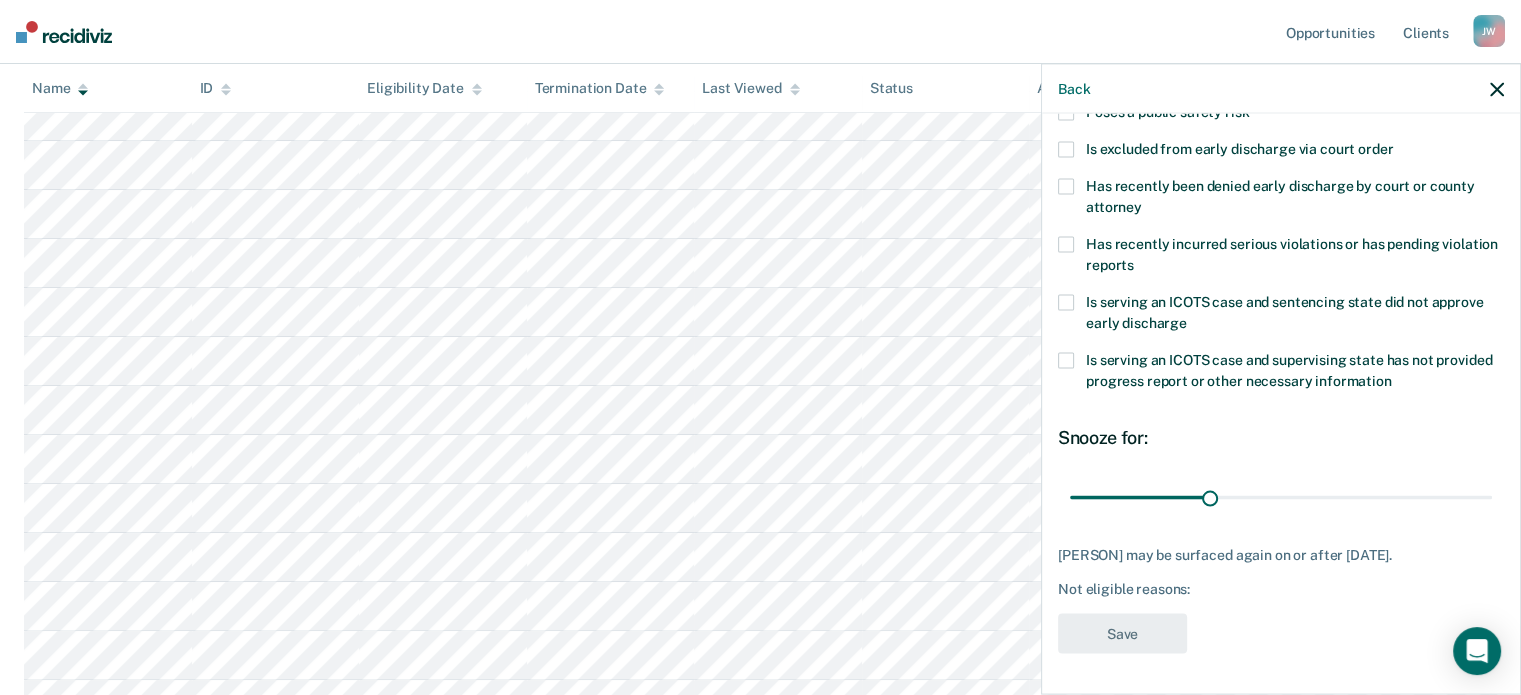click at bounding box center [1066, 244] 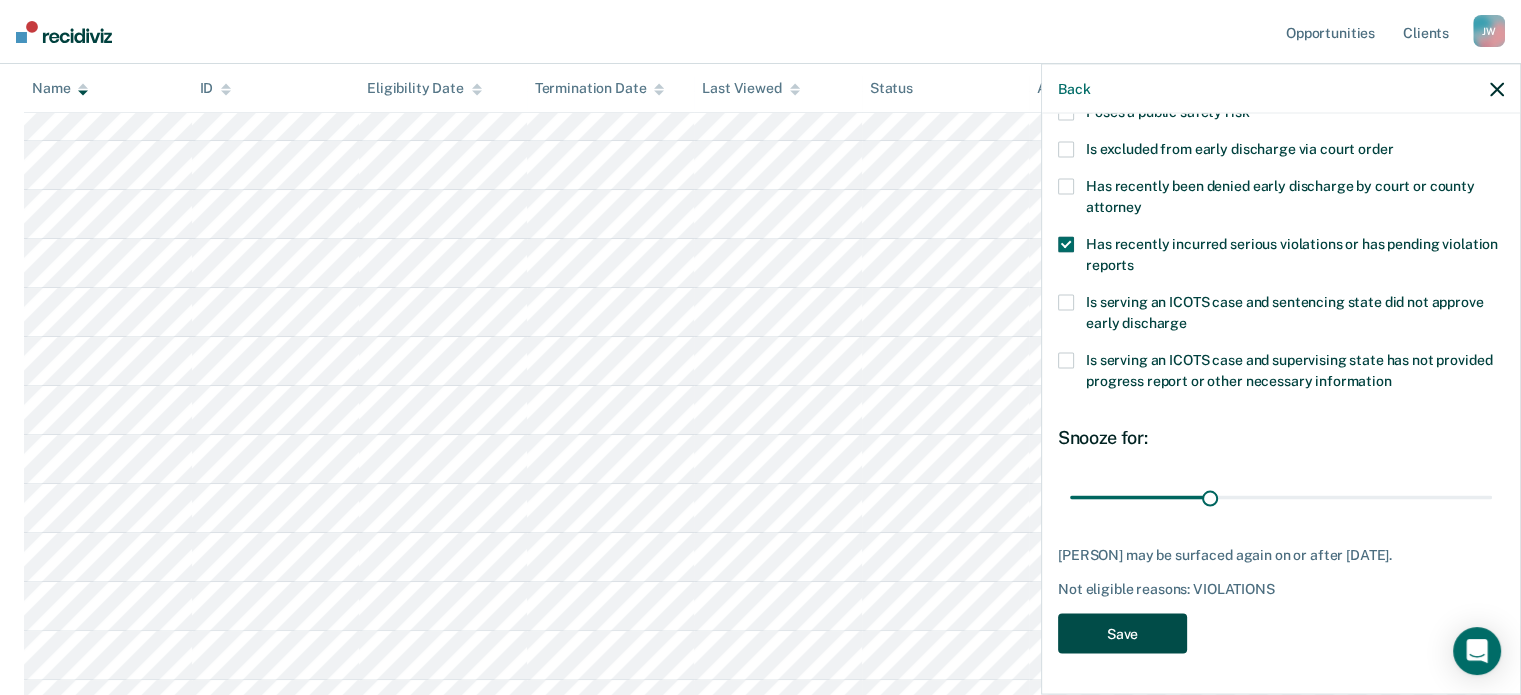 click on "Save" at bounding box center (1122, 633) 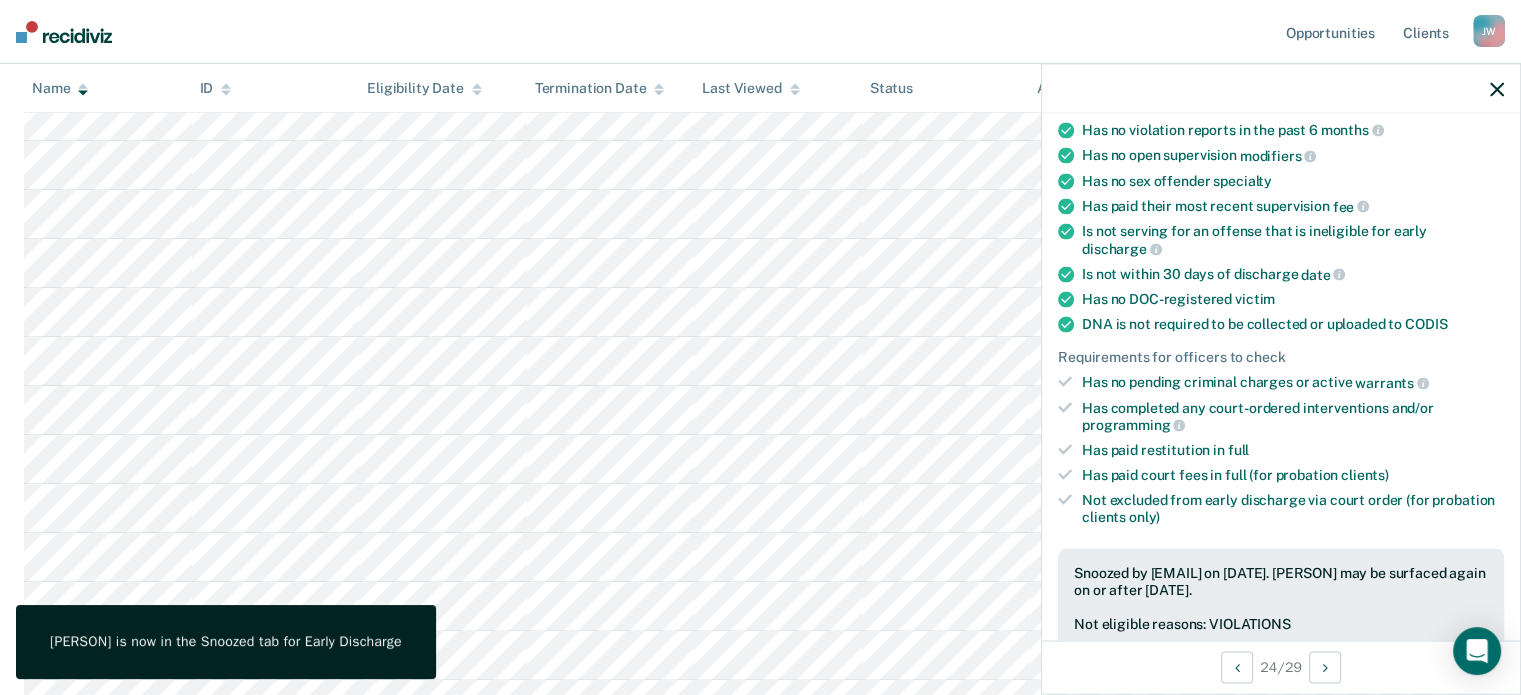 scroll, scrollTop: 265, scrollLeft: 0, axis: vertical 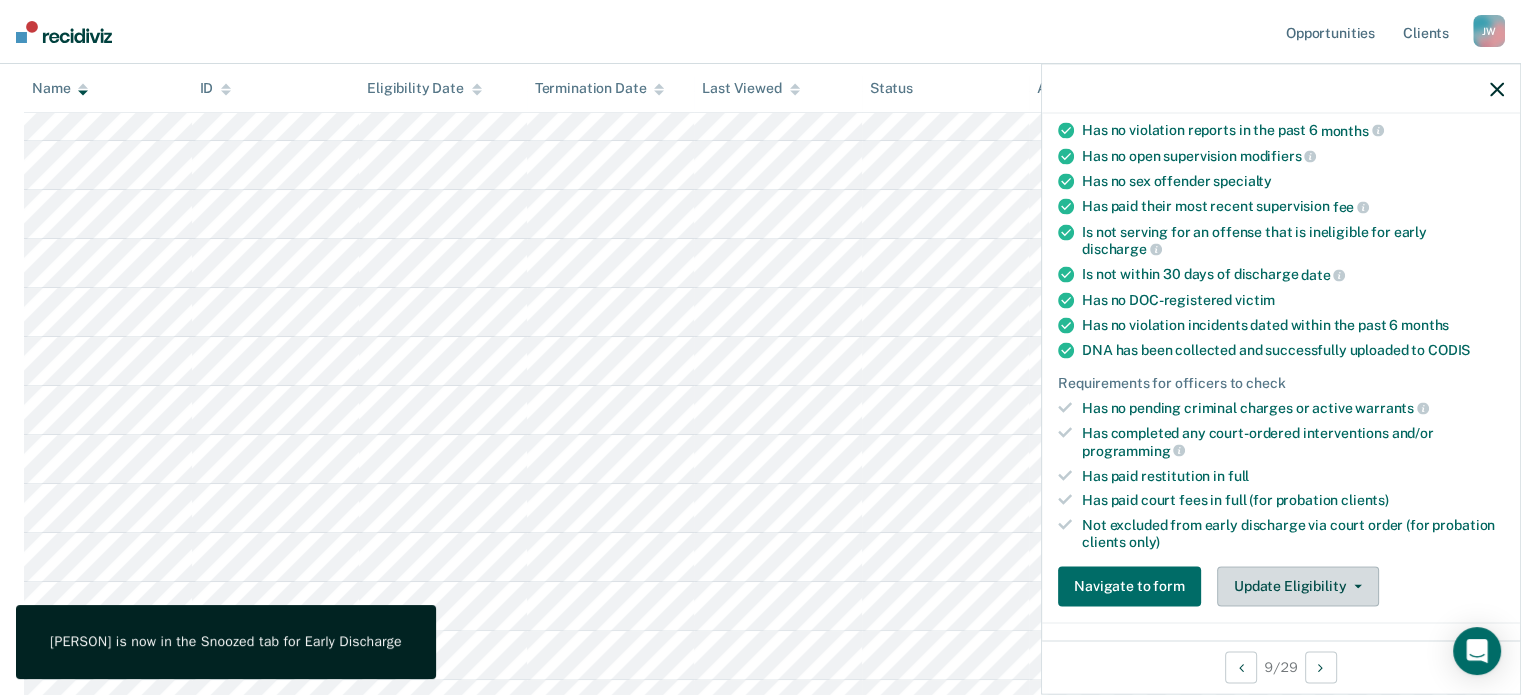 click on "Update Eligibility" at bounding box center (1298, 586) 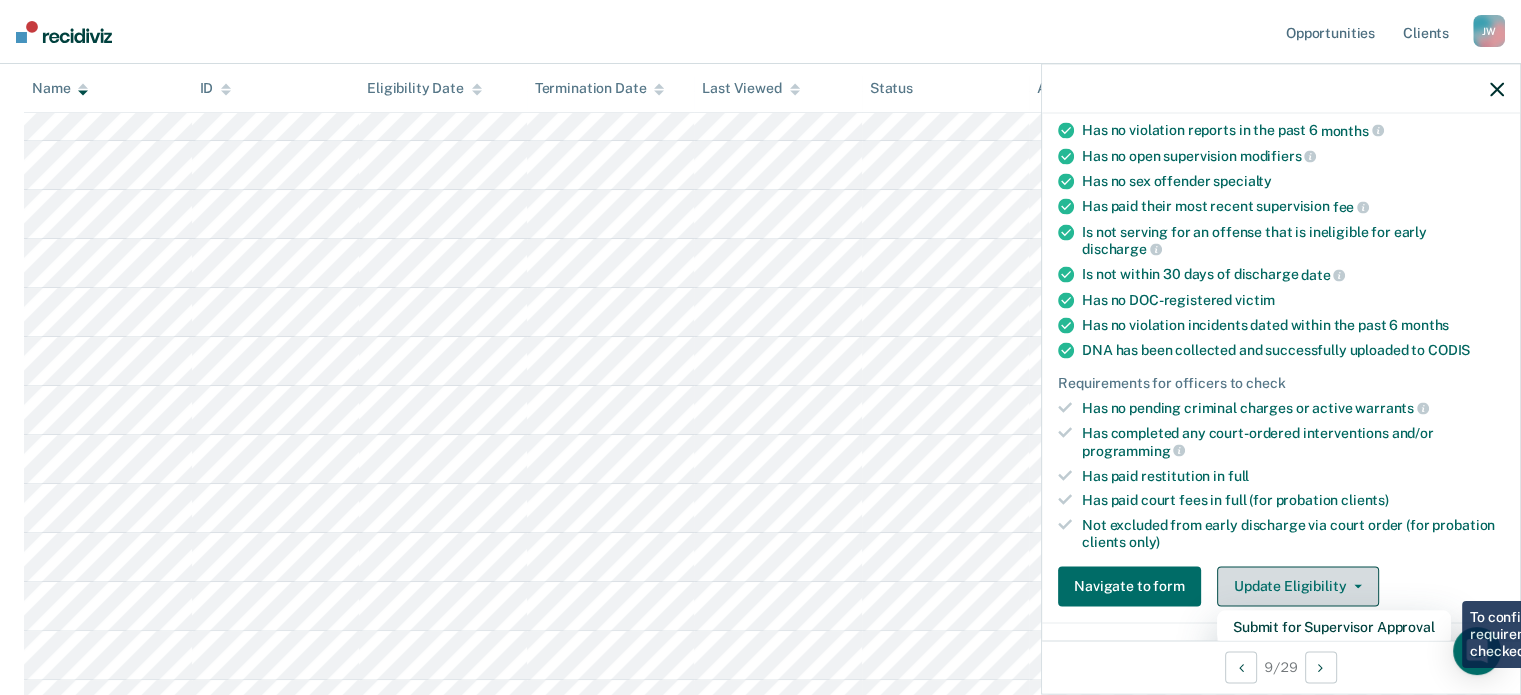 click on "Update Eligibility" at bounding box center (1298, 586) 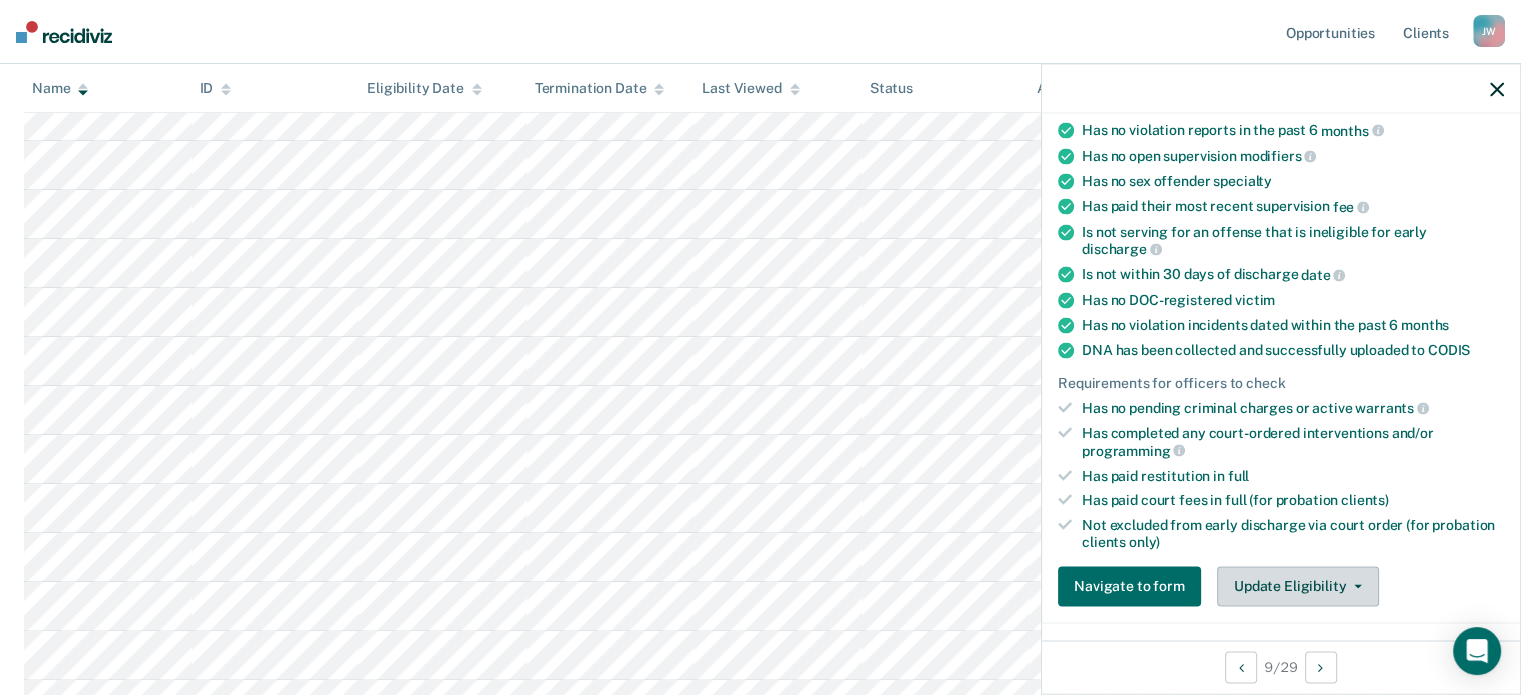 click on "Update Eligibility" at bounding box center [1298, 586] 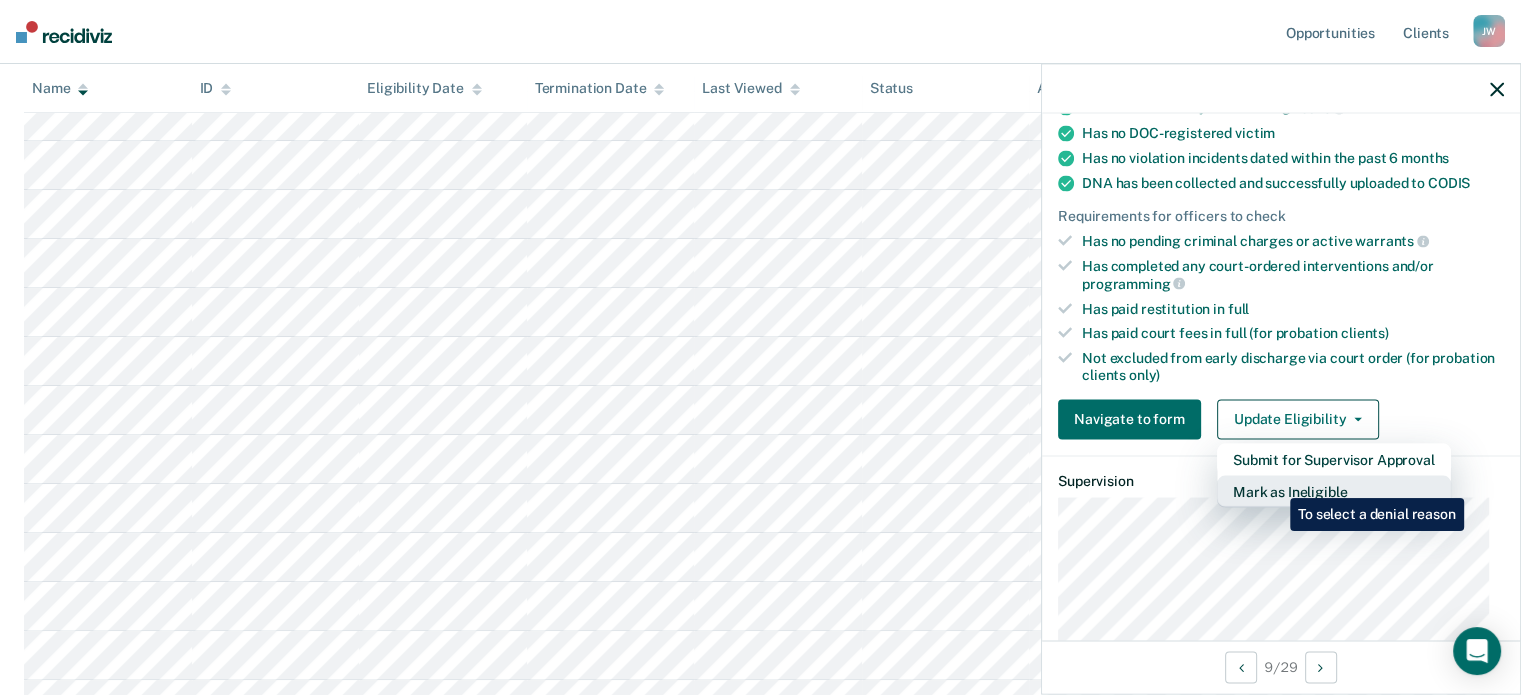 click on "Mark as Ineligible" at bounding box center [1334, 459] 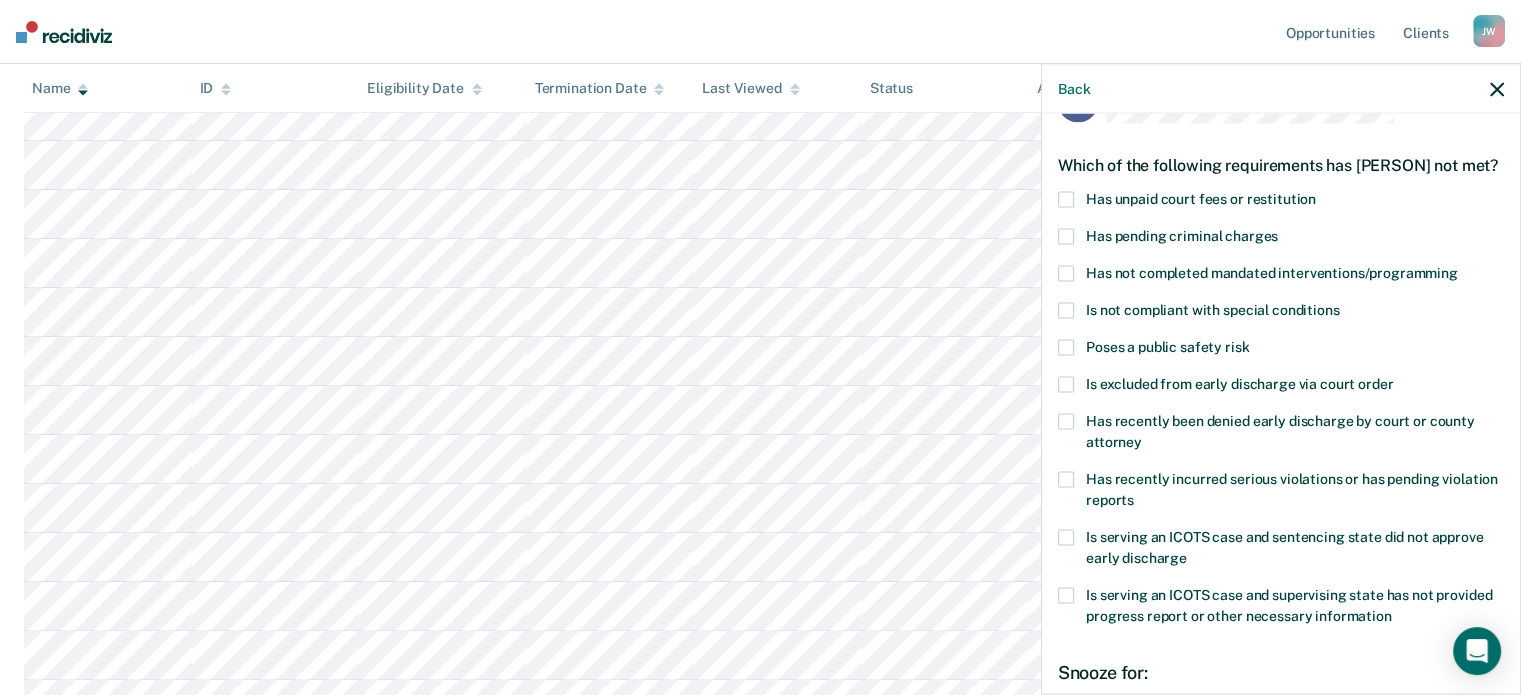 scroll, scrollTop: 0, scrollLeft: 0, axis: both 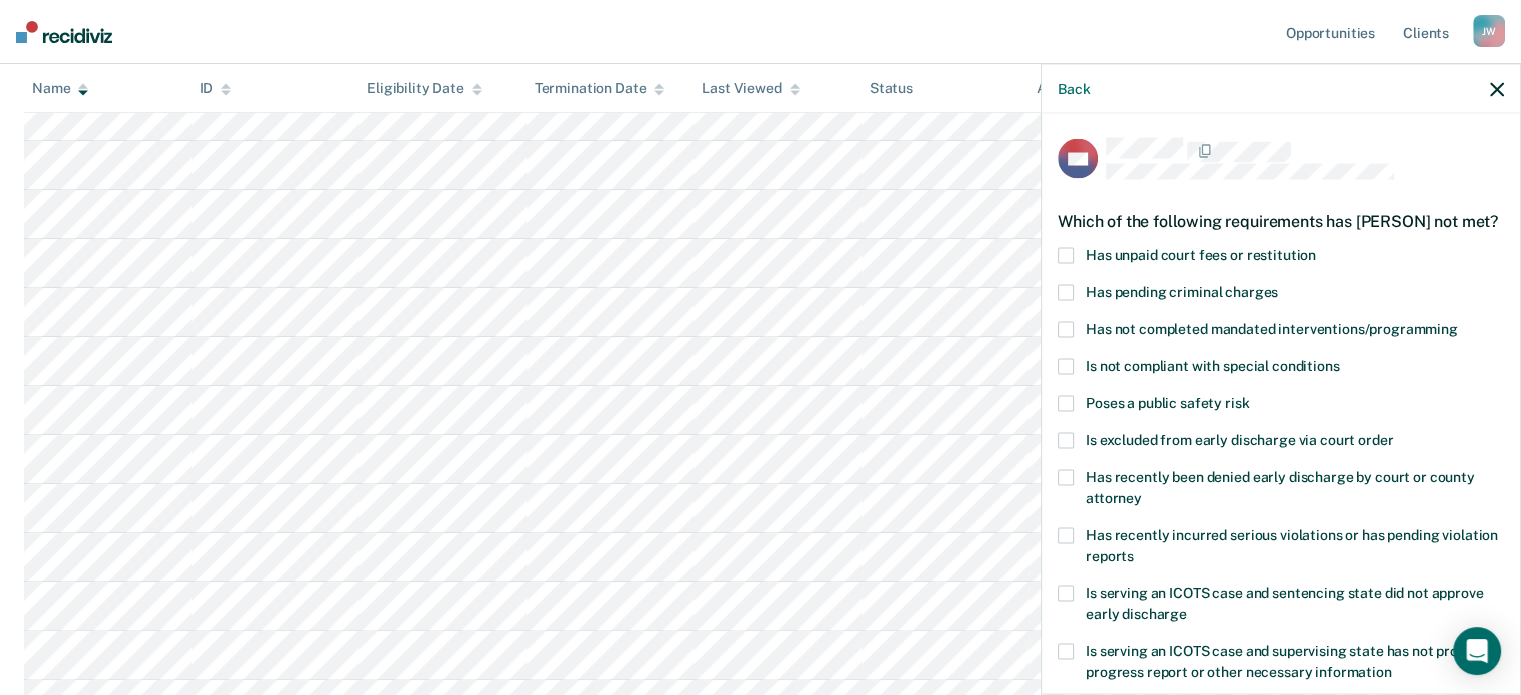 click at bounding box center (1066, 366) 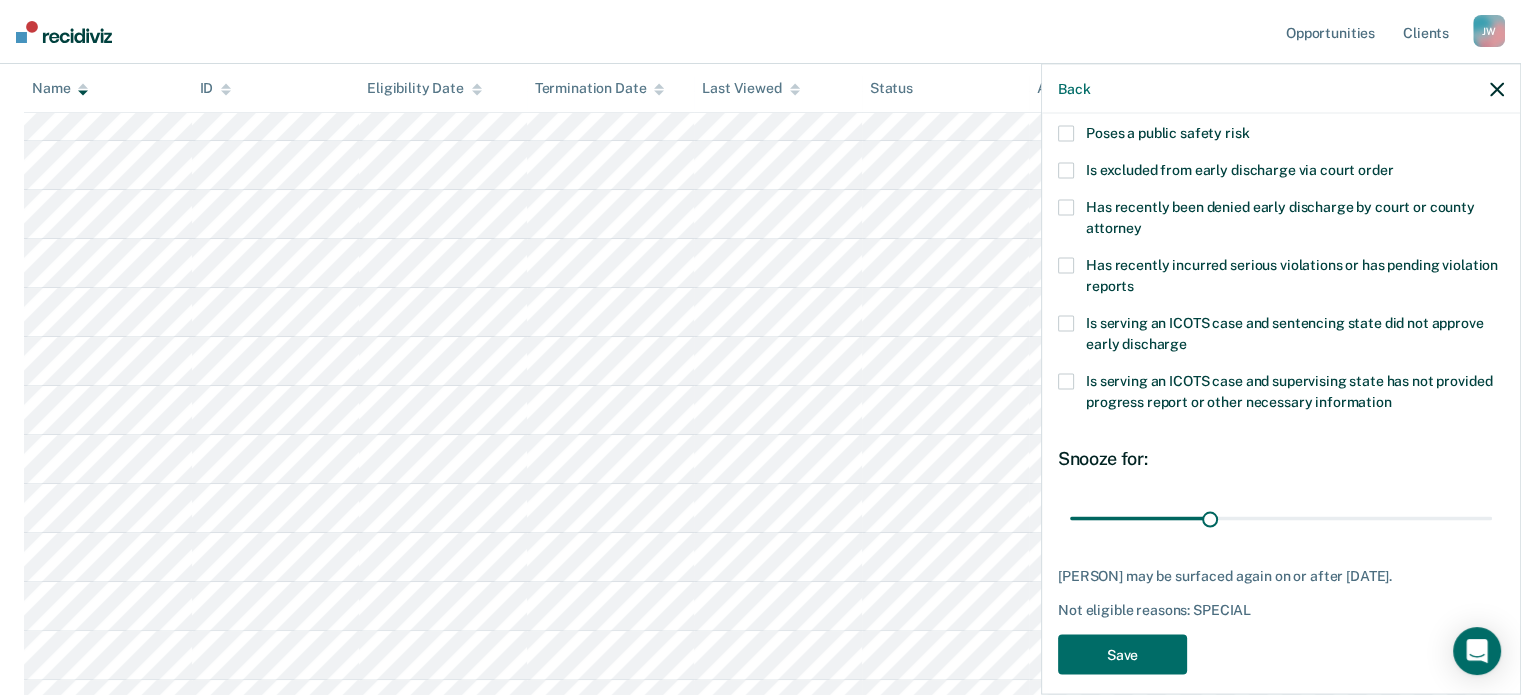 scroll, scrollTop: 307, scrollLeft: 0, axis: vertical 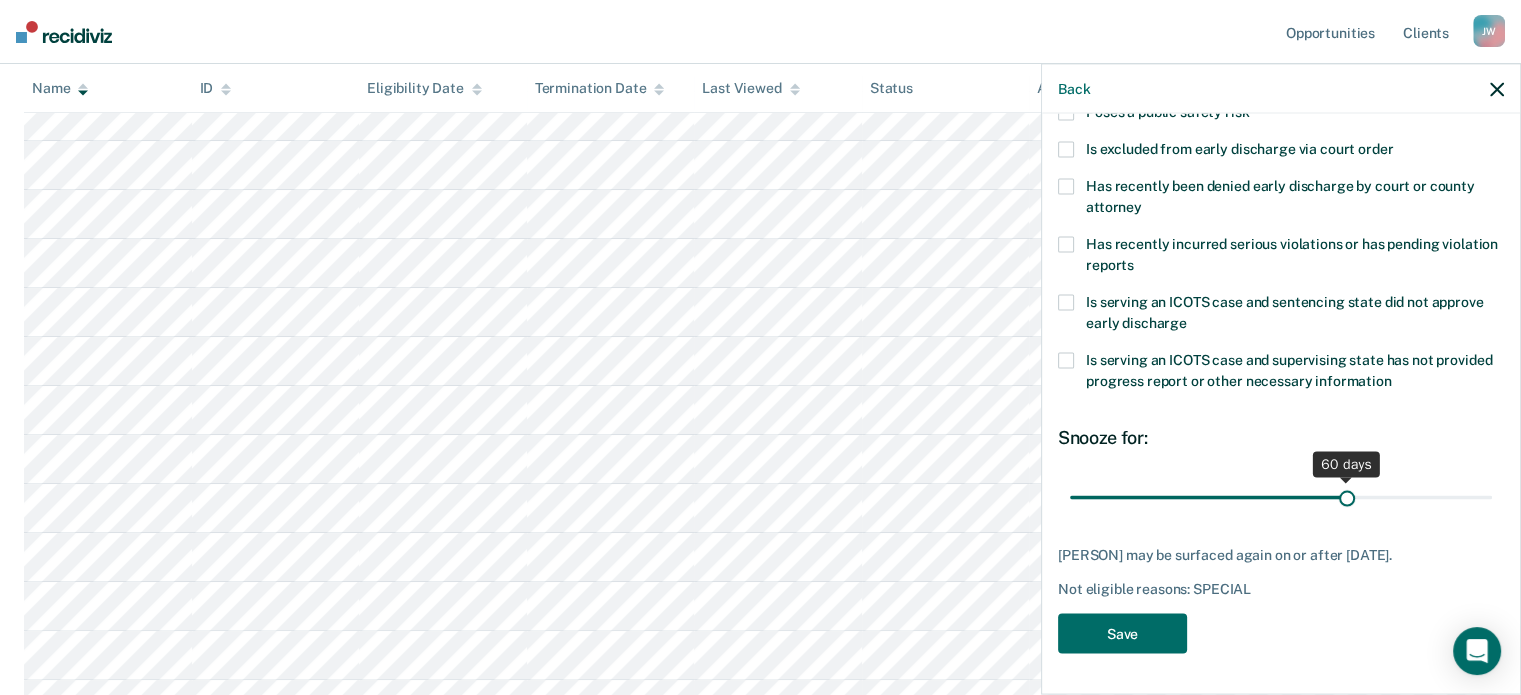 drag, startPoint x: 1202, startPoint y: 499, endPoint x: 1337, endPoint y: 491, distance: 135.23683 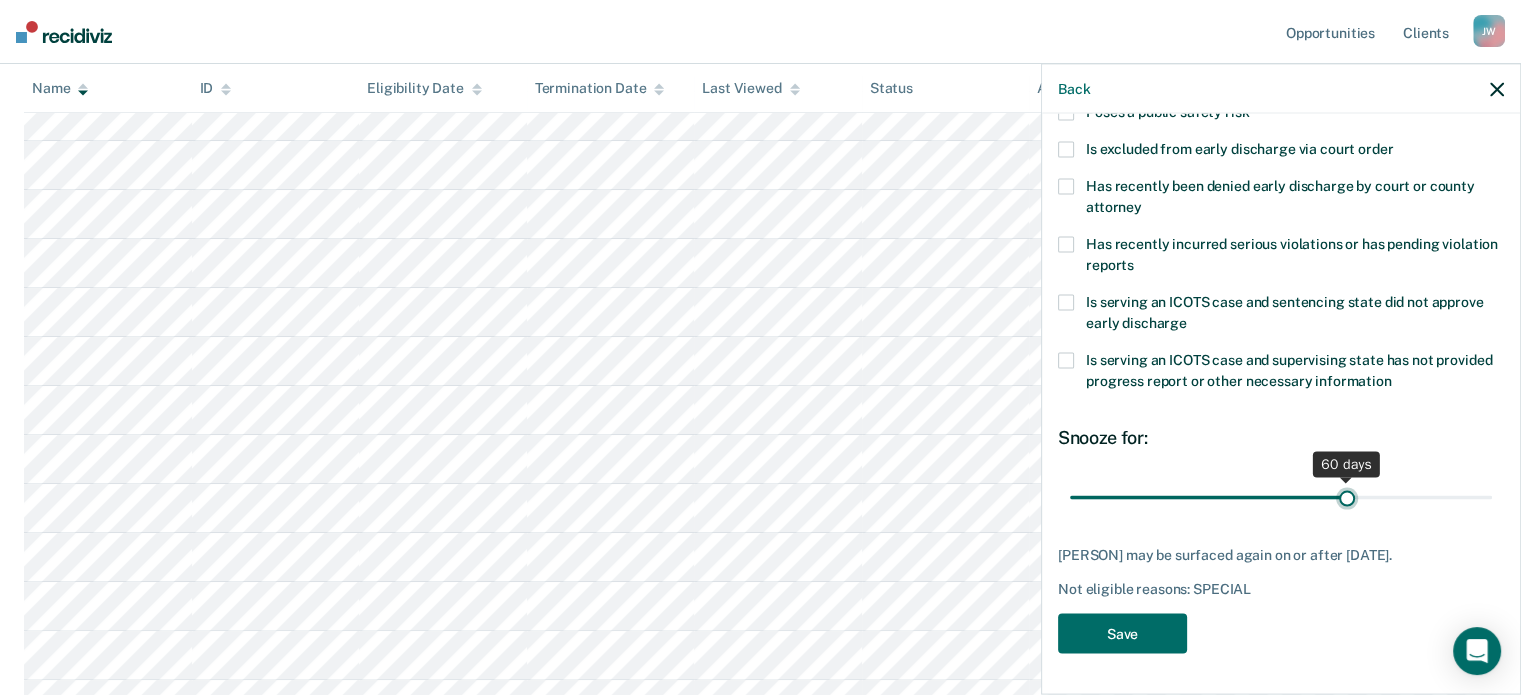 type on "60" 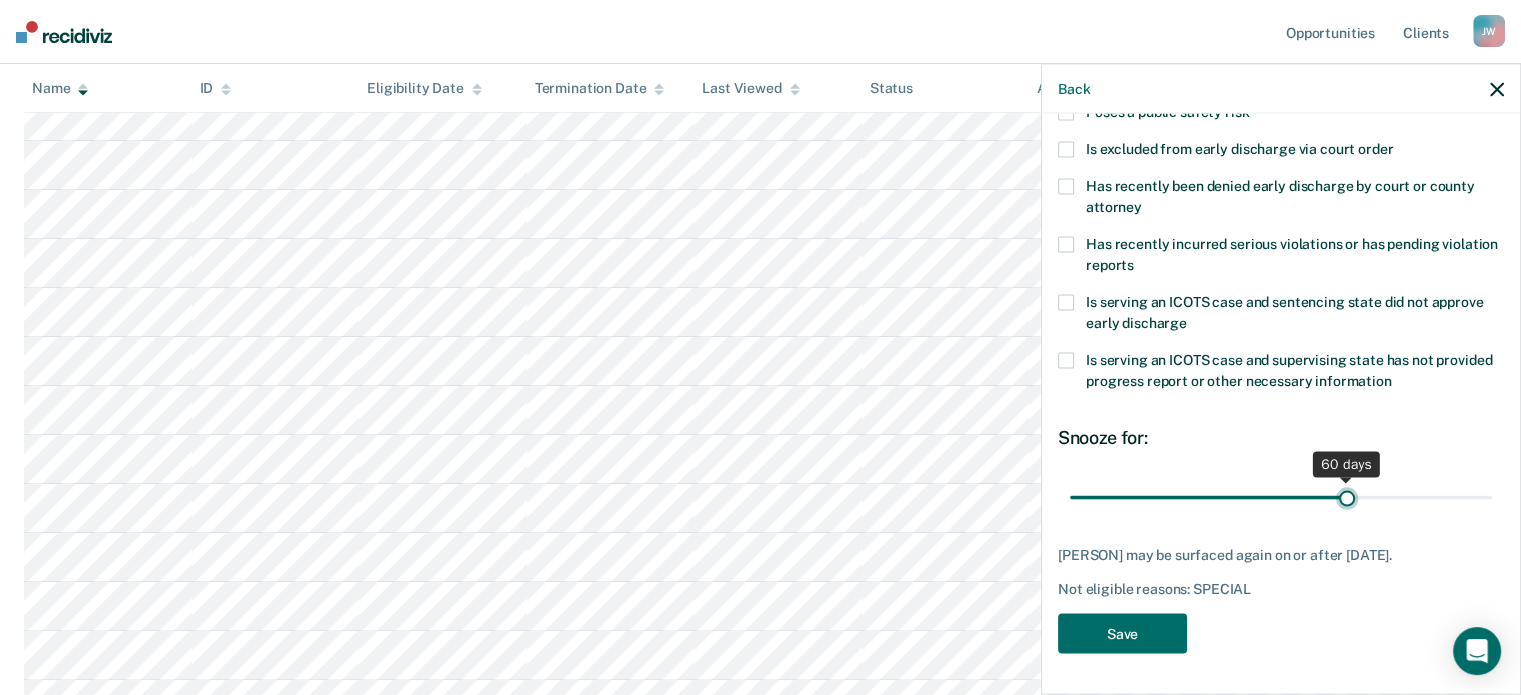 click at bounding box center (1281, 497) 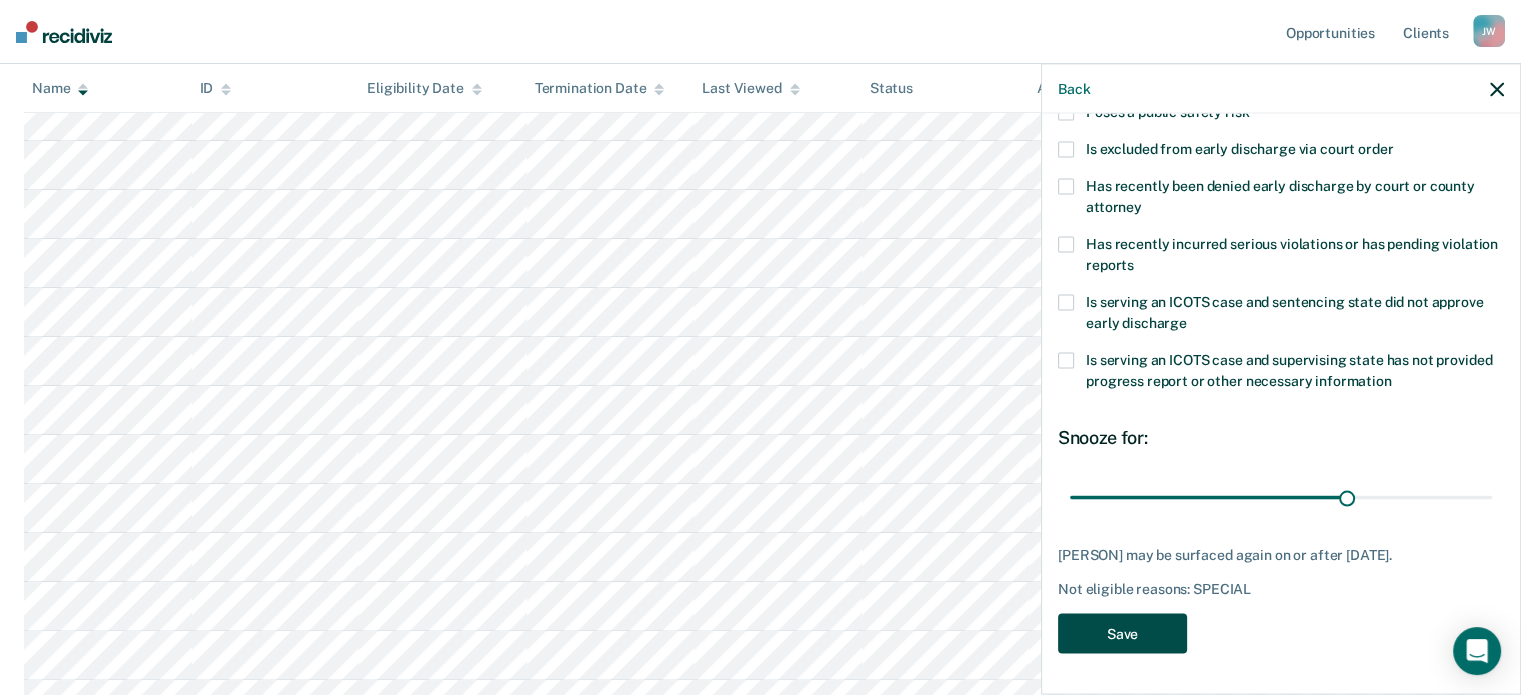 click on "Save" at bounding box center (1122, 633) 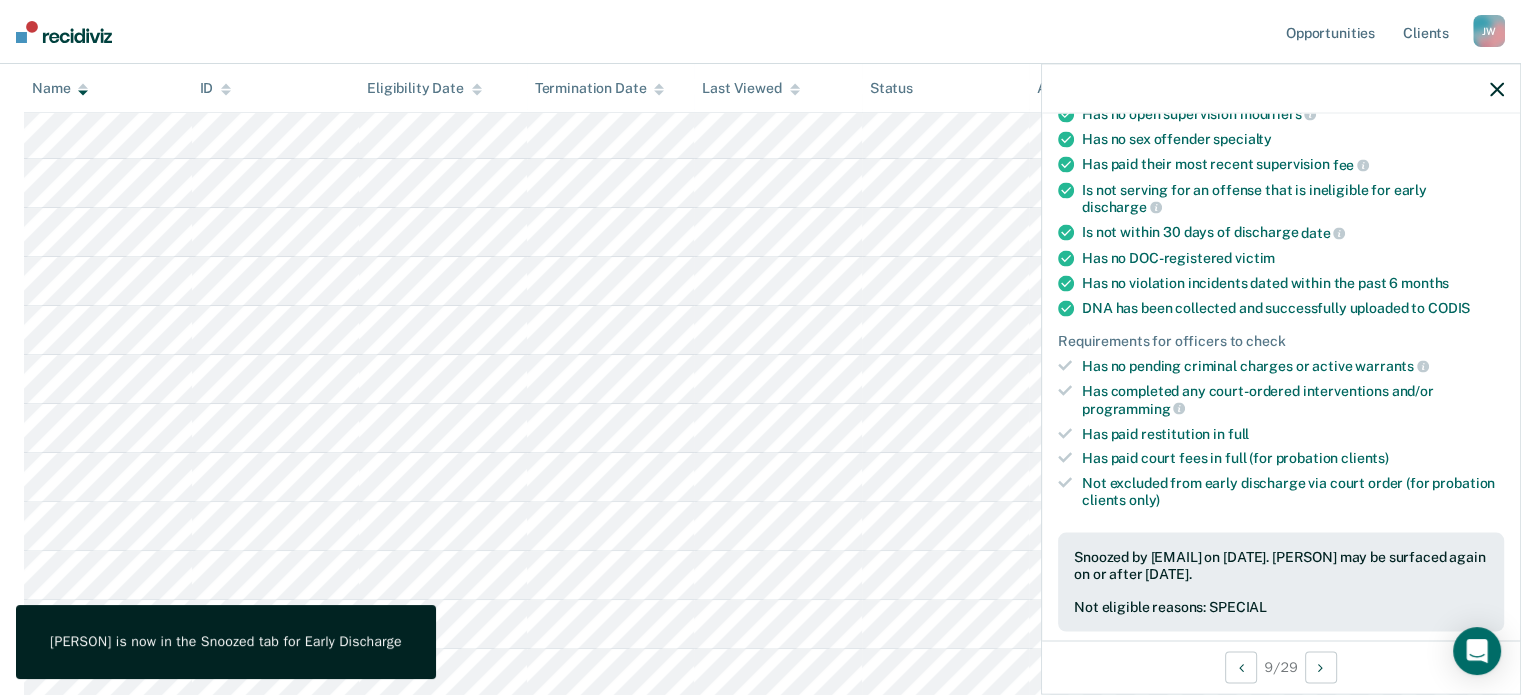 scroll, scrollTop: 500, scrollLeft: 0, axis: vertical 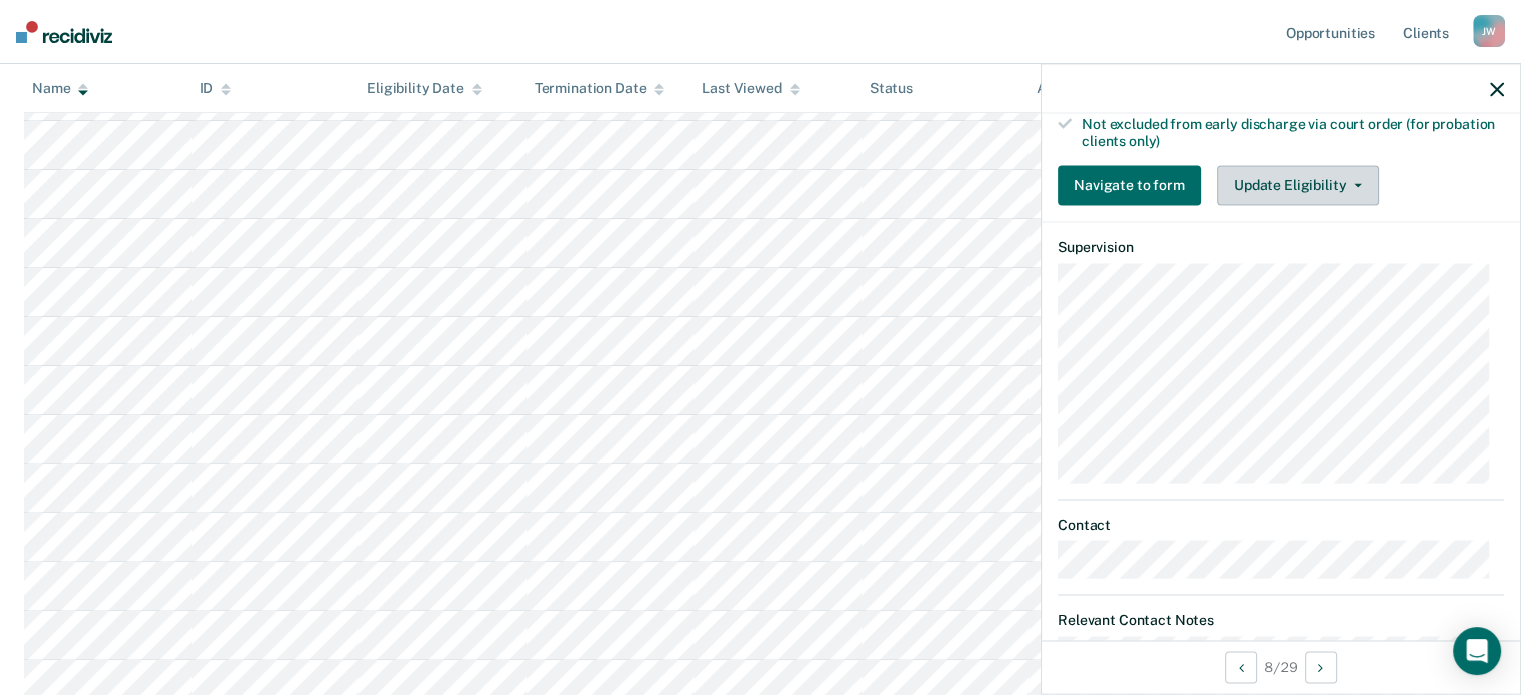 click on "Update Eligibility" at bounding box center (1298, 185) 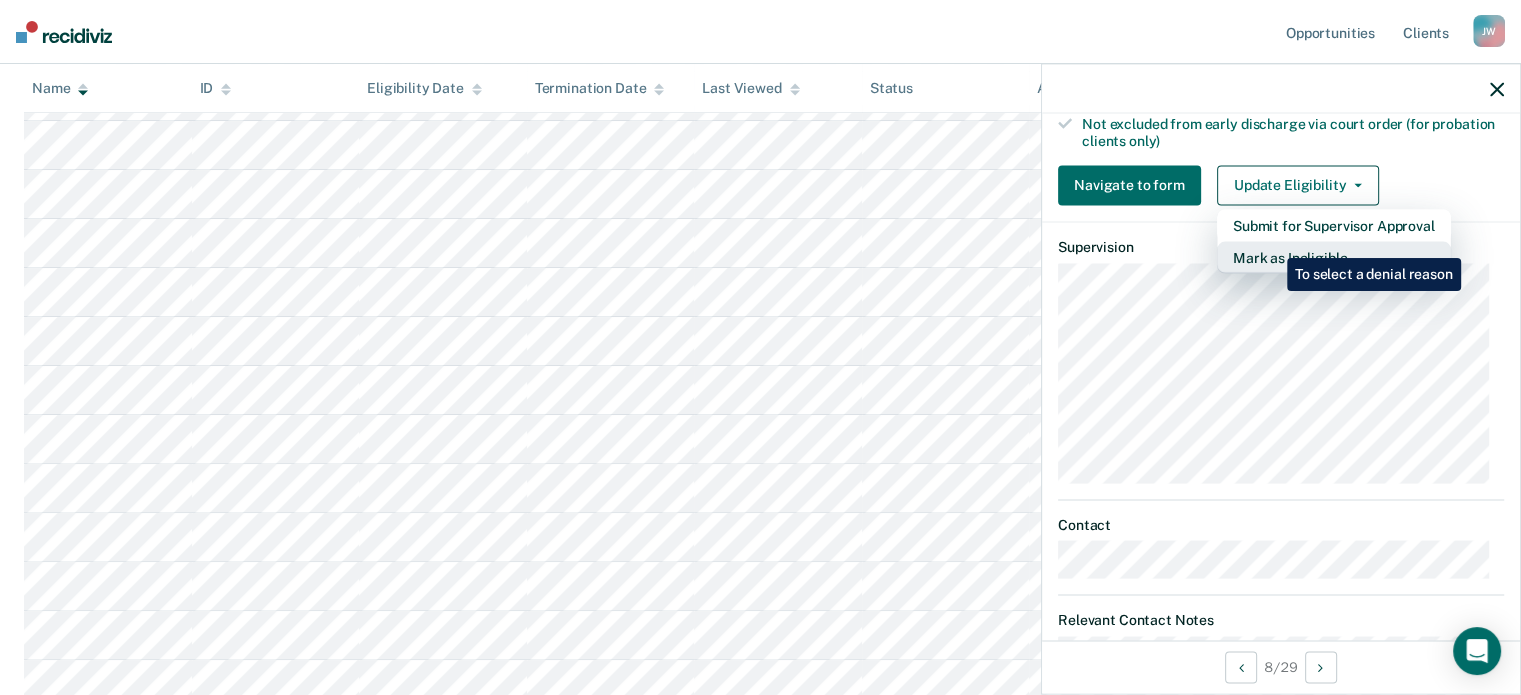 click on "Mark as Ineligible" at bounding box center (1334, 225) 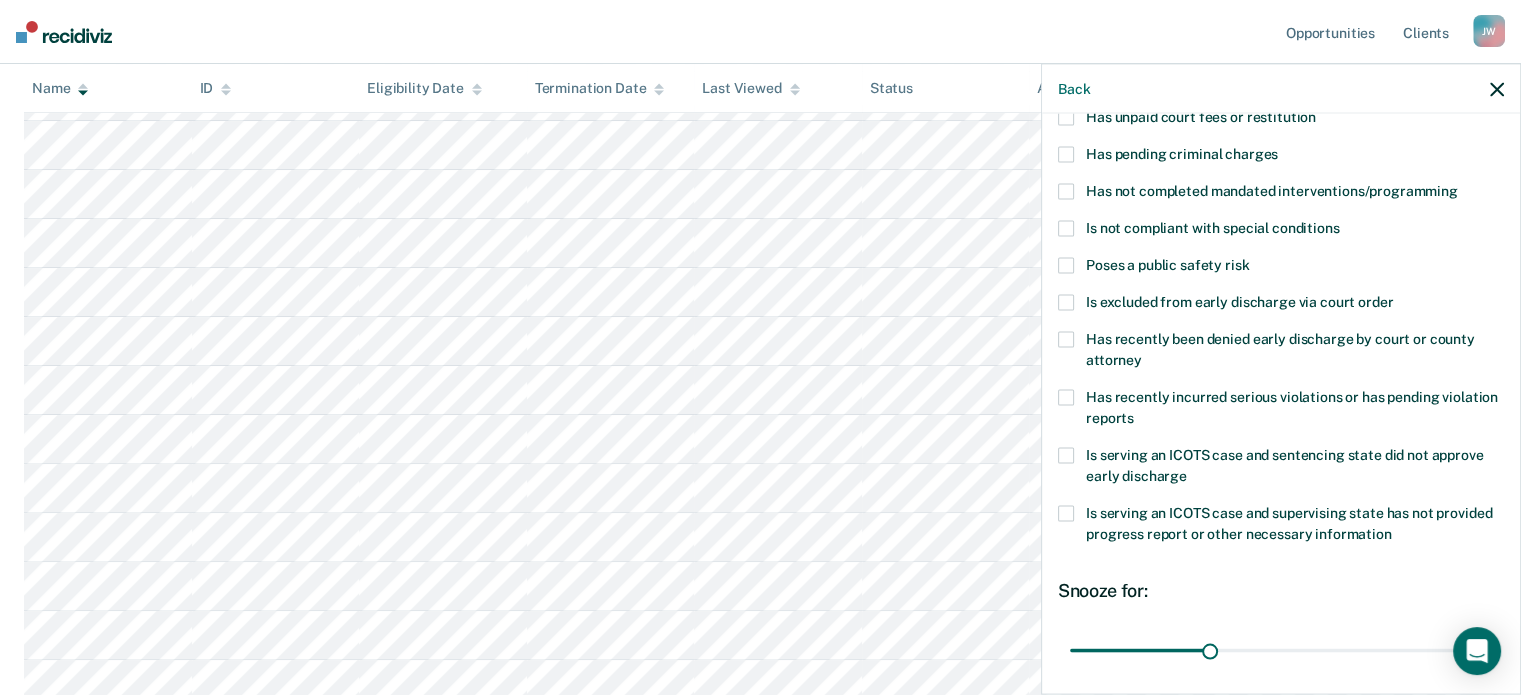 scroll, scrollTop: 0, scrollLeft: 0, axis: both 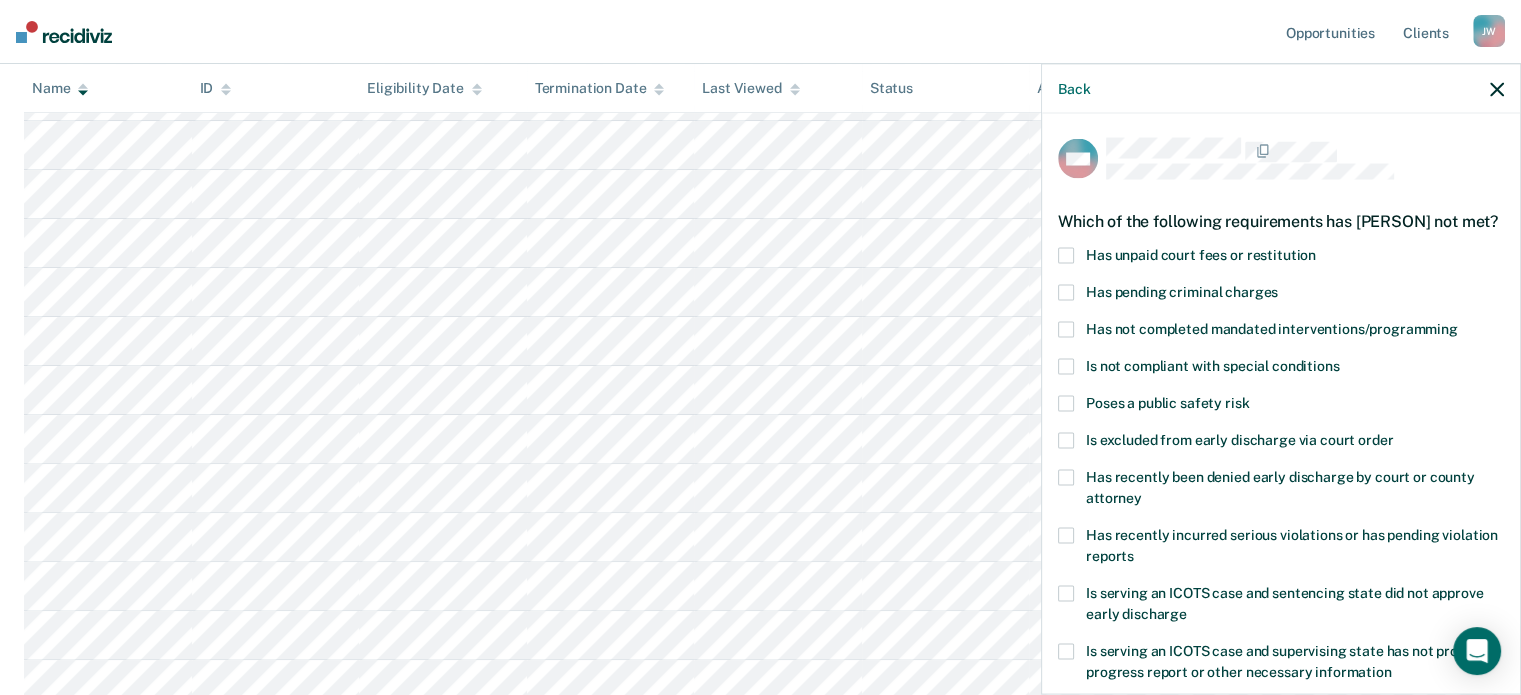 click at bounding box center (1066, 403) 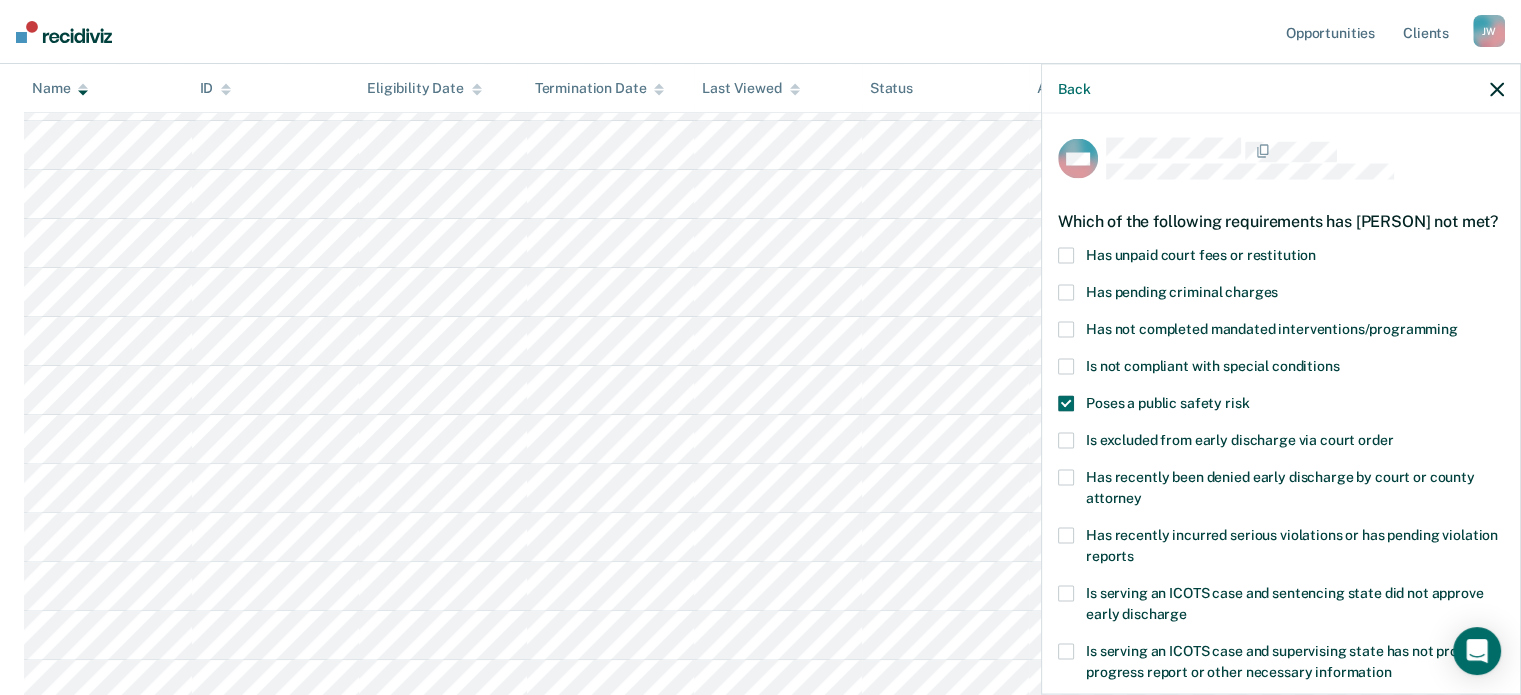scroll, scrollTop: 461, scrollLeft: 0, axis: vertical 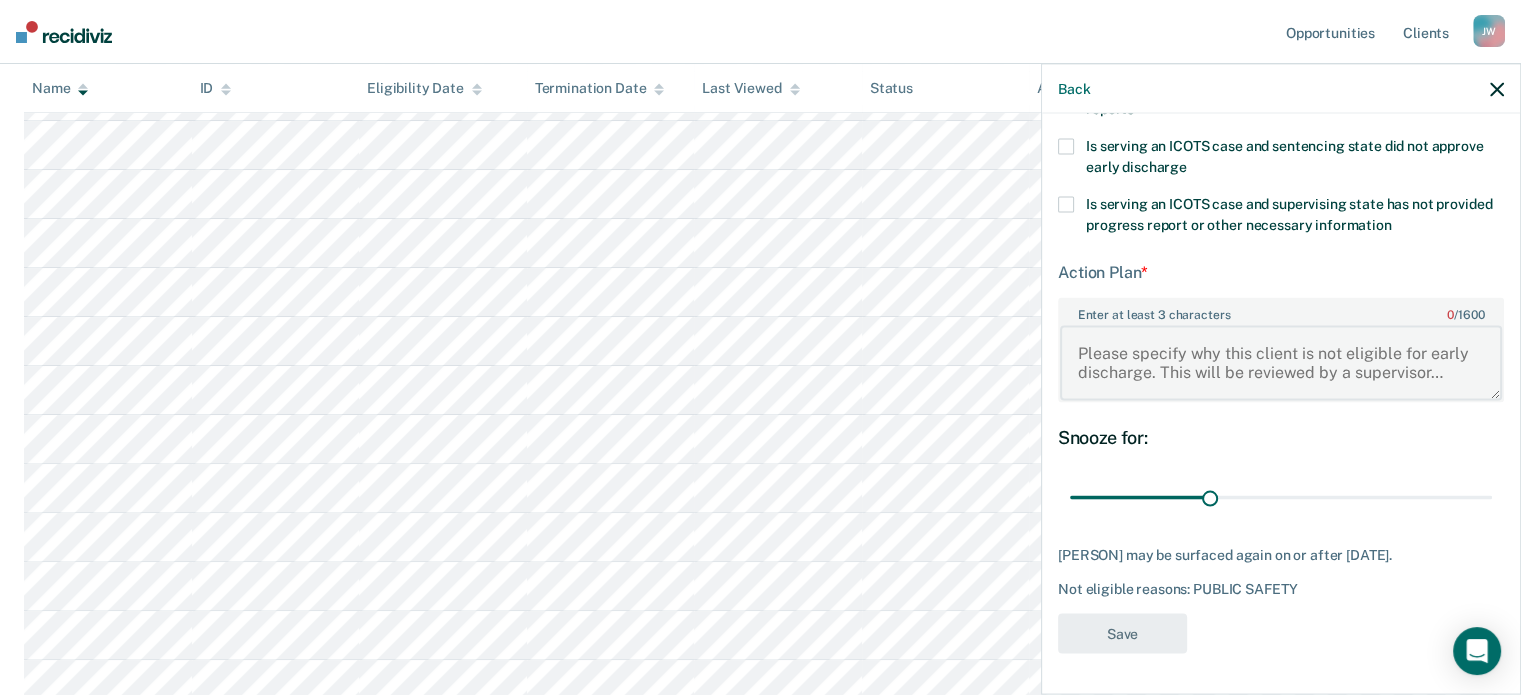 click on "Enter at least 3 characters 0  /  1600" at bounding box center [1281, 363] 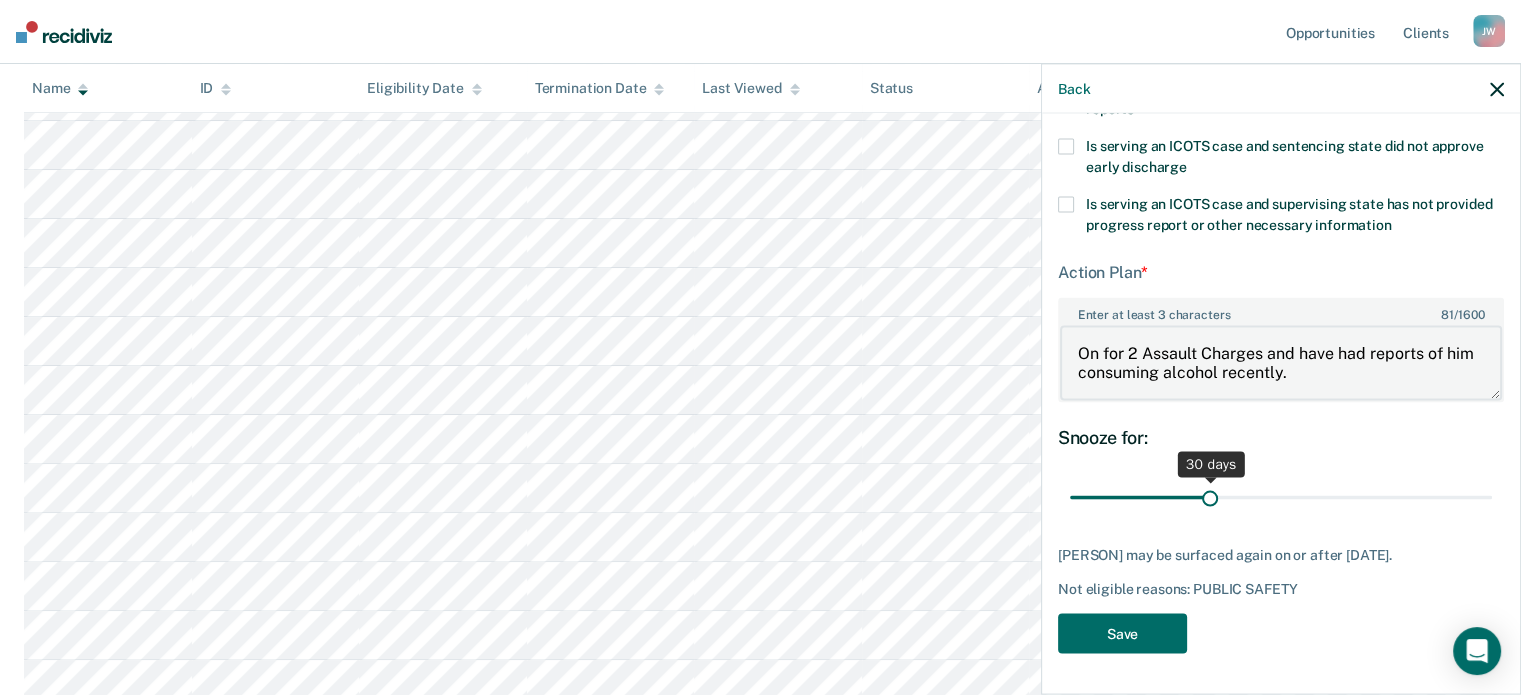type on "On for 2 Assault Charges and have had reports of him consuming alcohol recently." 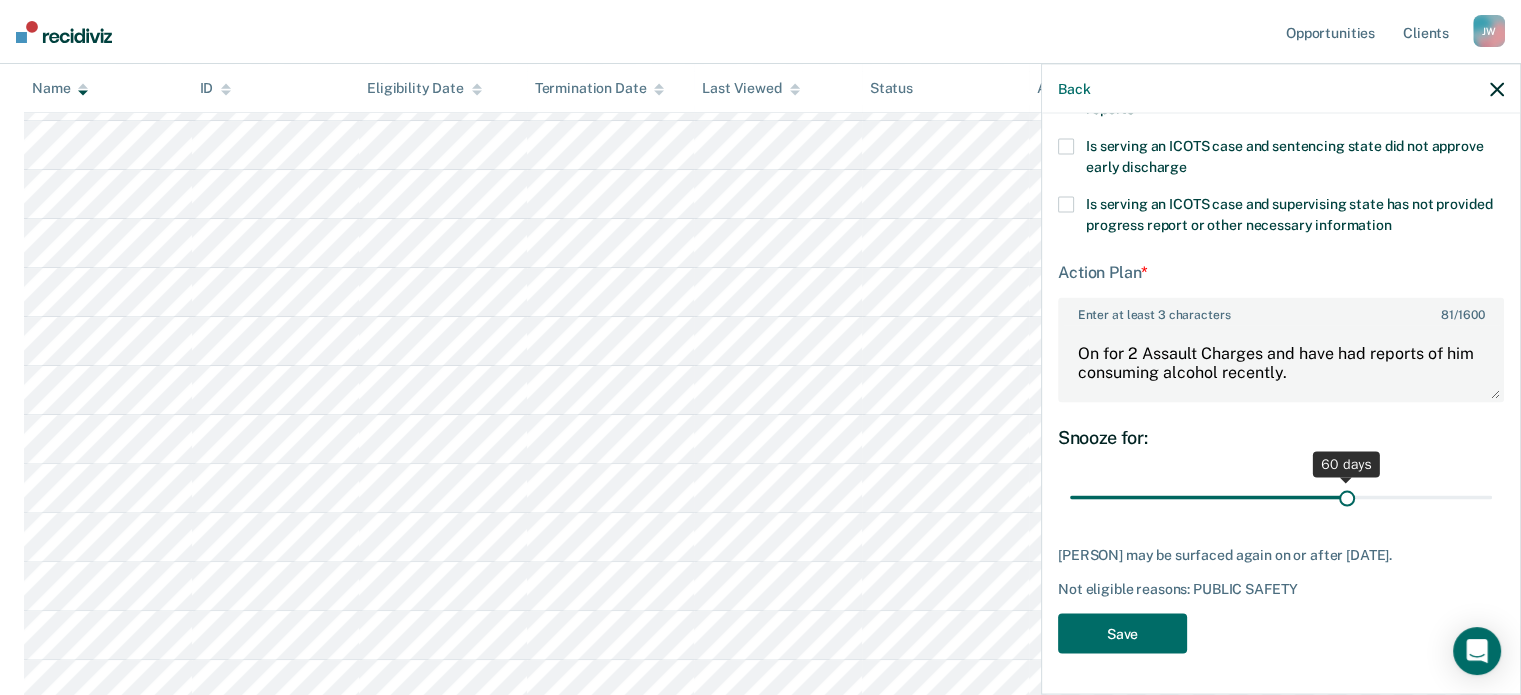 drag, startPoint x: 1215, startPoint y: 493, endPoint x: 1337, endPoint y: 491, distance: 122.016396 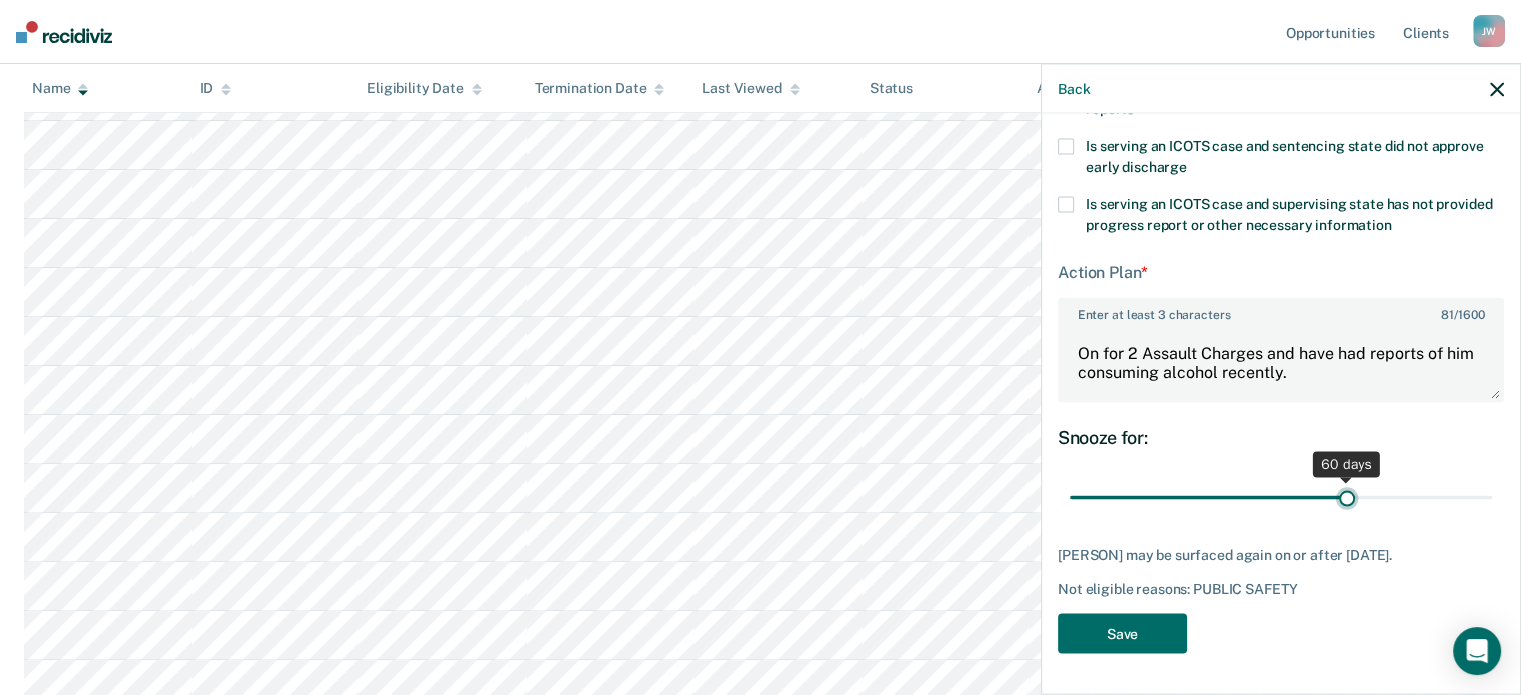 type on "60" 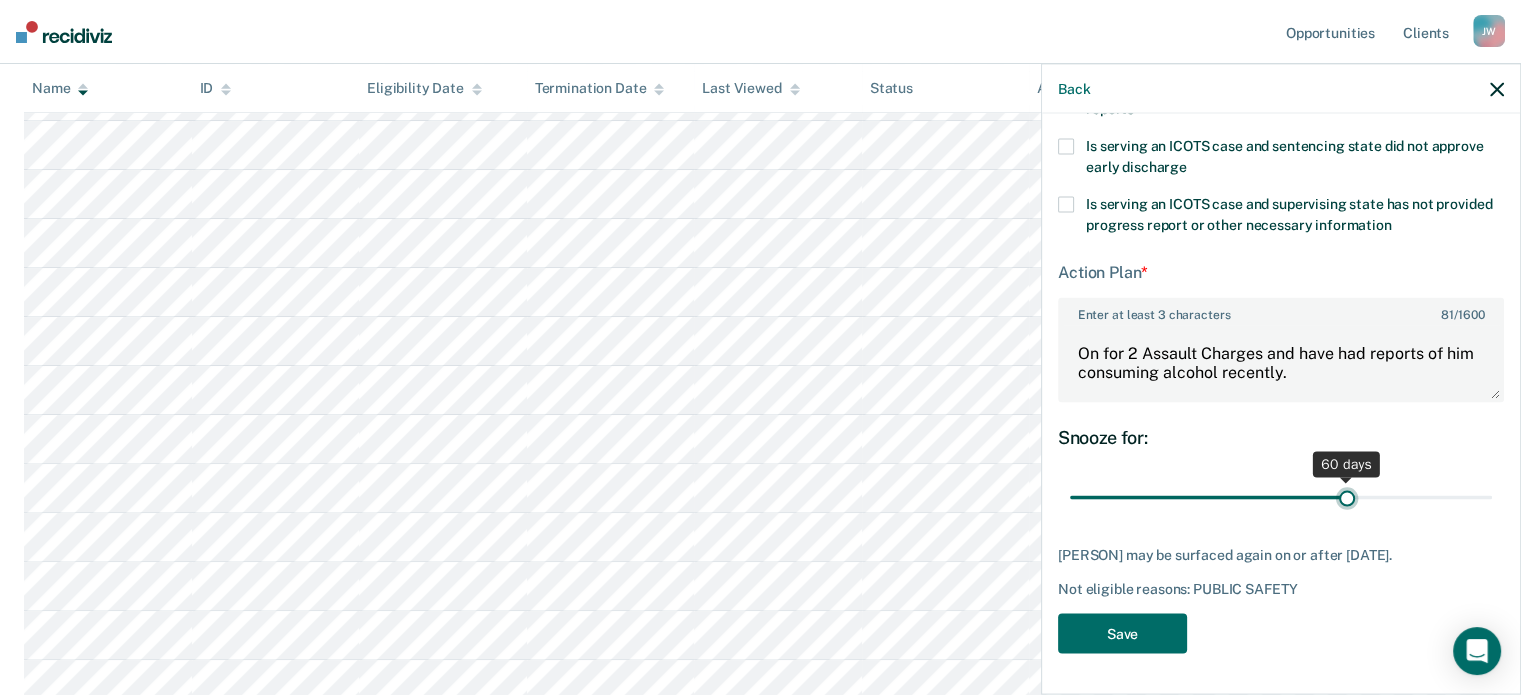 click at bounding box center (1281, 497) 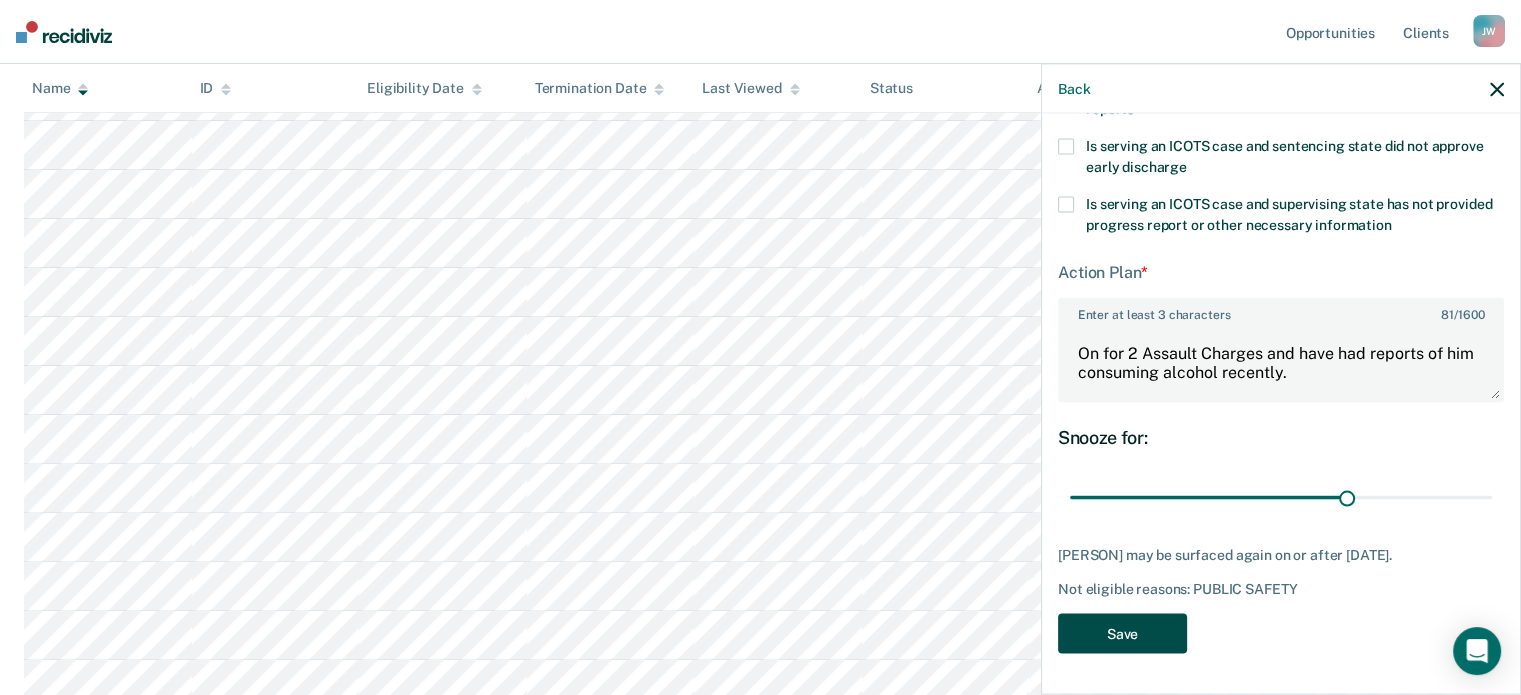 click on "Save" at bounding box center [1122, 633] 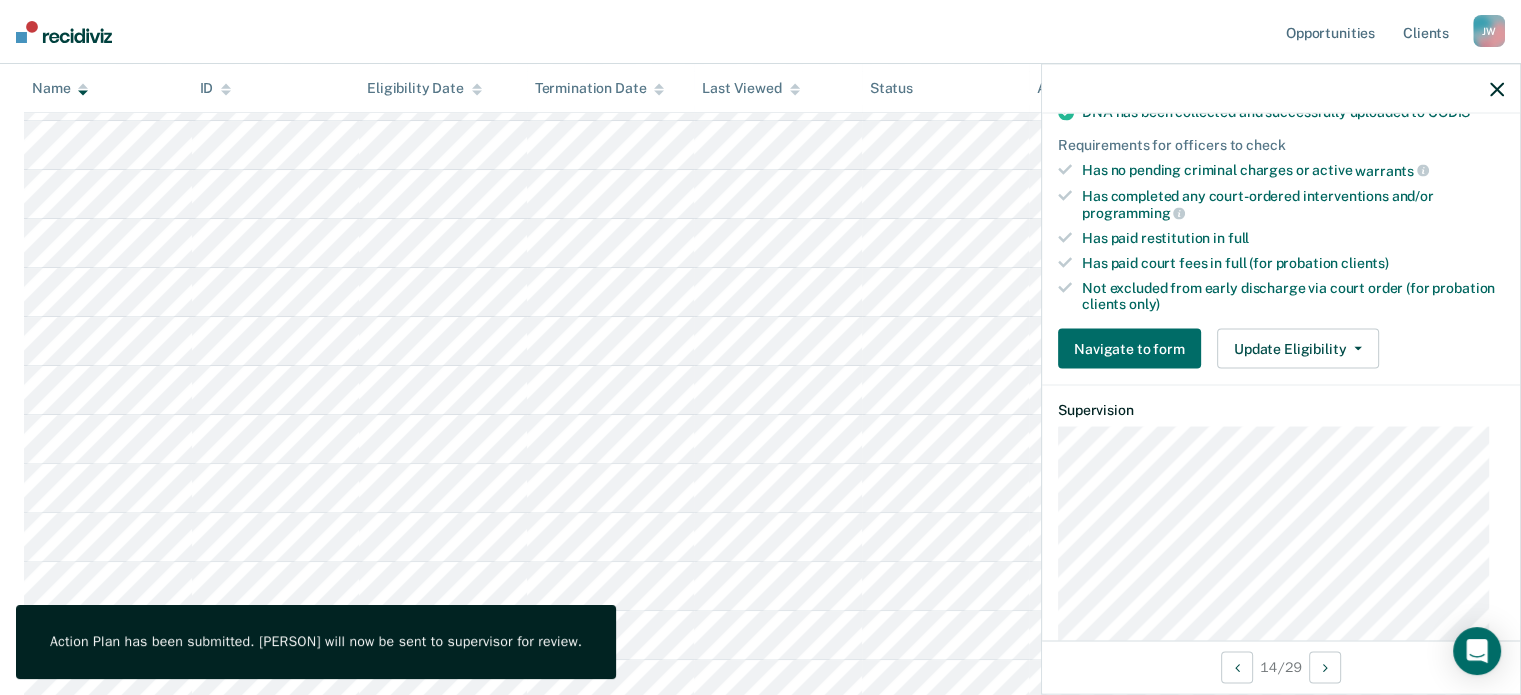 scroll, scrollTop: 420, scrollLeft: 0, axis: vertical 